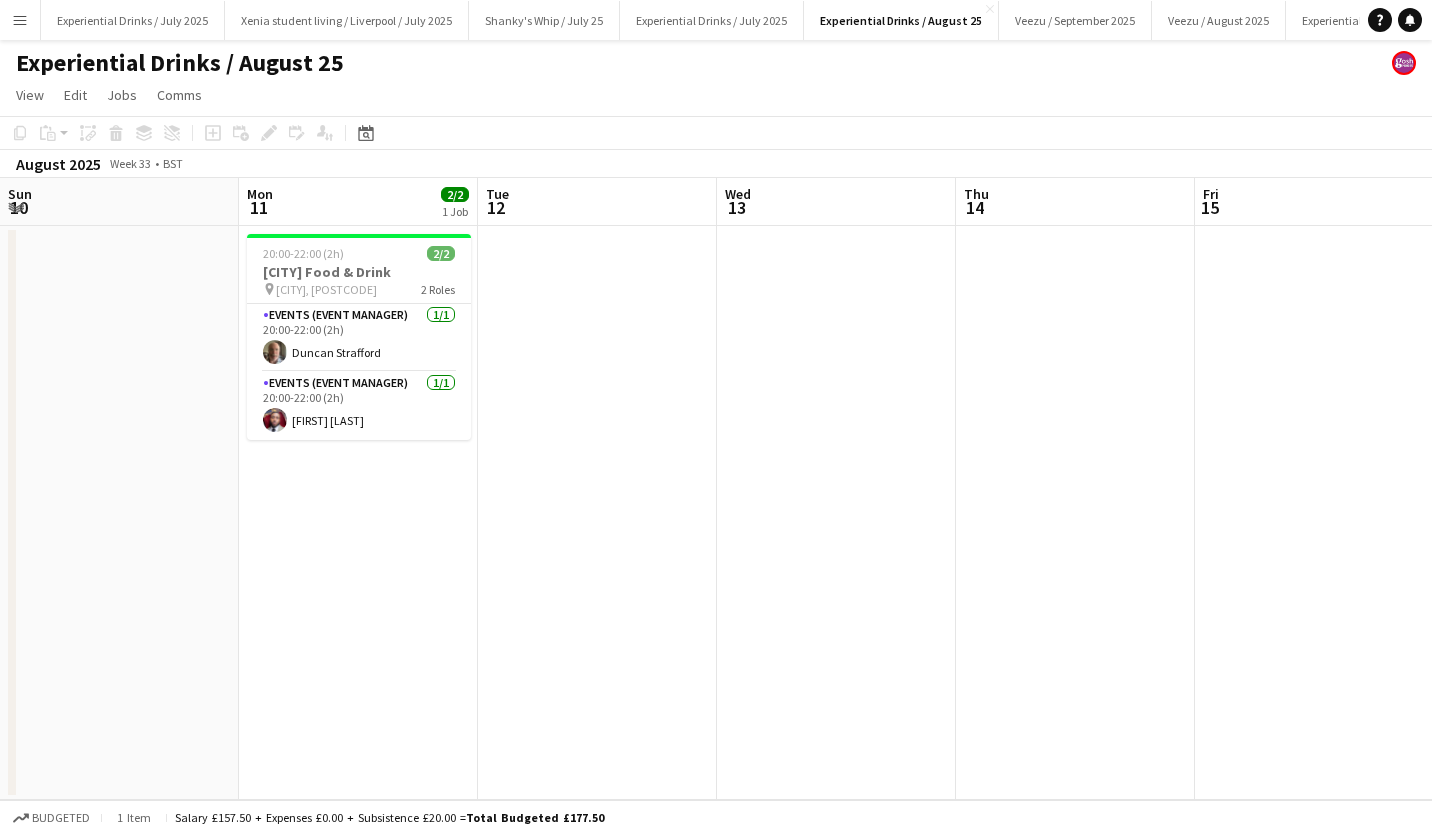 scroll, scrollTop: 0, scrollLeft: 0, axis: both 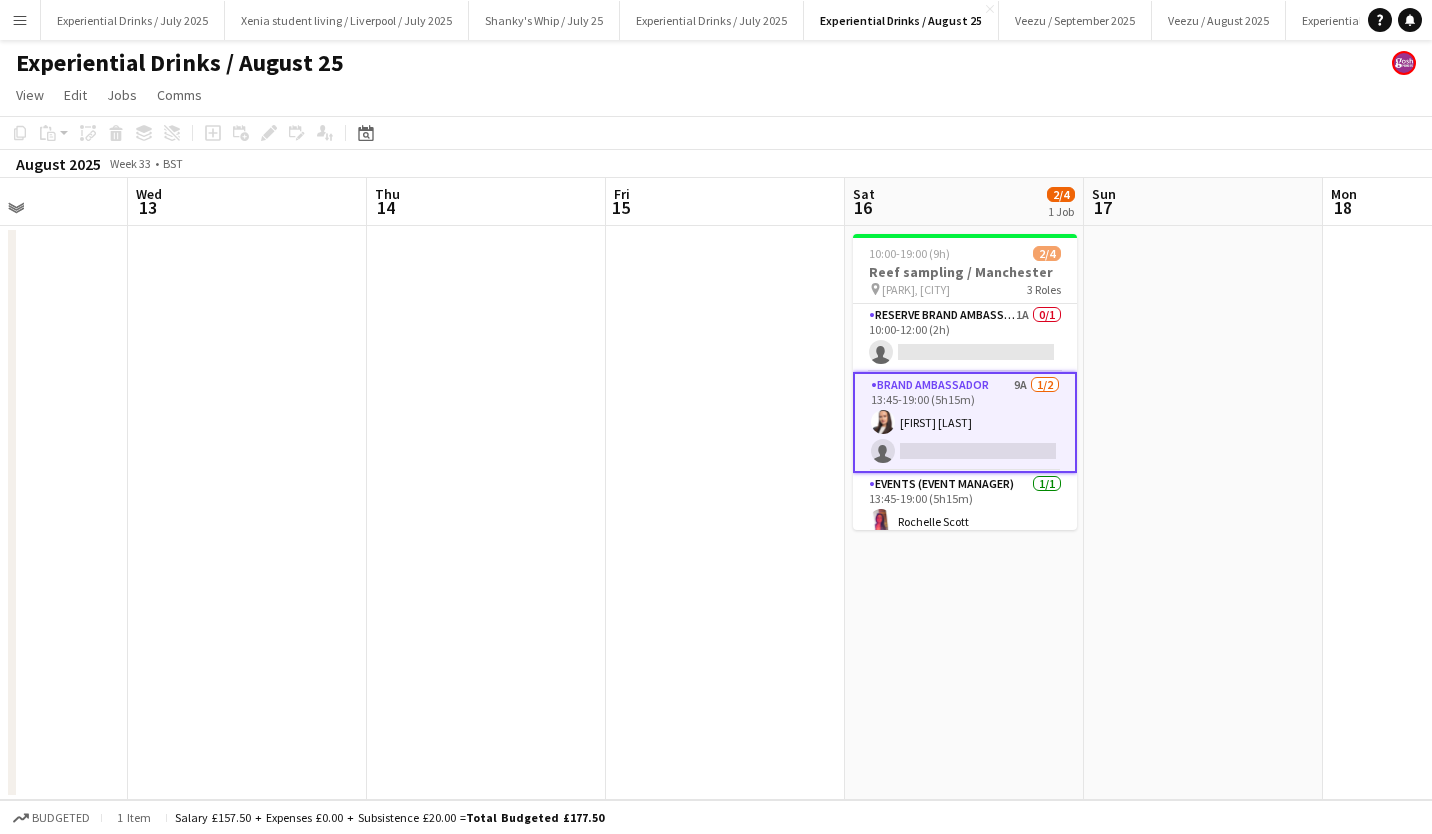 click on "Menu" at bounding box center (20, 20) 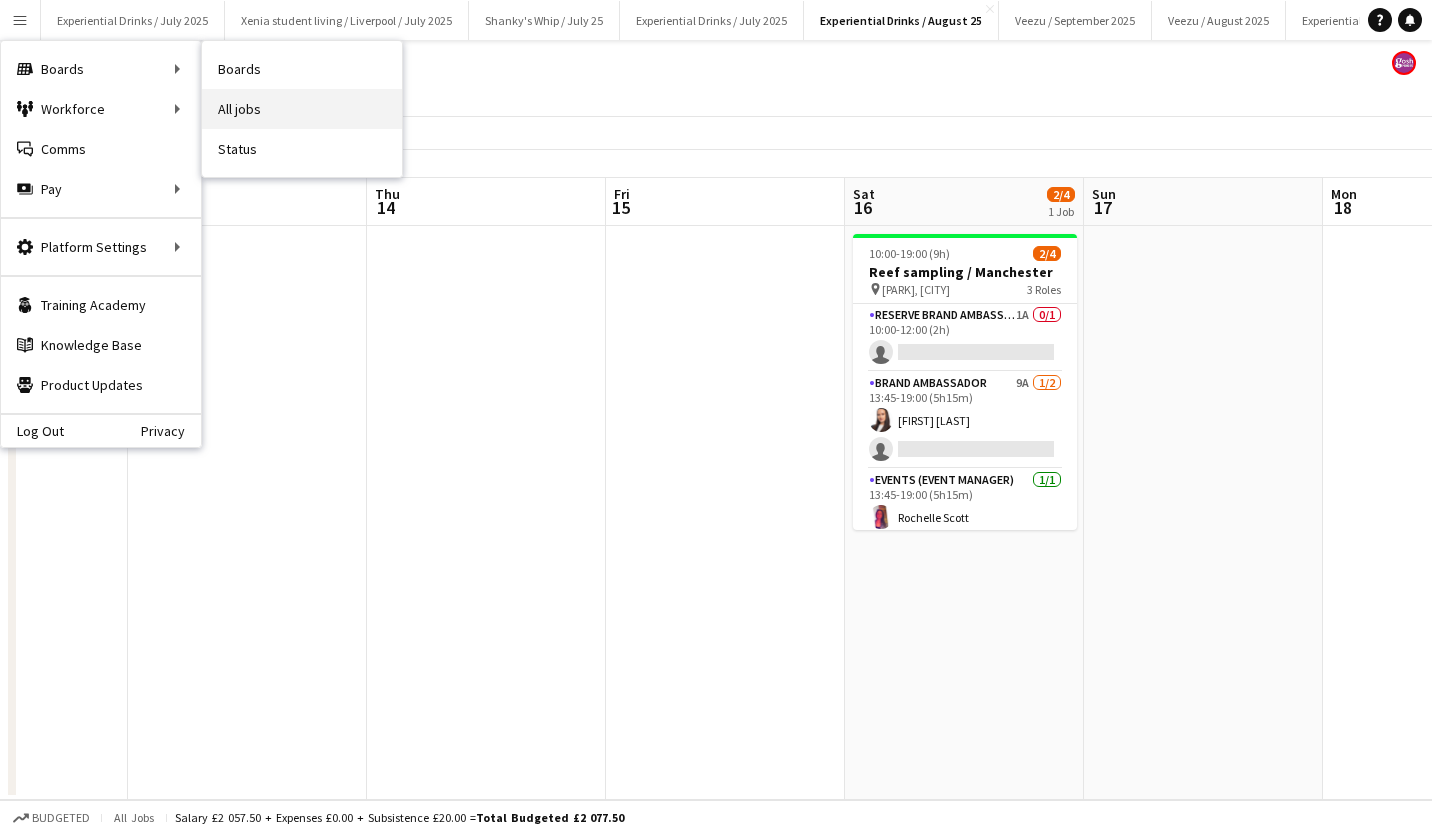 click on "All jobs" at bounding box center (302, 109) 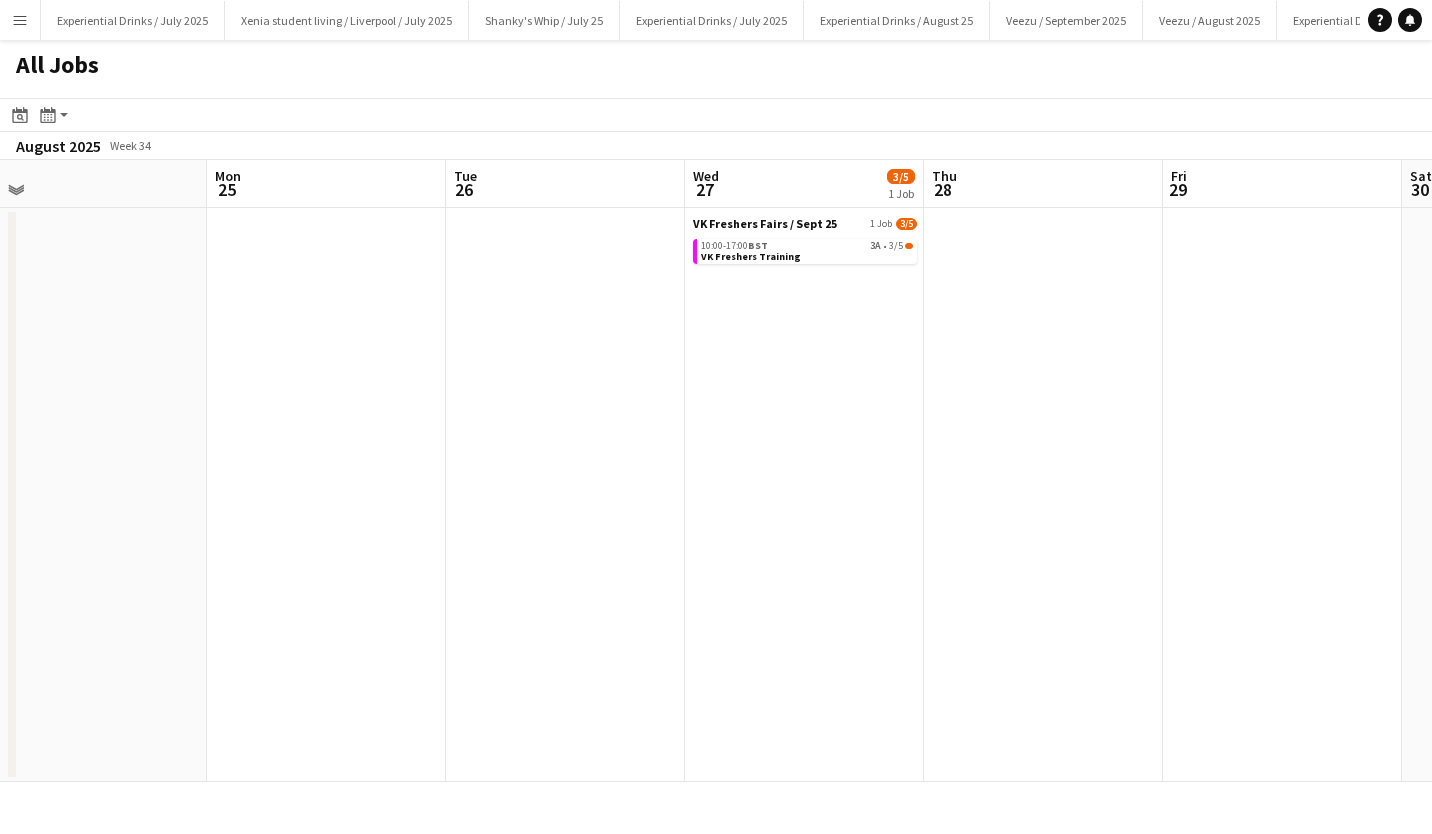 scroll, scrollTop: 0, scrollLeft: 750, axis: horizontal 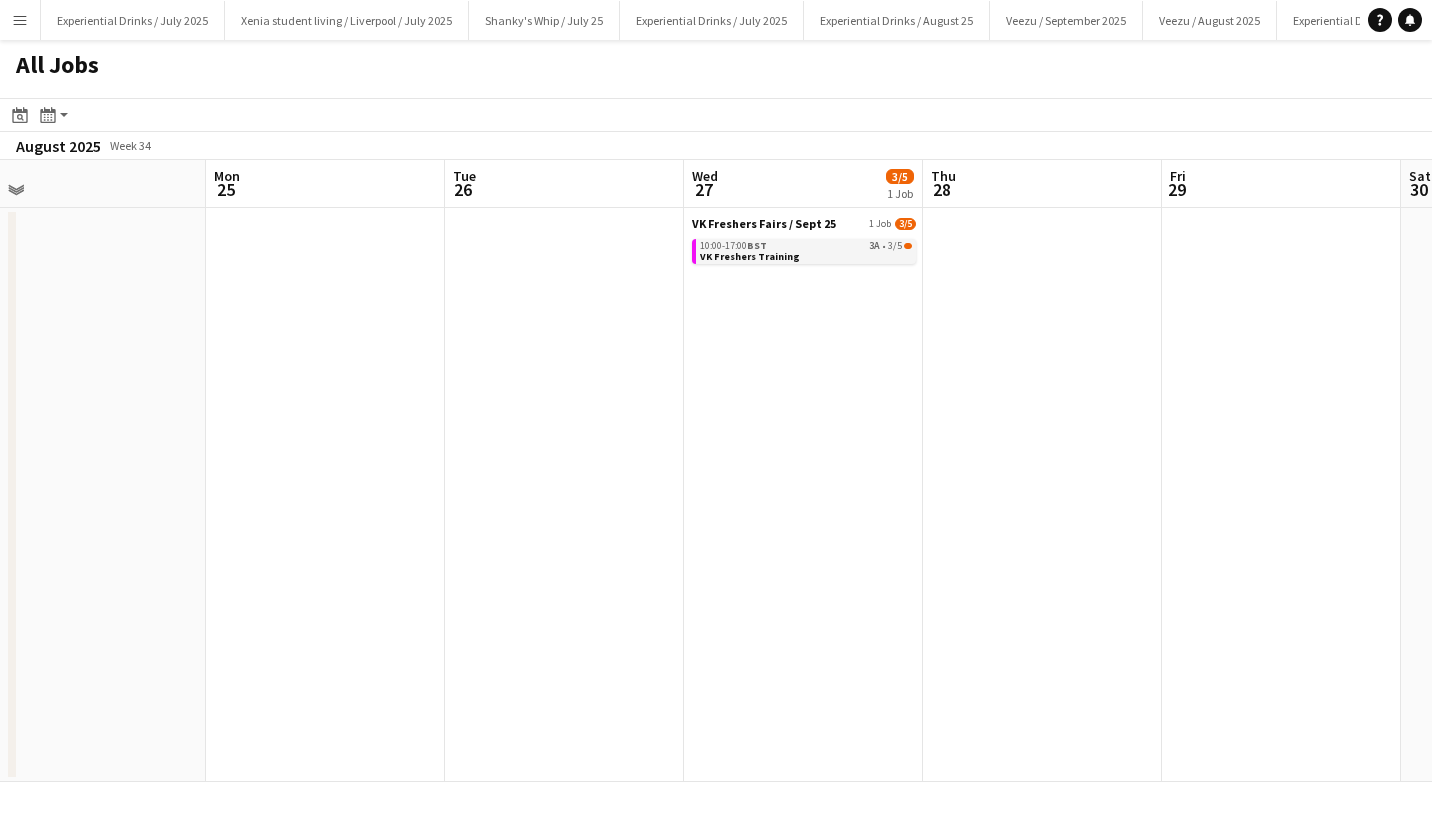 click on "10:00-17:00    BST   3A   •   3/5   VK Freshers Training" at bounding box center (806, 250) 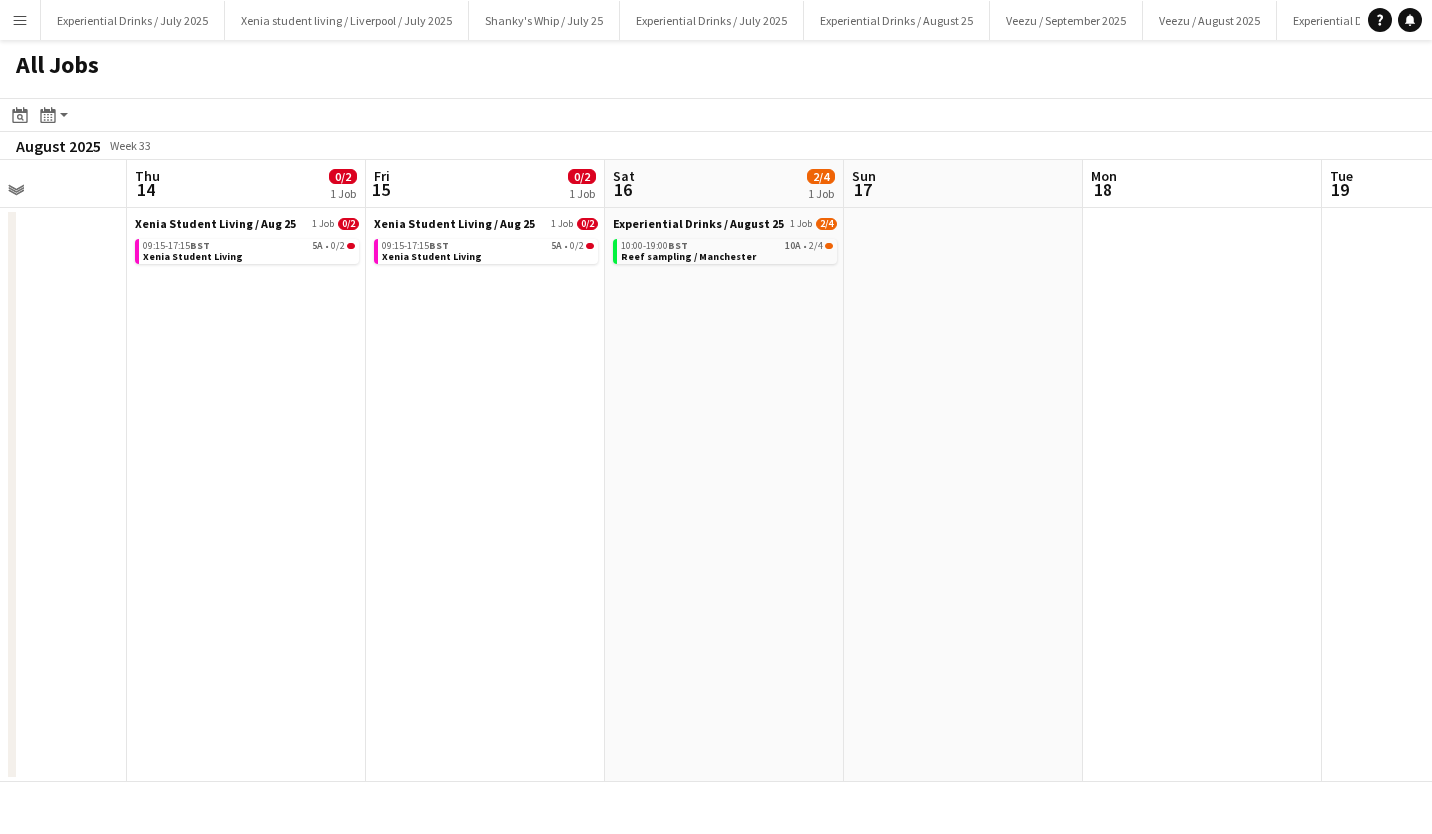 scroll, scrollTop: 0, scrollLeft: 550, axis: horizontal 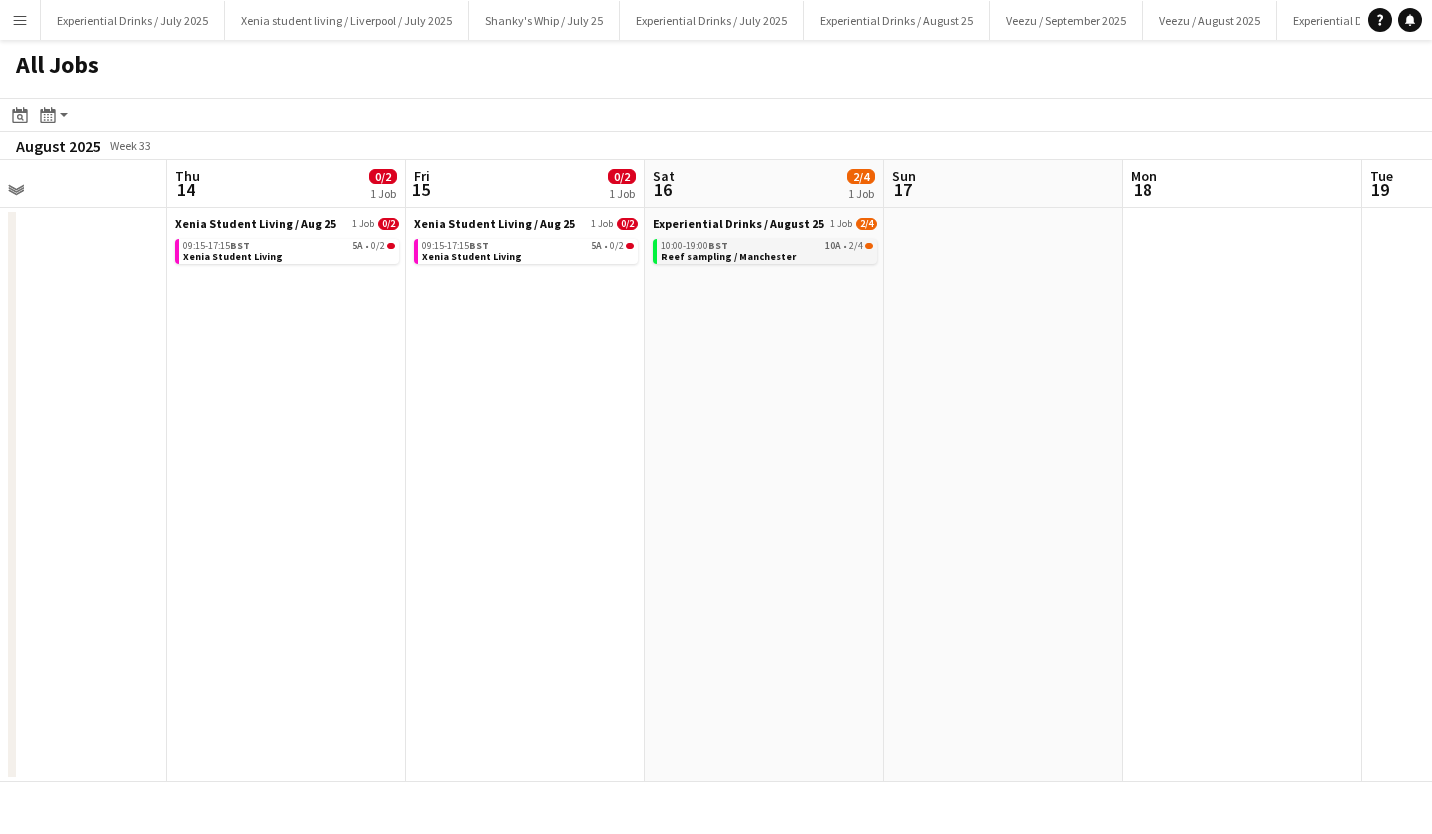 click on "10A" at bounding box center [833, 246] 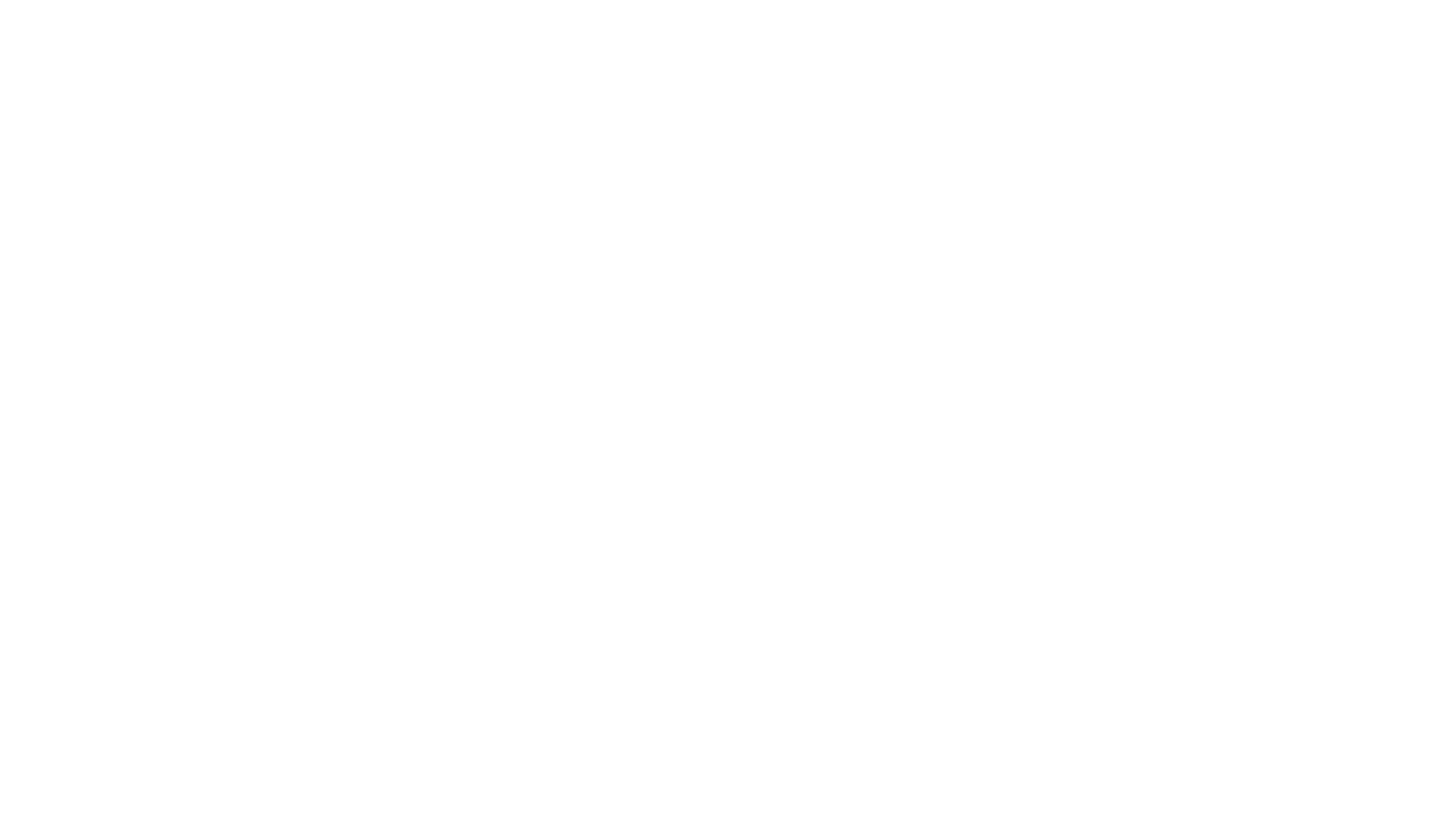 scroll, scrollTop: 0, scrollLeft: 0, axis: both 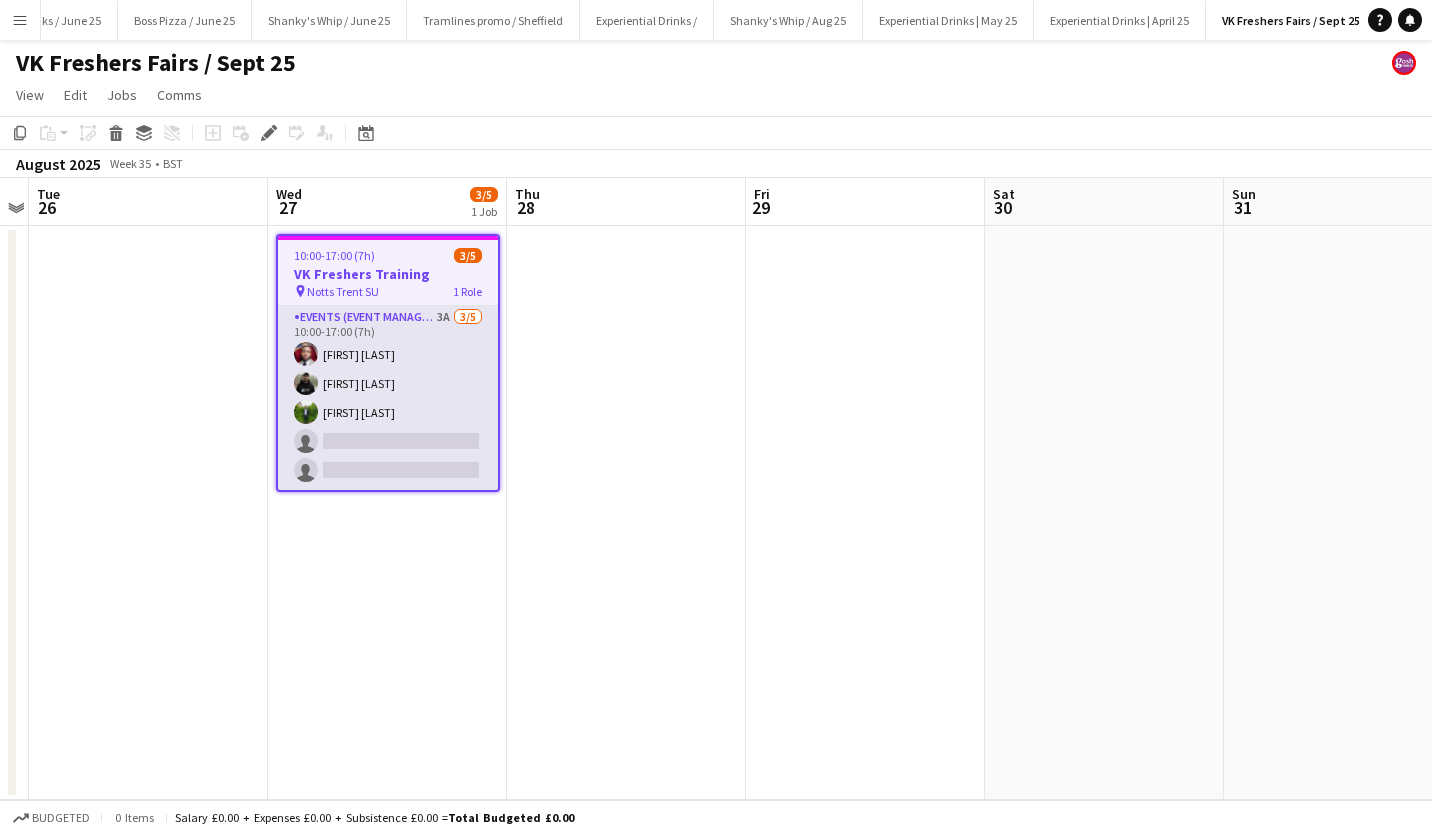 click on "Events (Event Manager)   3A   3/5   10:00-17:00 (7h)
TERRELL BROWN Ray Laybourn Ibi Parkar
single-neutral-actions
single-neutral-actions" at bounding box center (388, 398) 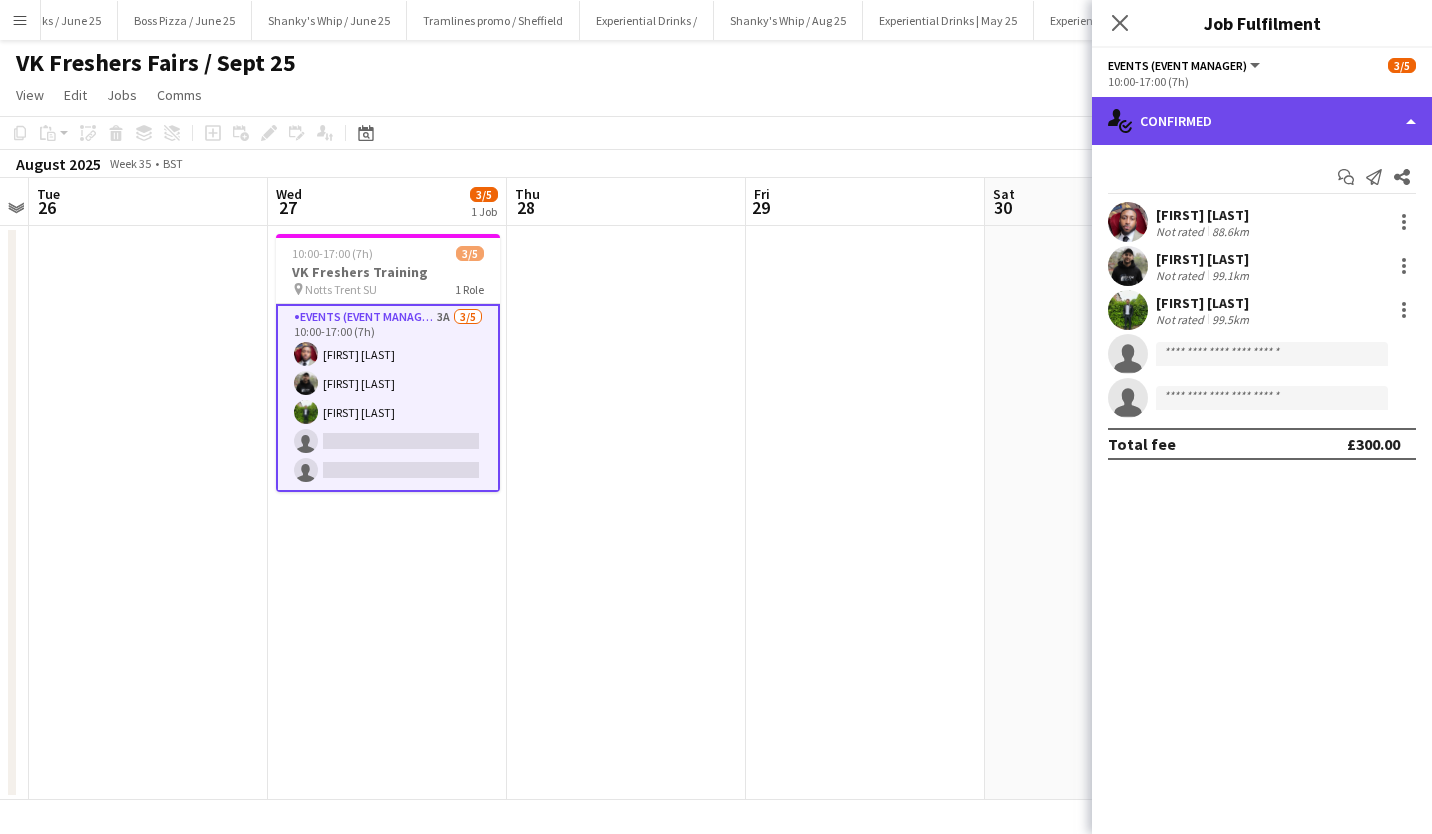 click on "single-neutral-actions-check-2
Confirmed" 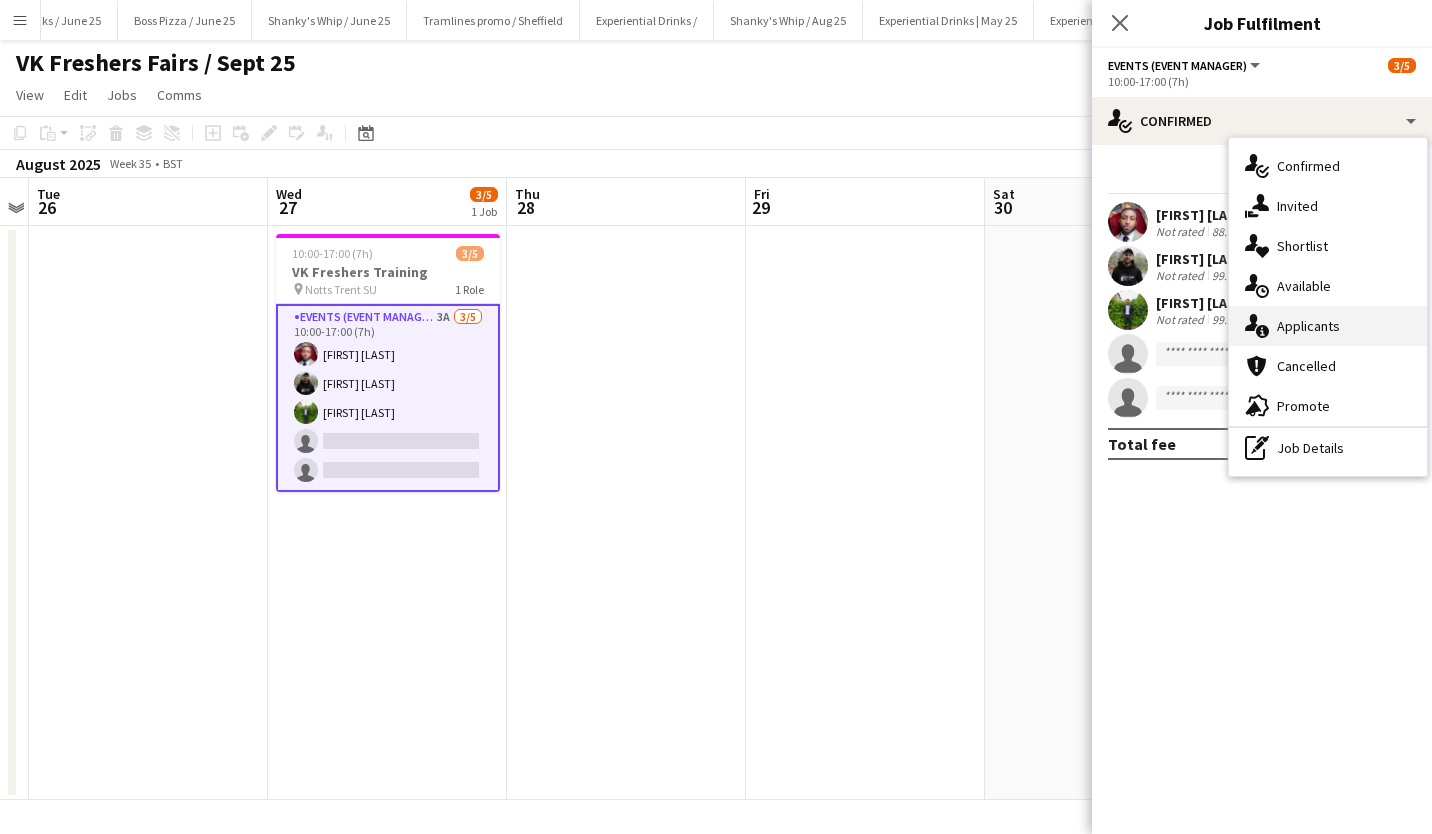 click on "single-neutral-actions-information
Applicants" at bounding box center (1328, 326) 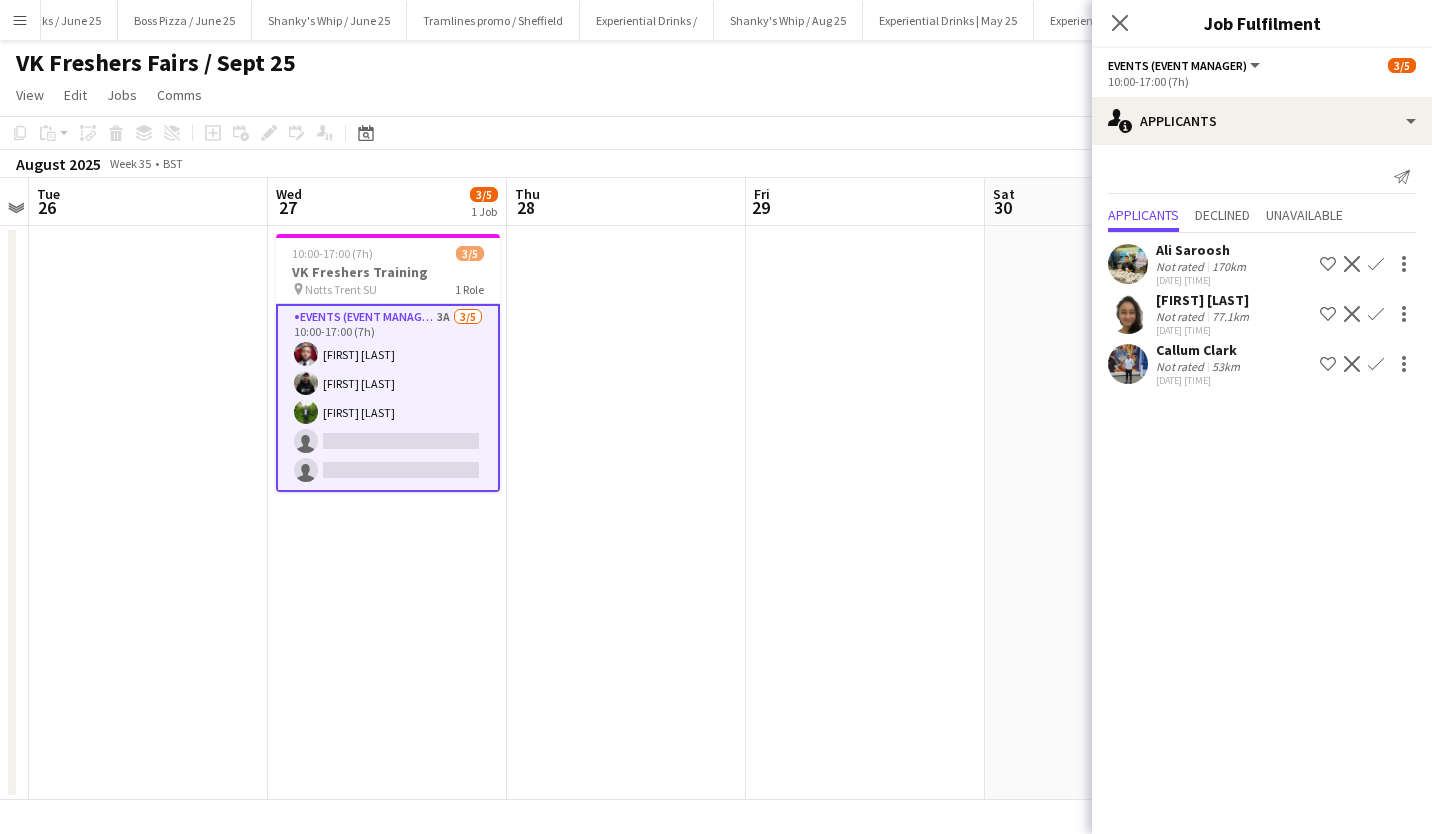 click on "Callum Clark" 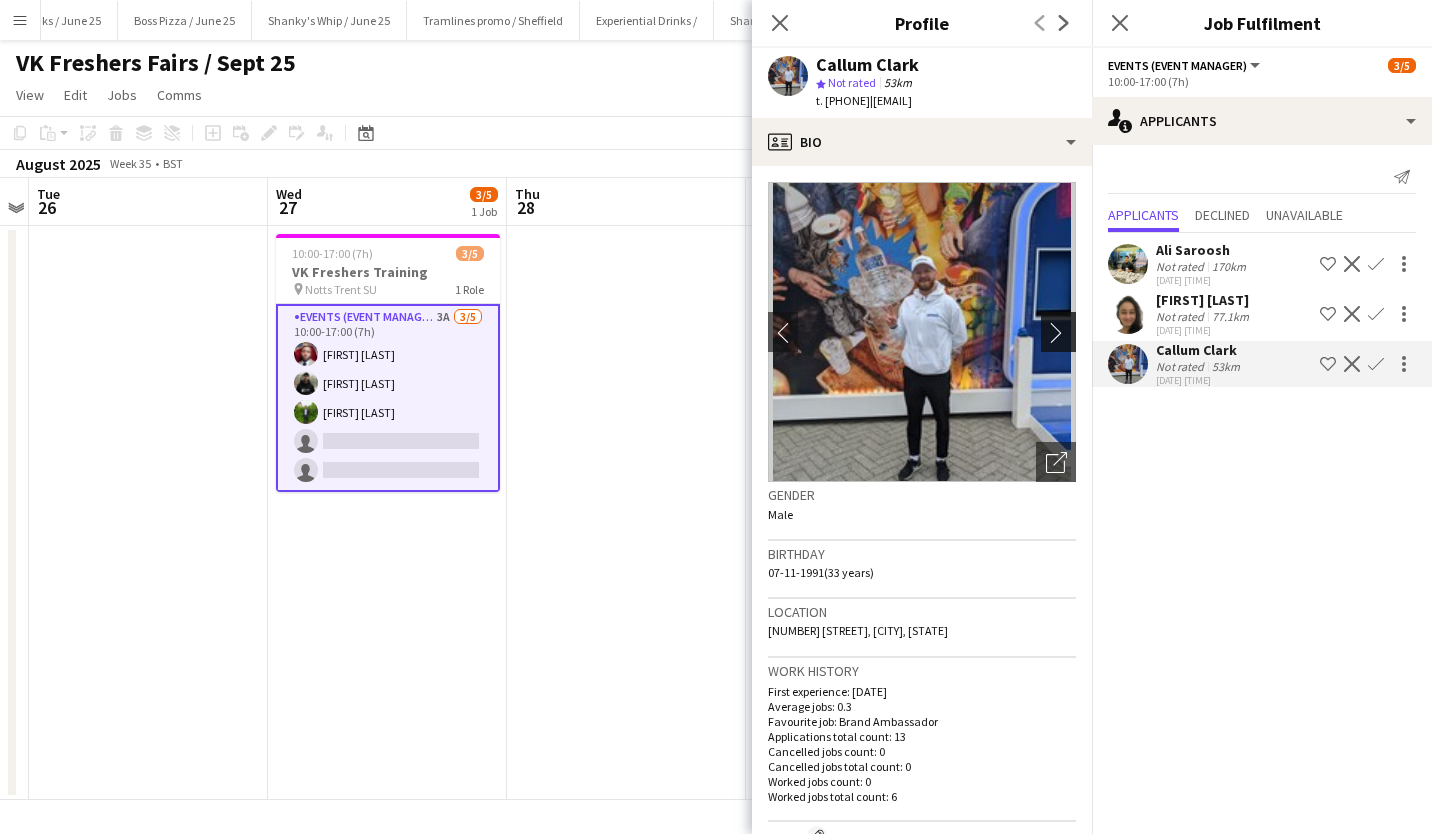 click on "chevron-right" 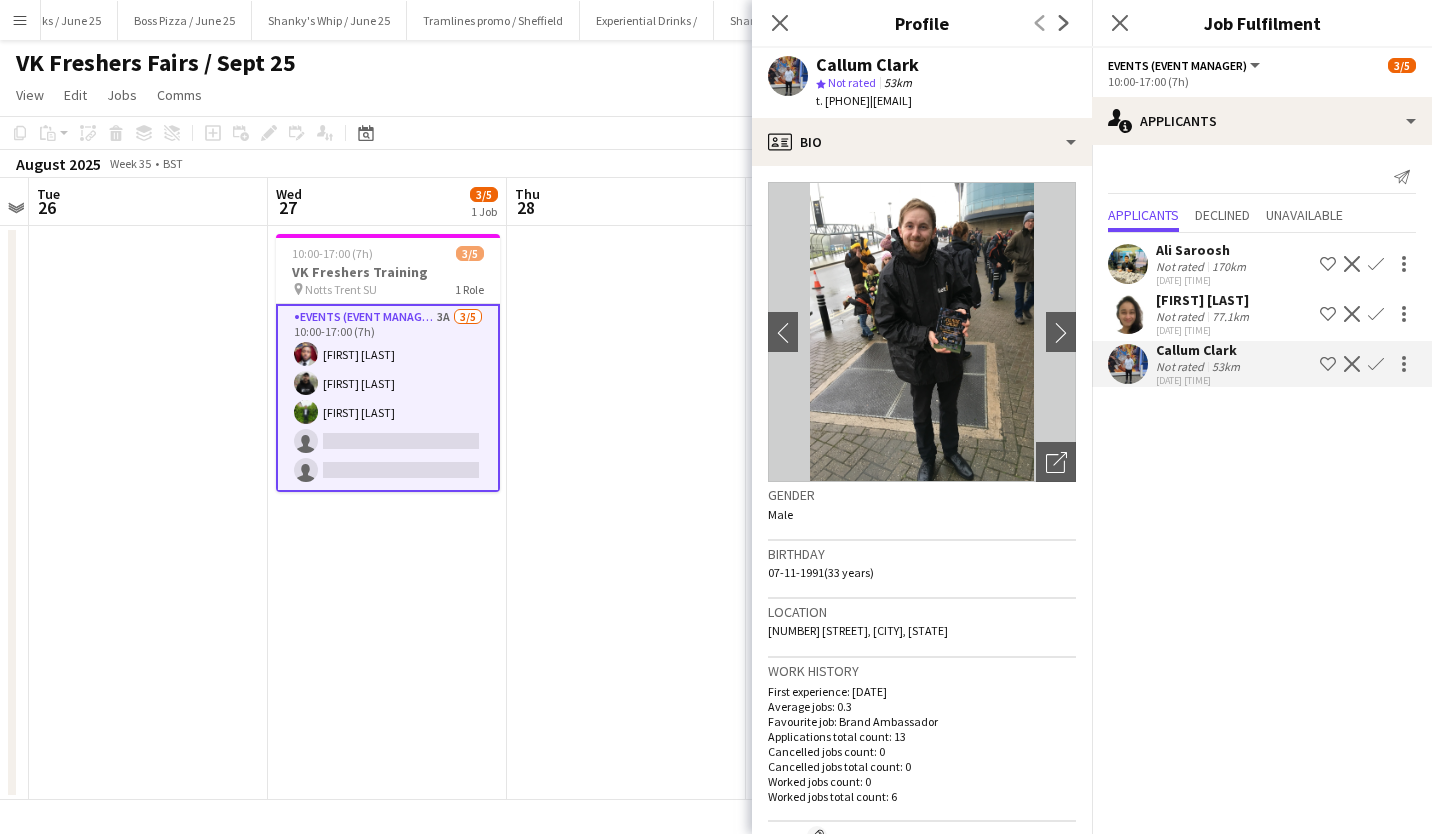 scroll, scrollTop: 357, scrollLeft: 0, axis: vertical 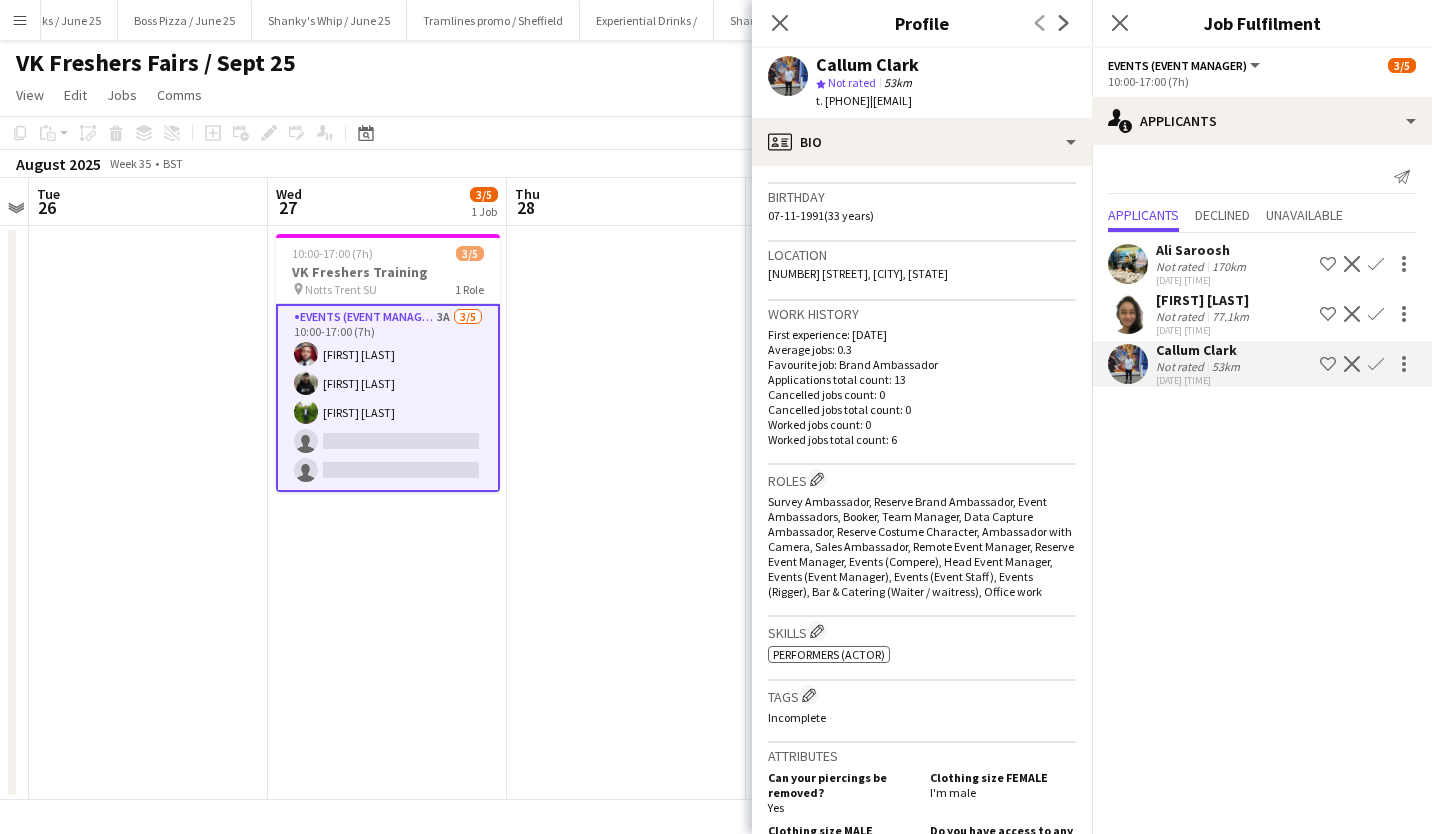 drag, startPoint x: 862, startPoint y: 269, endPoint x: 982, endPoint y: 264, distance: 120.10412 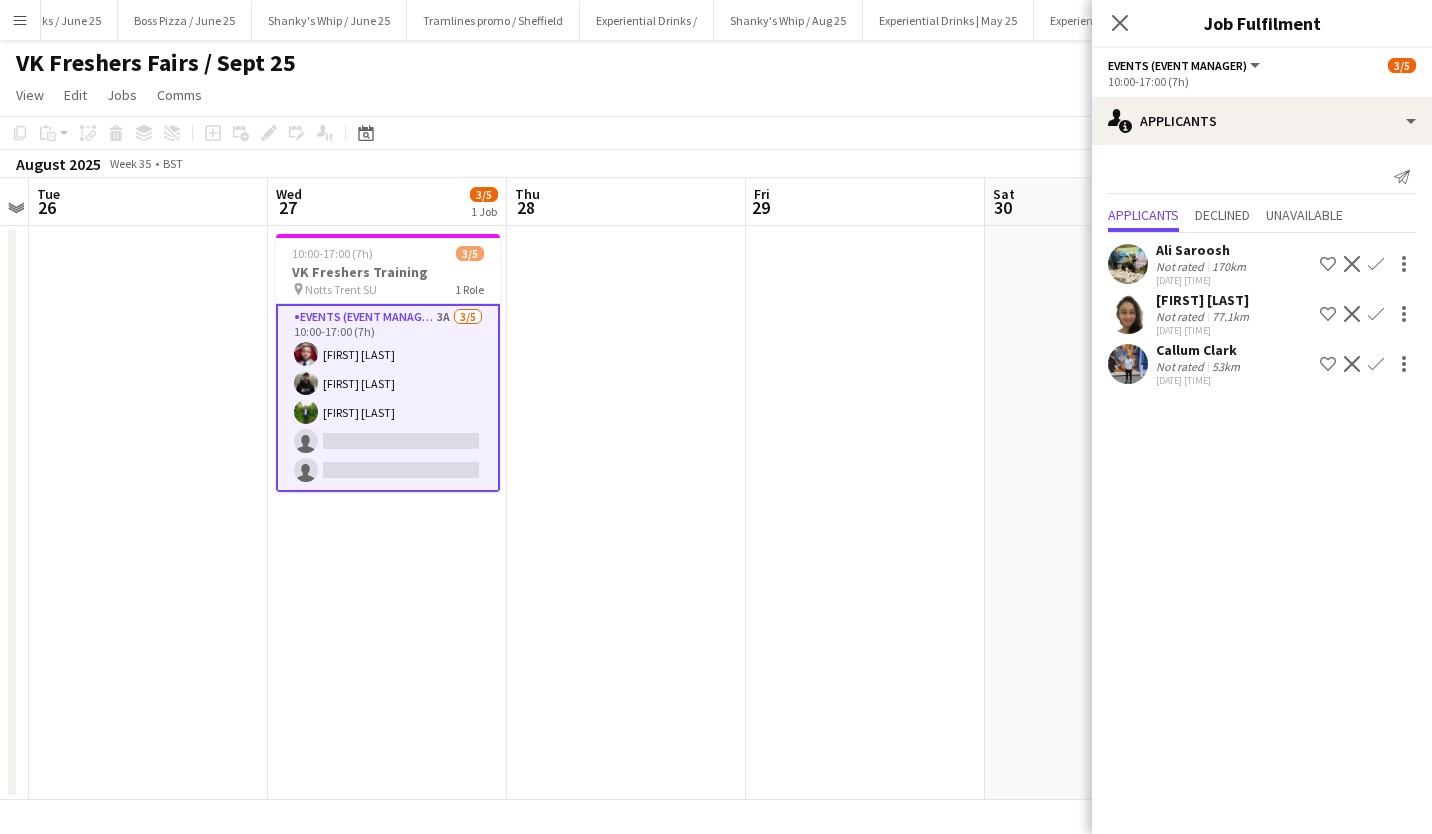 click on "Callum Clark" 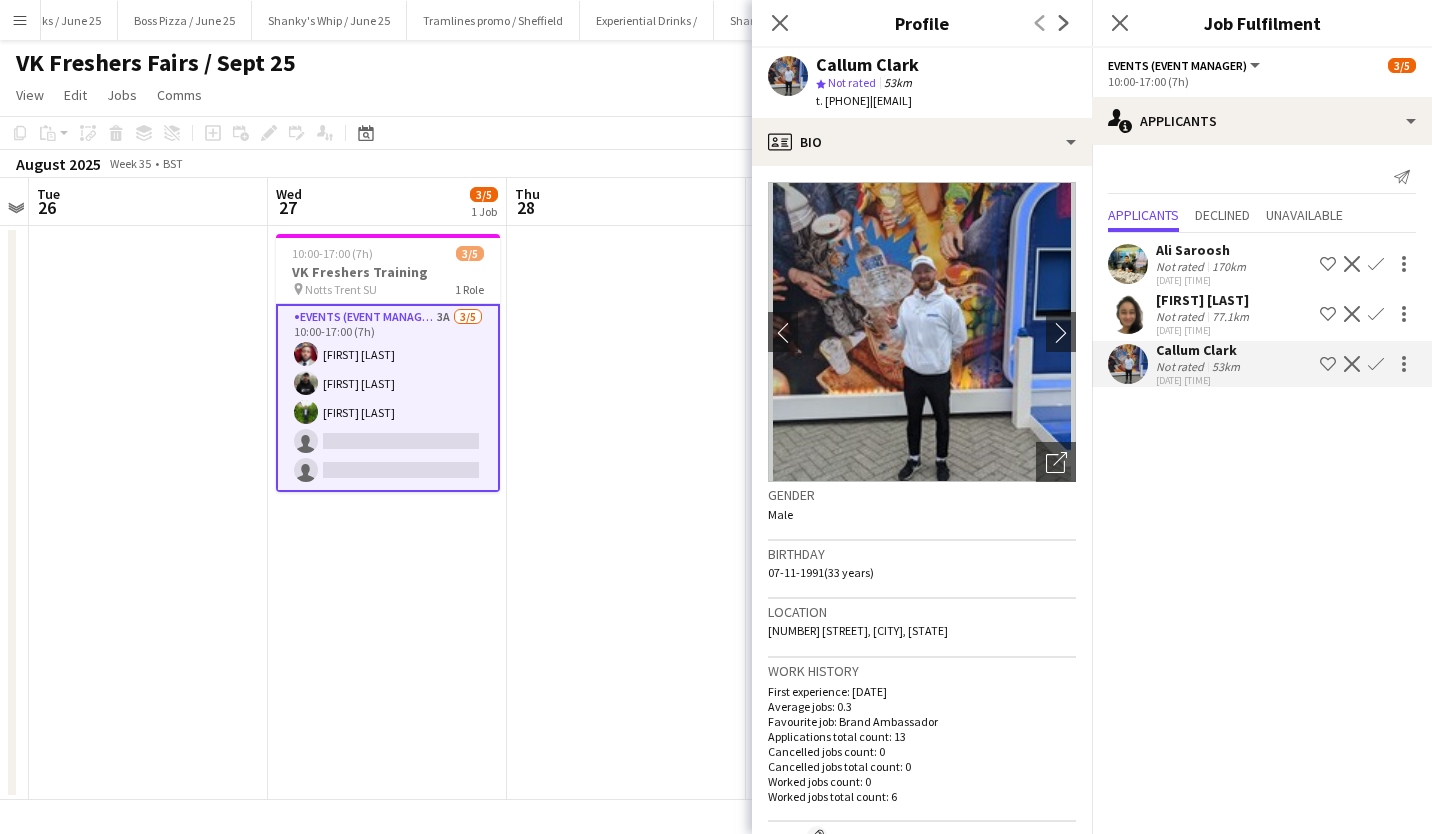 click on "Confirm" 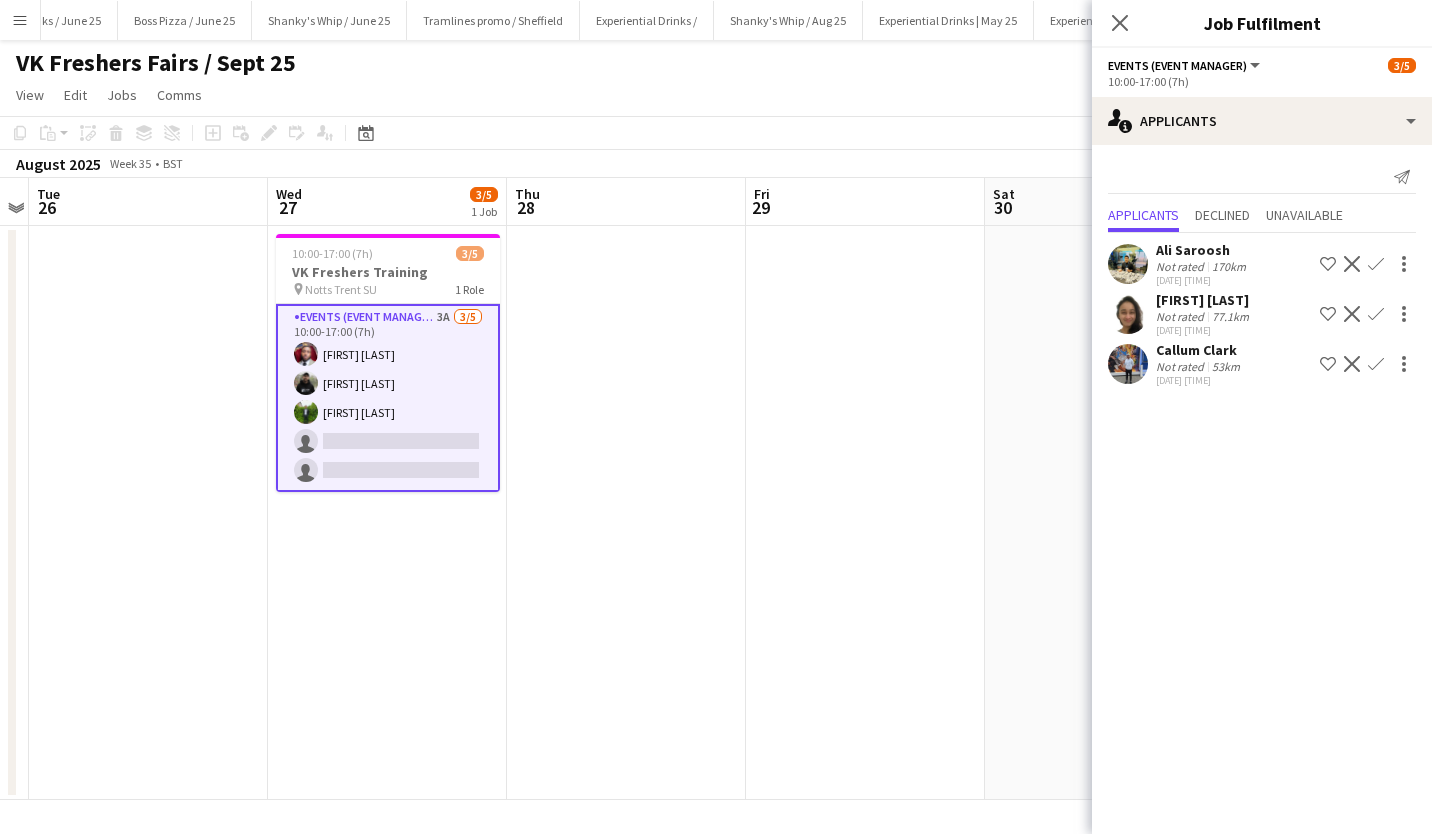 click on "Callum Clark" 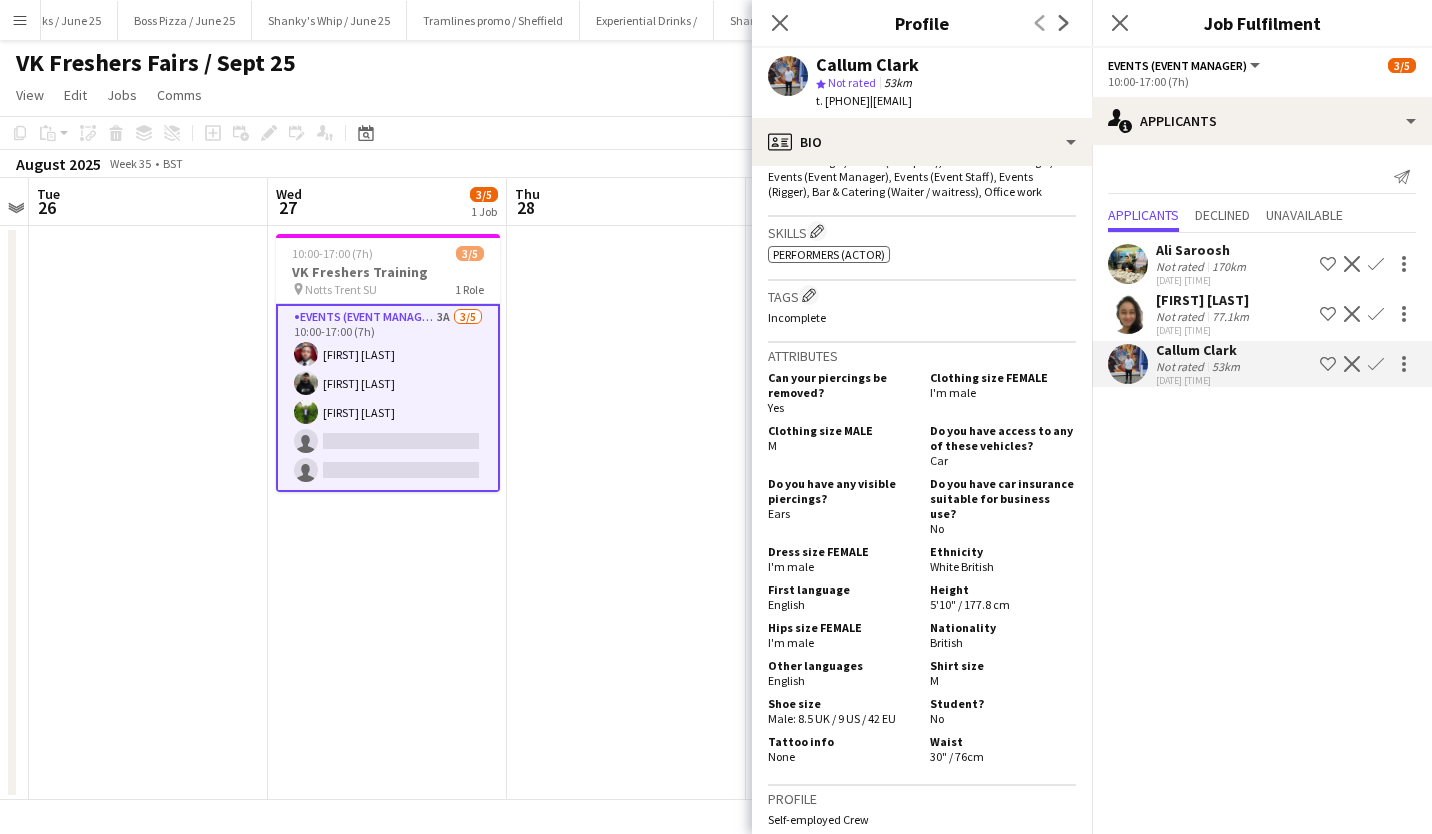 scroll, scrollTop: 758, scrollLeft: 0, axis: vertical 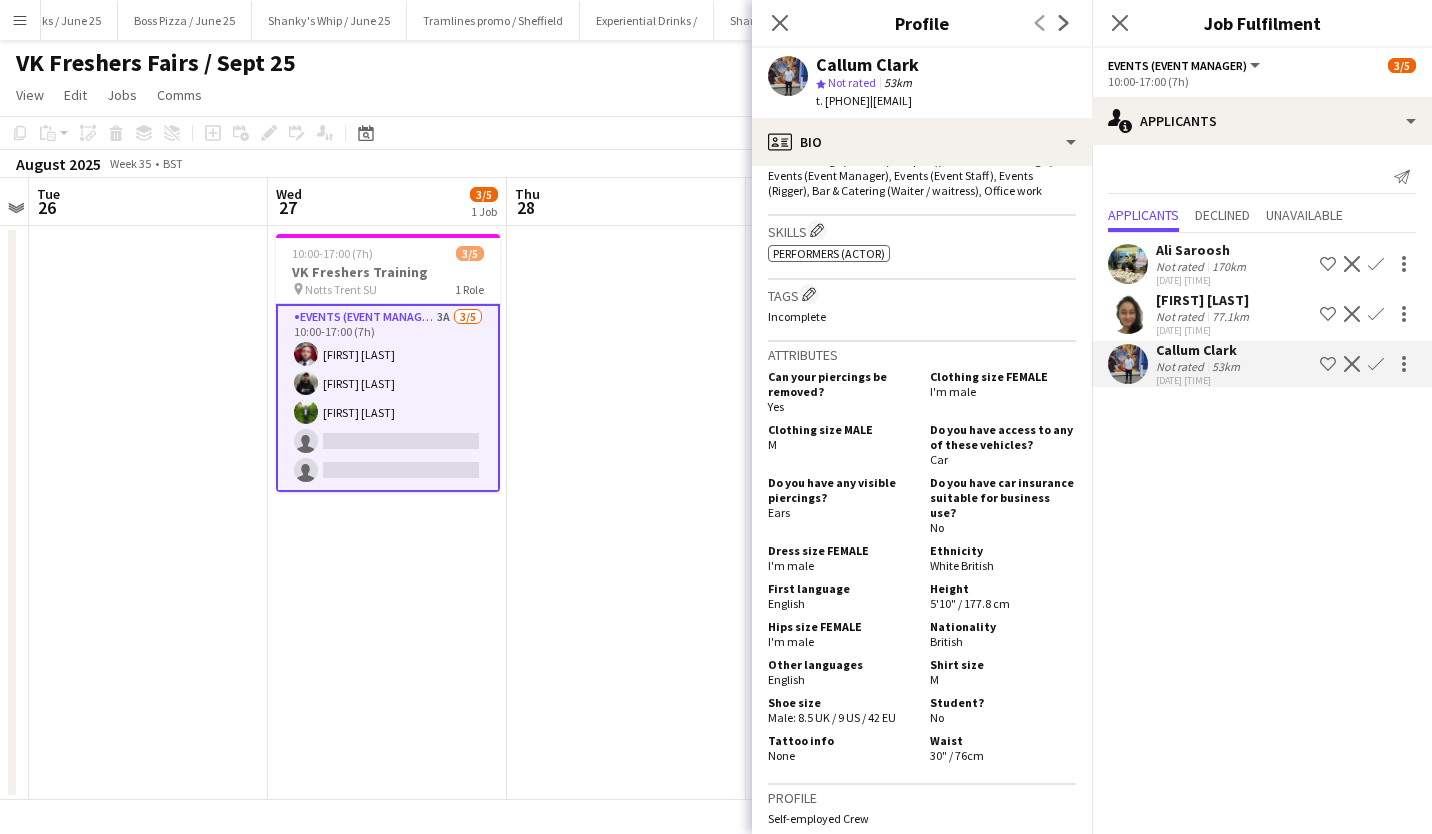 click on "Confirm" 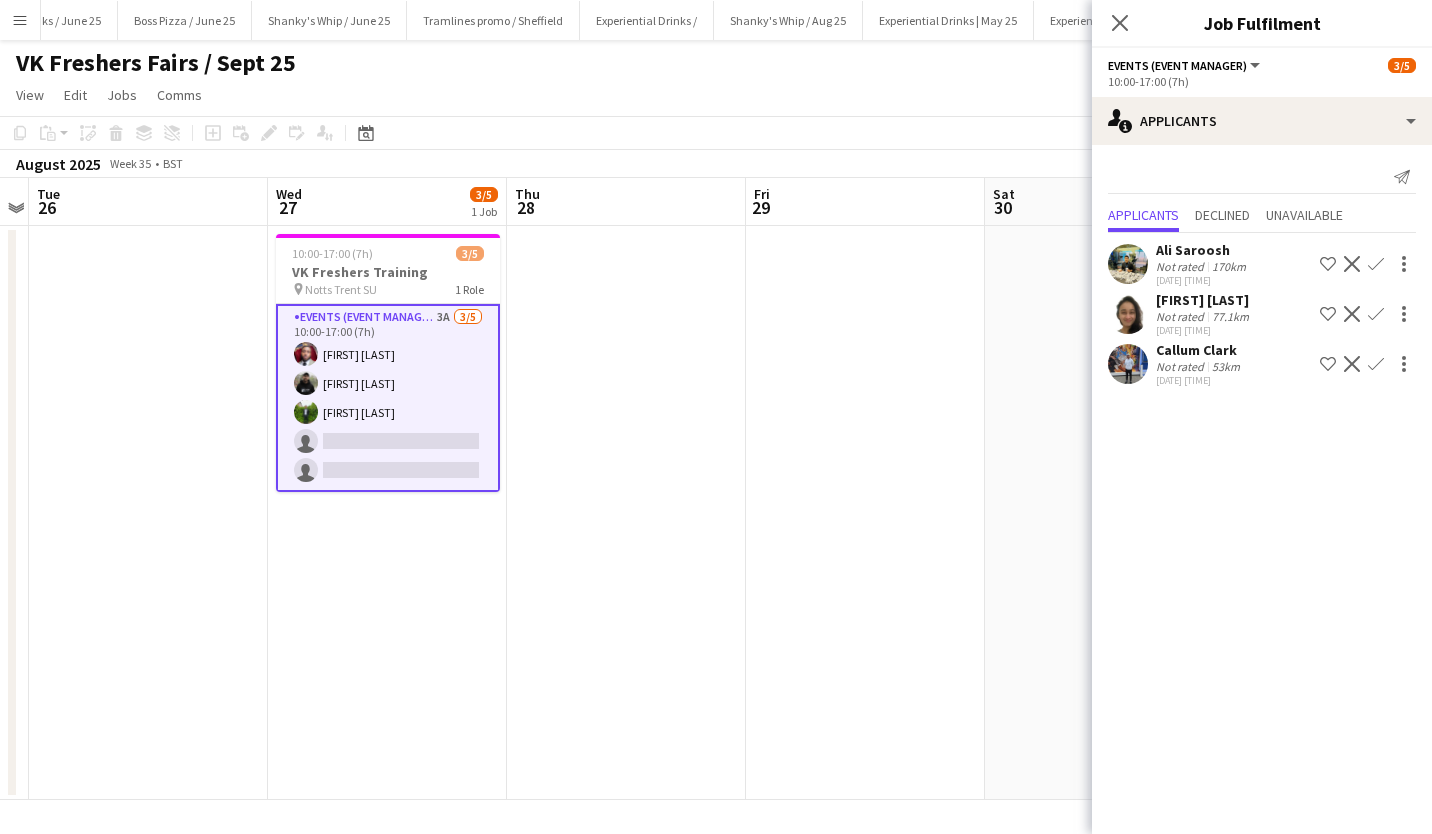 click on "Confirm" 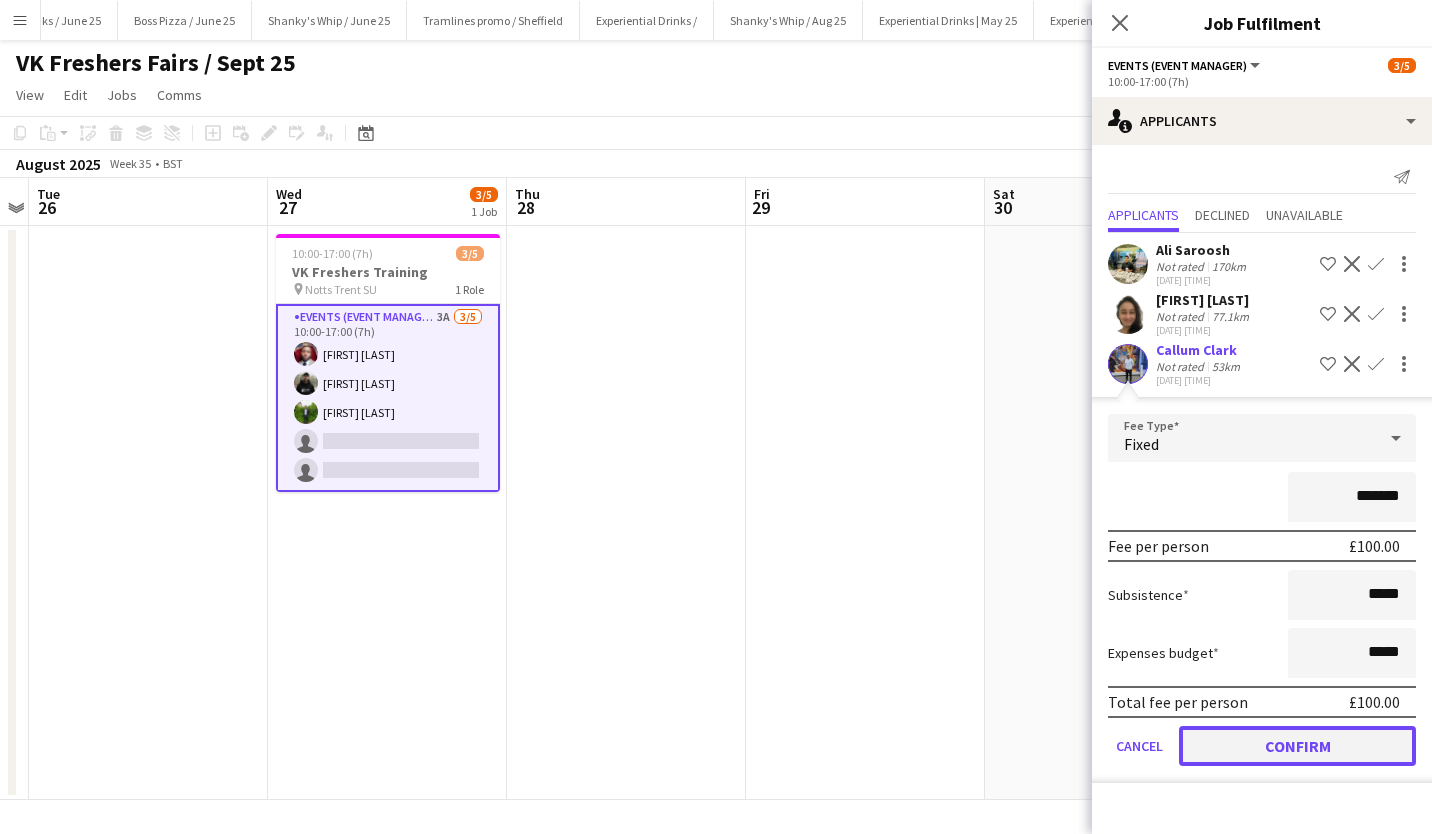 click on "Confirm" 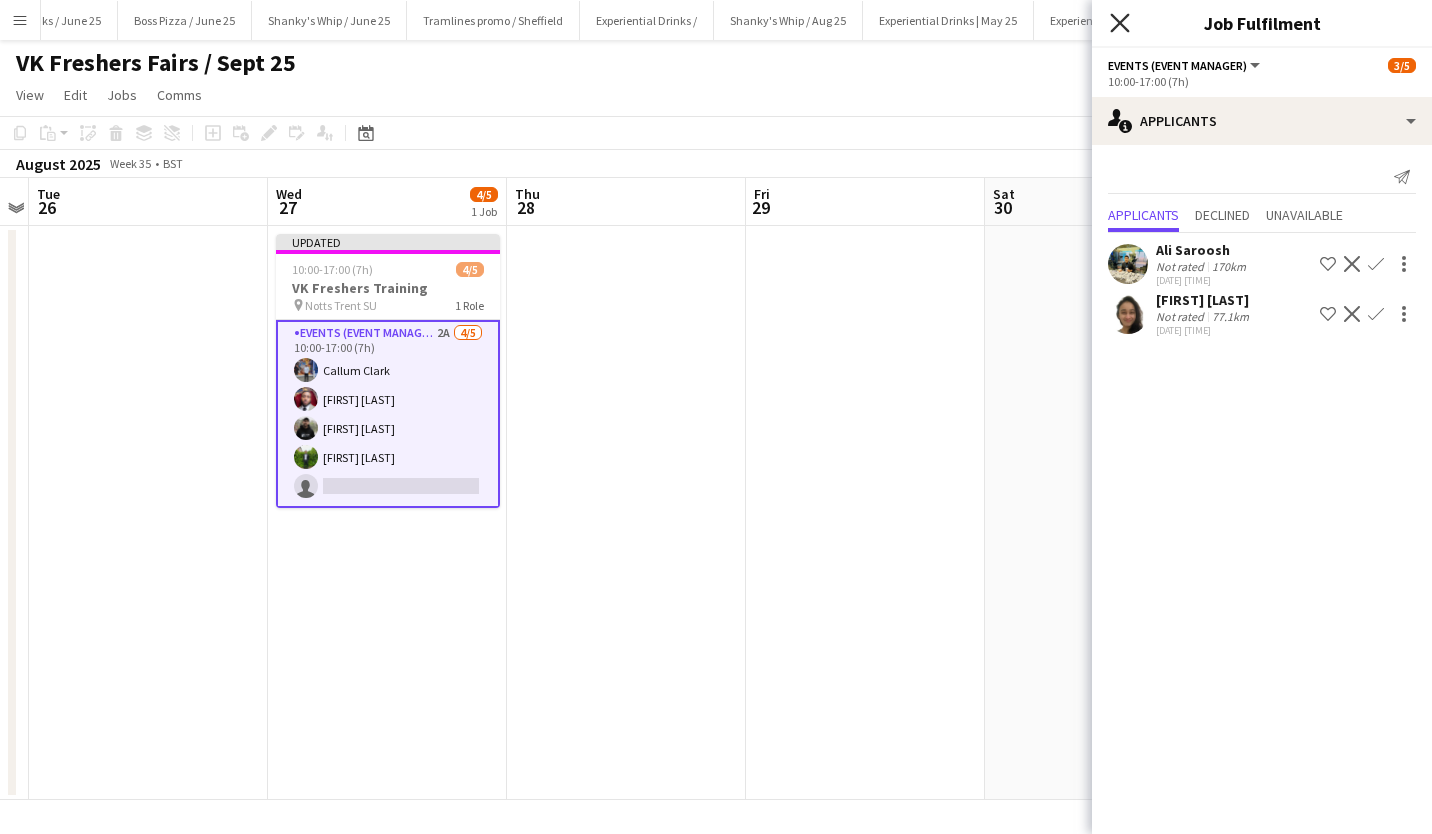 click 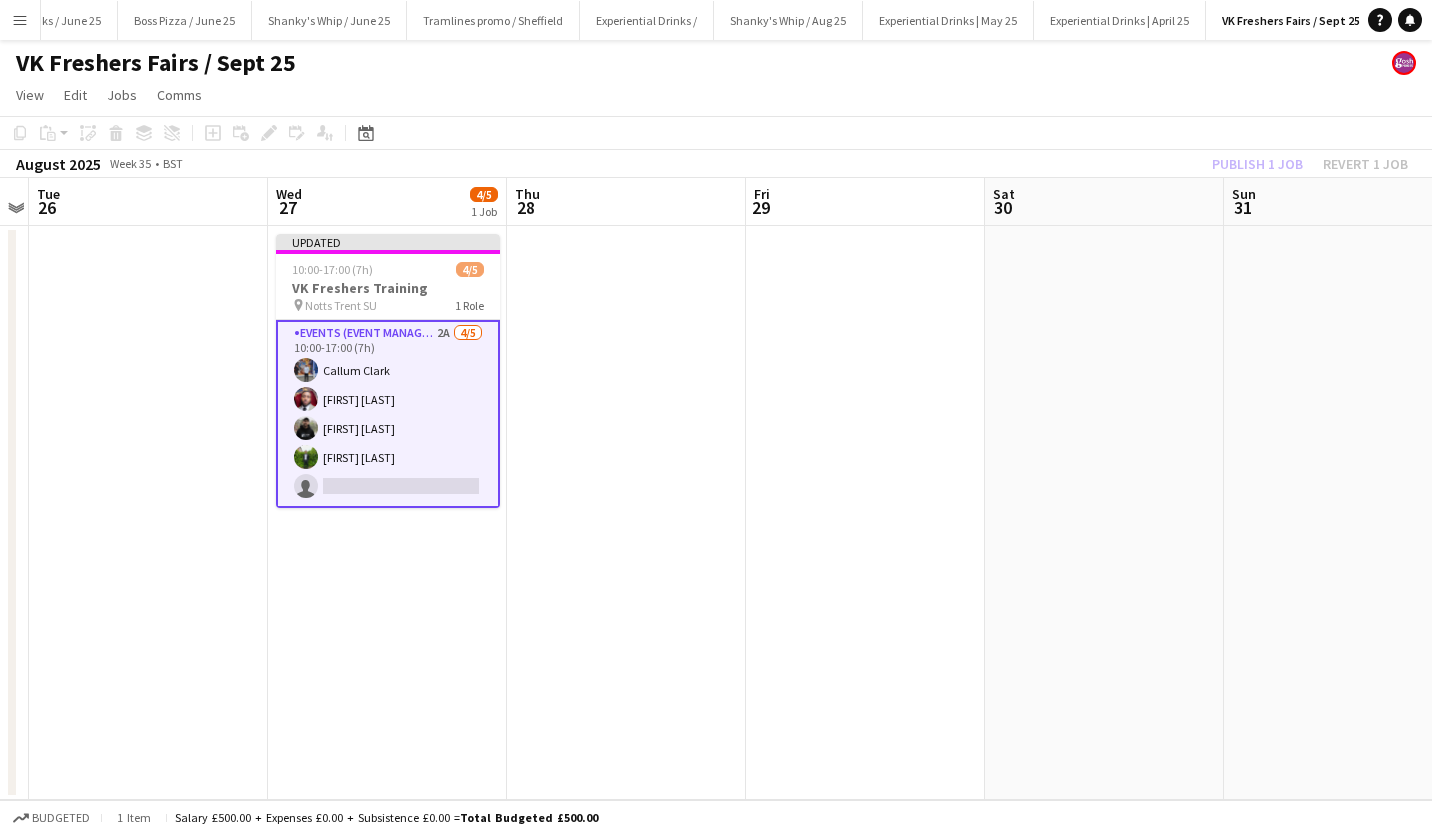 click on "Publish 1 job   Revert 1 job" 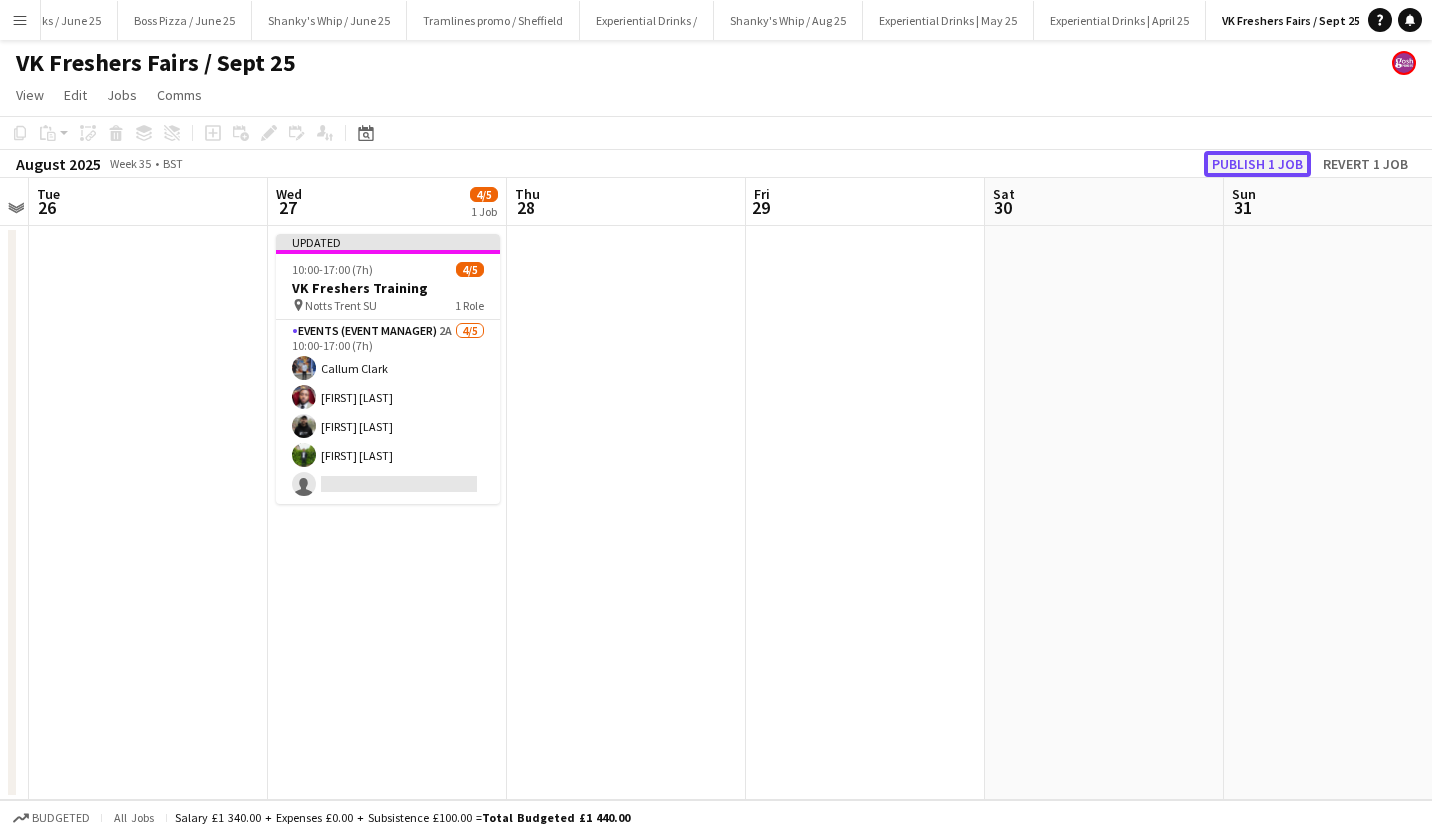 click on "Publish 1 job" 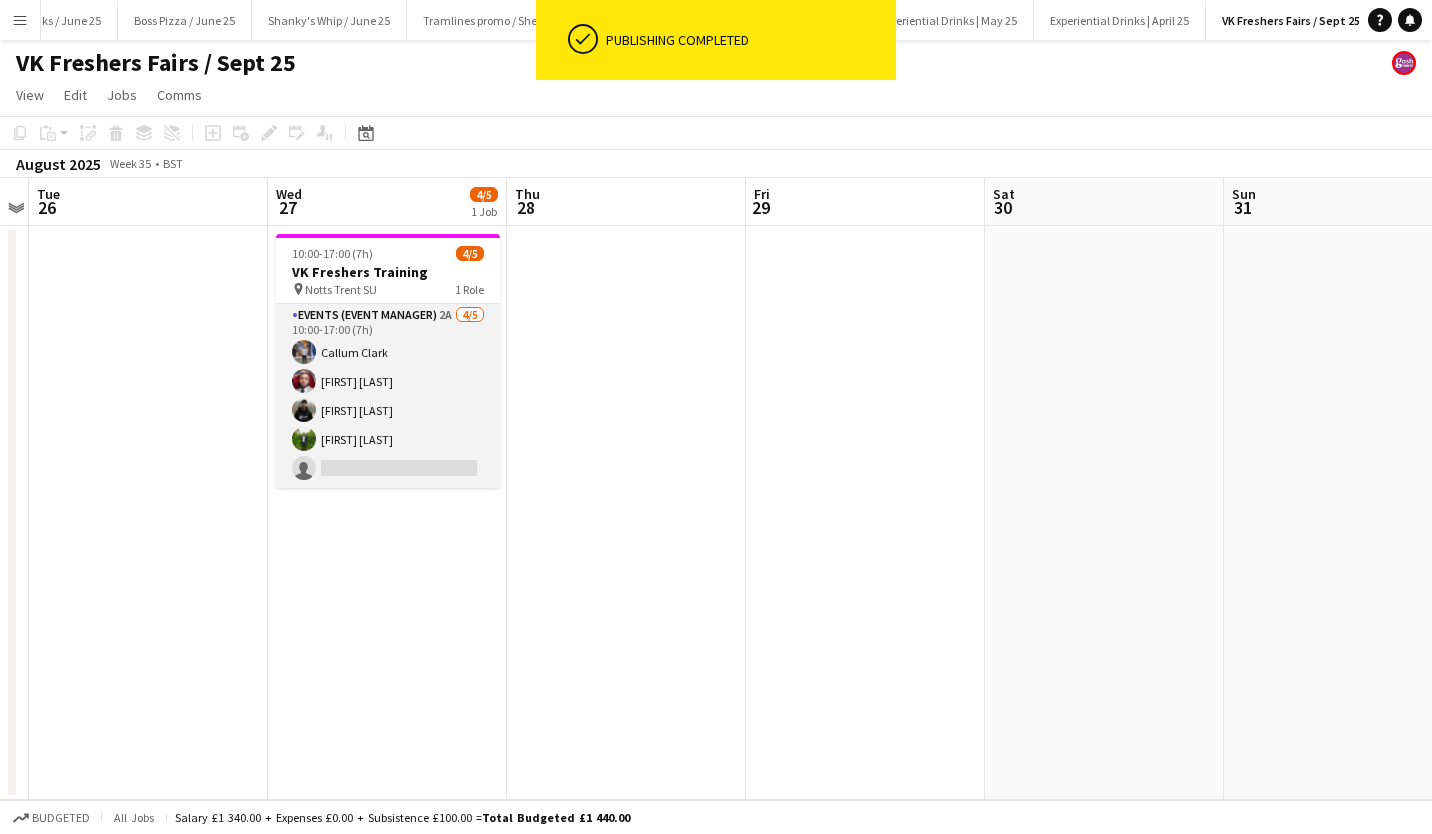 click on "Events (Event Manager)   2A   4/5   10:00-17:00 (7h)
Callum Clark TERRELL BROWN Ray Laybourn Ibi Parkar
single-neutral-actions" at bounding box center (388, 396) 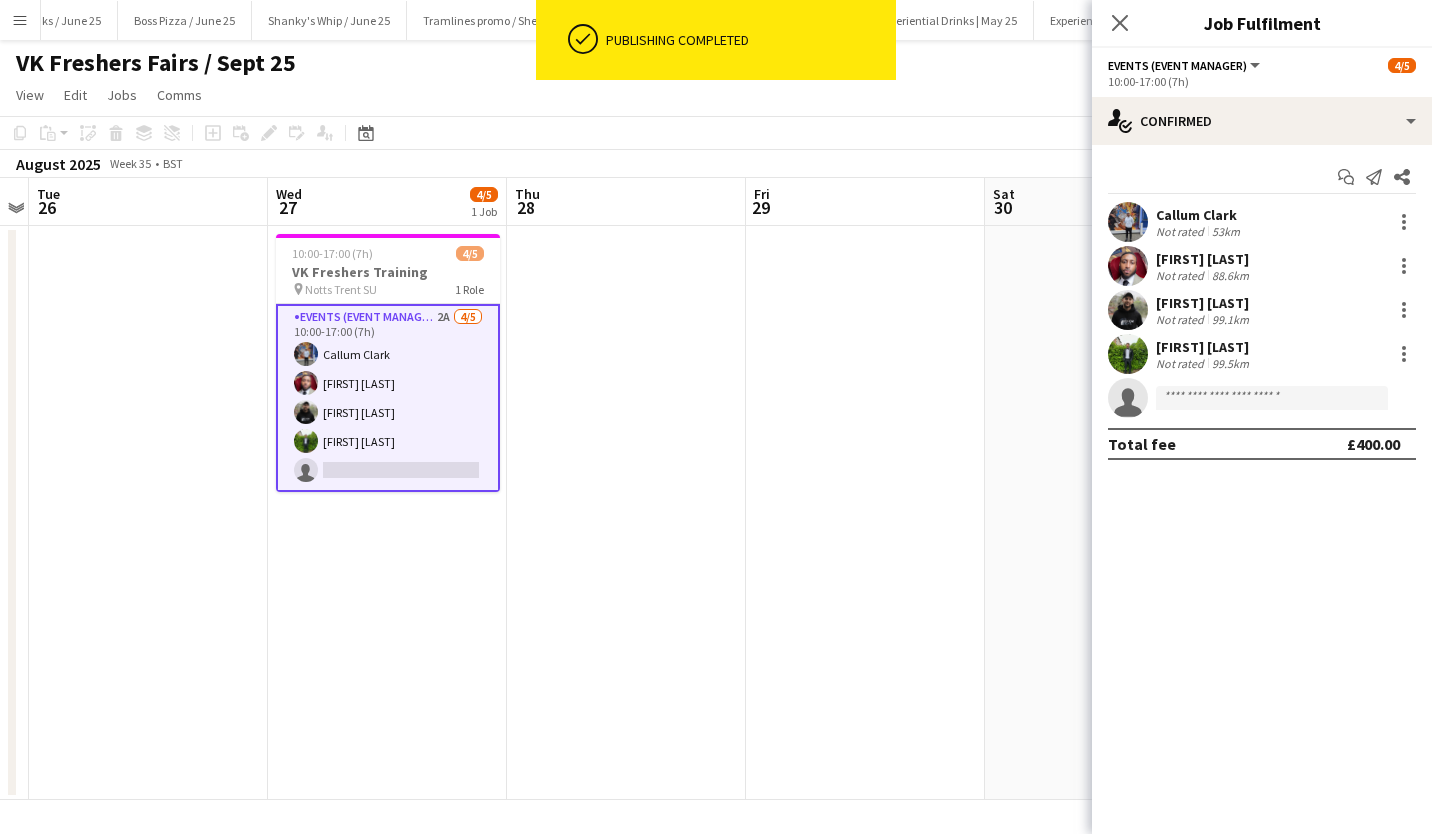 click on "Callum Clark" at bounding box center [1200, 215] 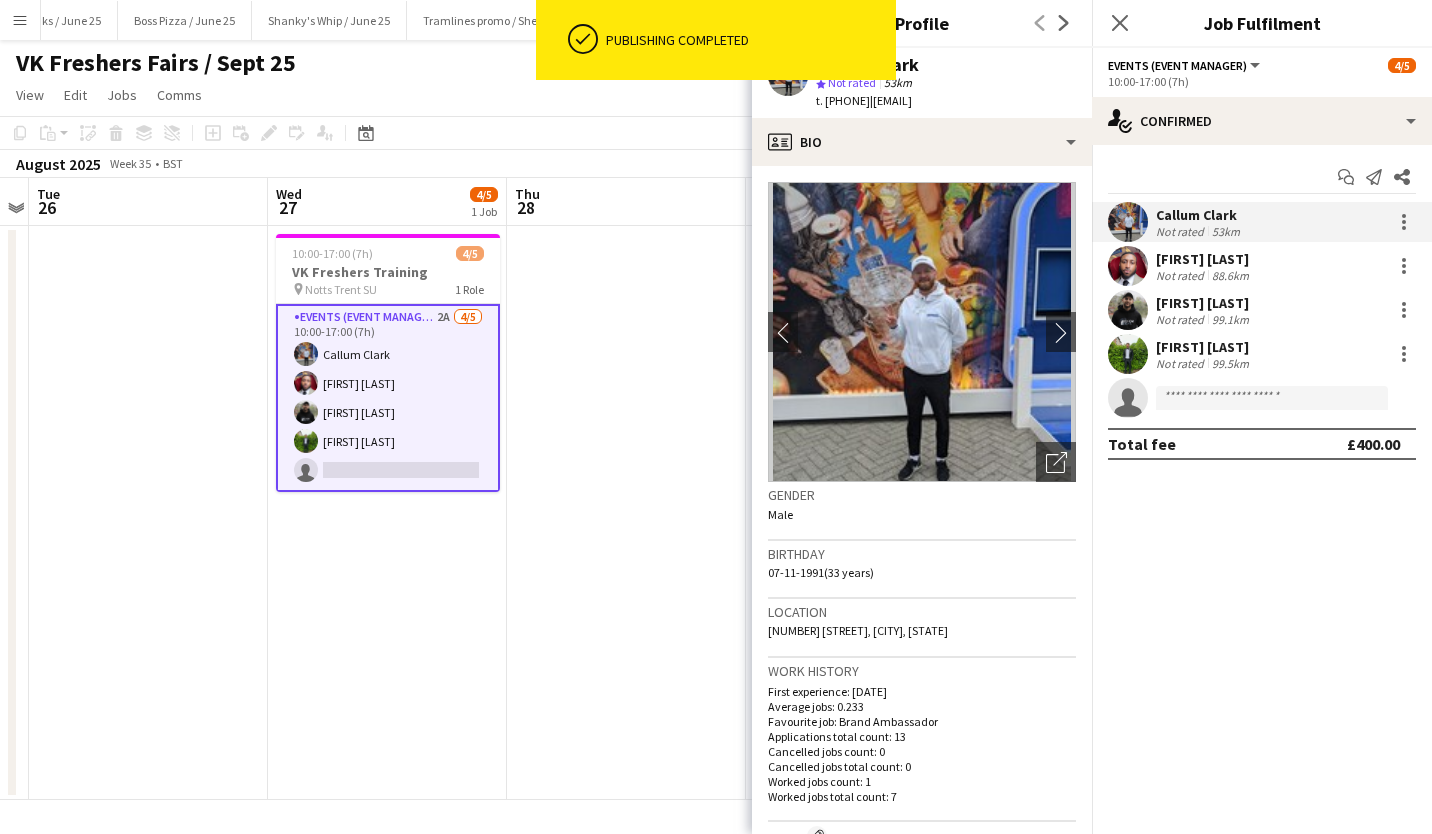drag, startPoint x: 910, startPoint y: 101, endPoint x: 1046, endPoint y: 101, distance: 136 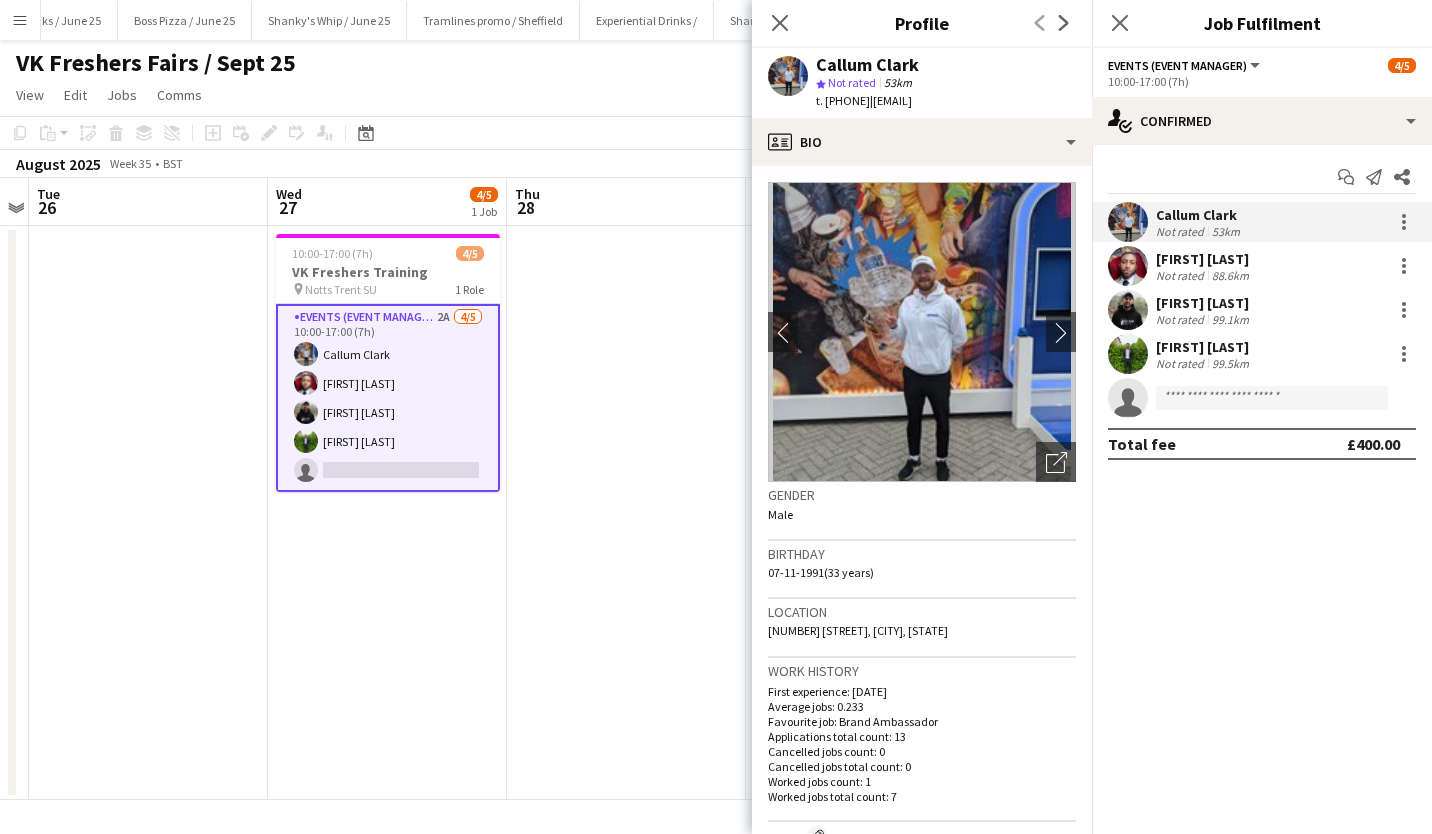 copy on "callumclark@hotmail.com" 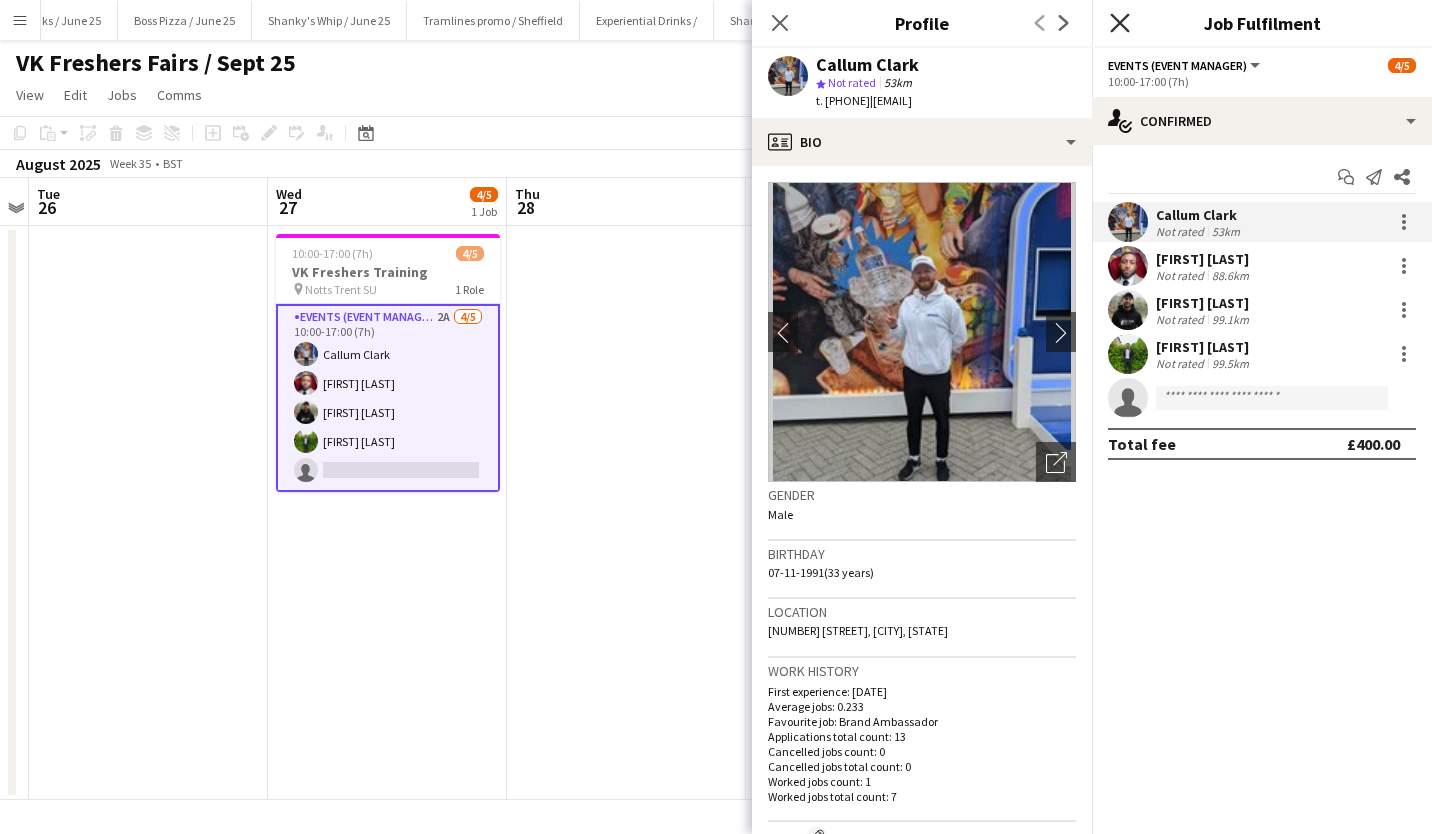 click on "Close pop-in" 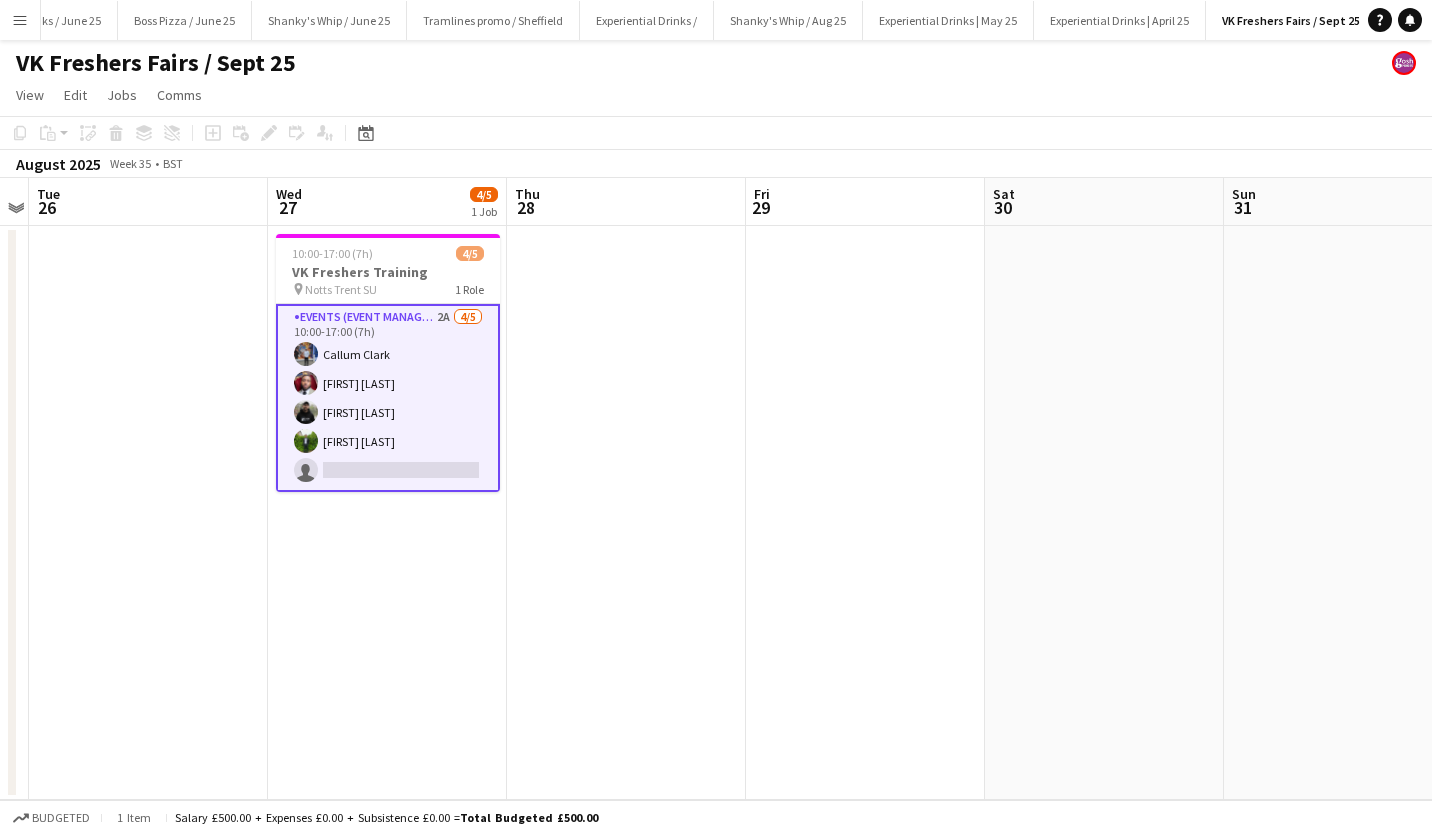 scroll, scrollTop: 0, scrollLeft: 579, axis: horizontal 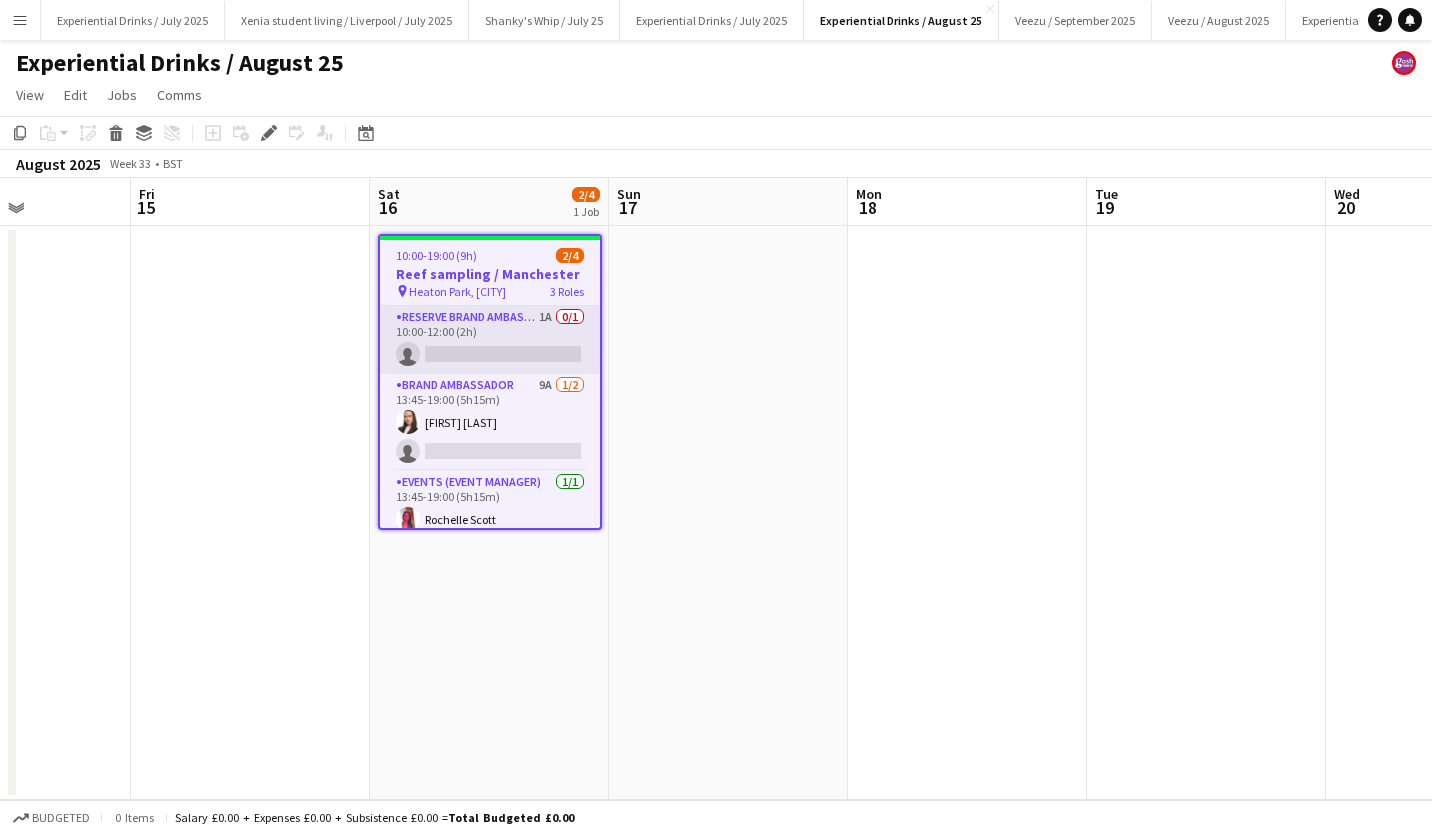 click on "Reserve Brand Ambassador   1A   0/1   10:00-12:00 (2h)
single-neutral-actions" at bounding box center (490, 340) 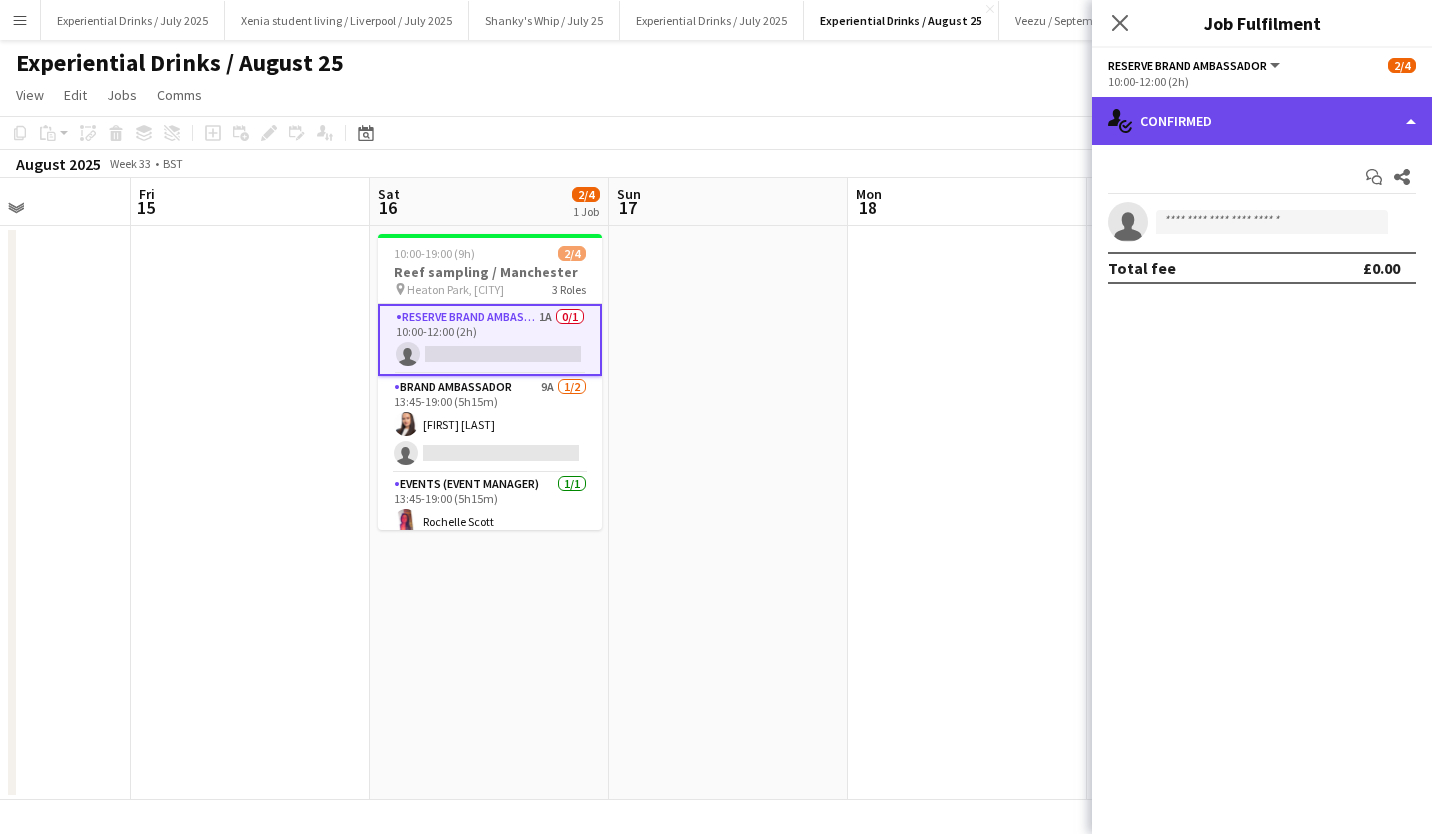 click on "single-neutral-actions-check-2
Confirmed" 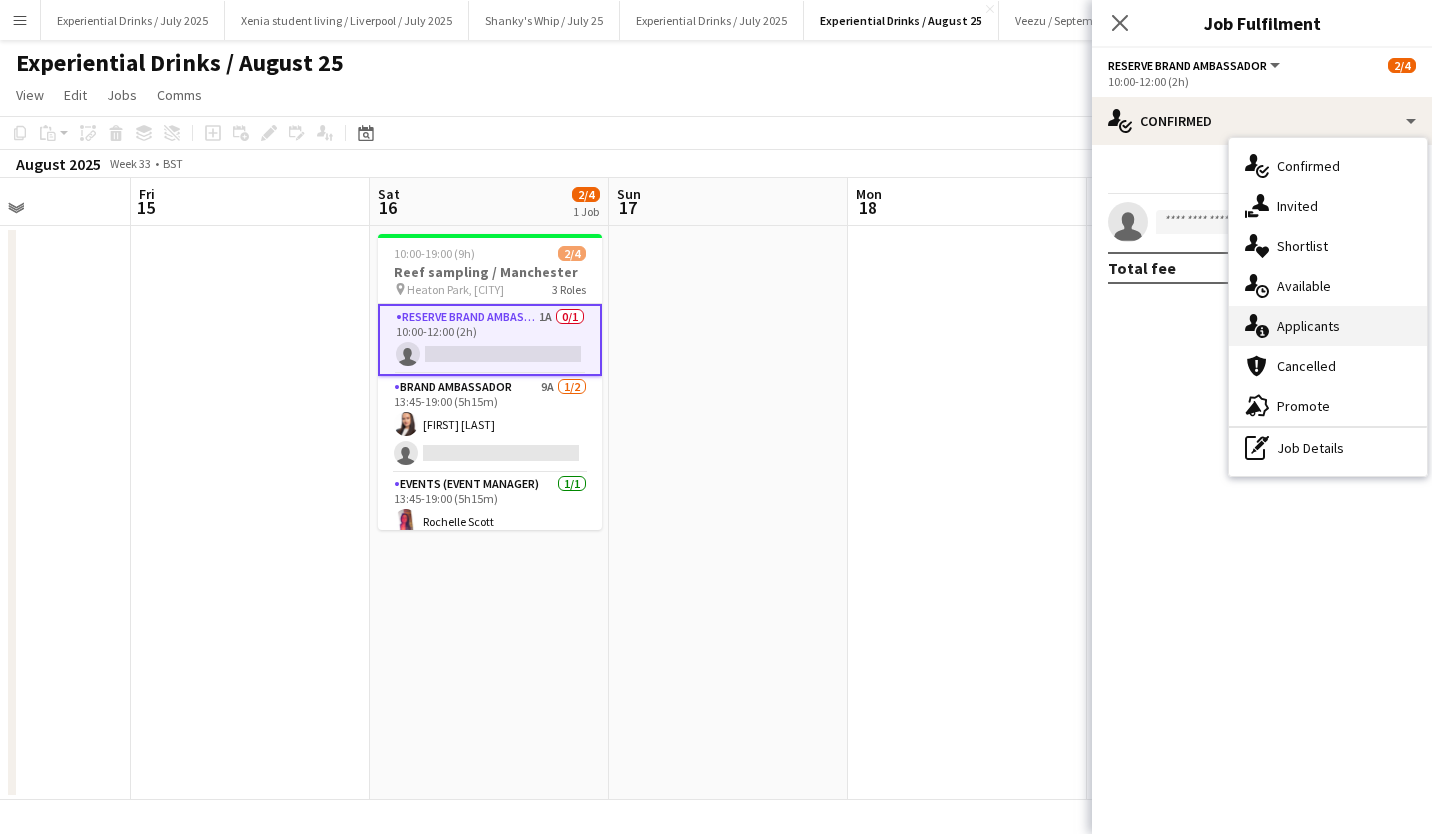 click on "single-neutral-actions-information
Applicants" at bounding box center [1328, 326] 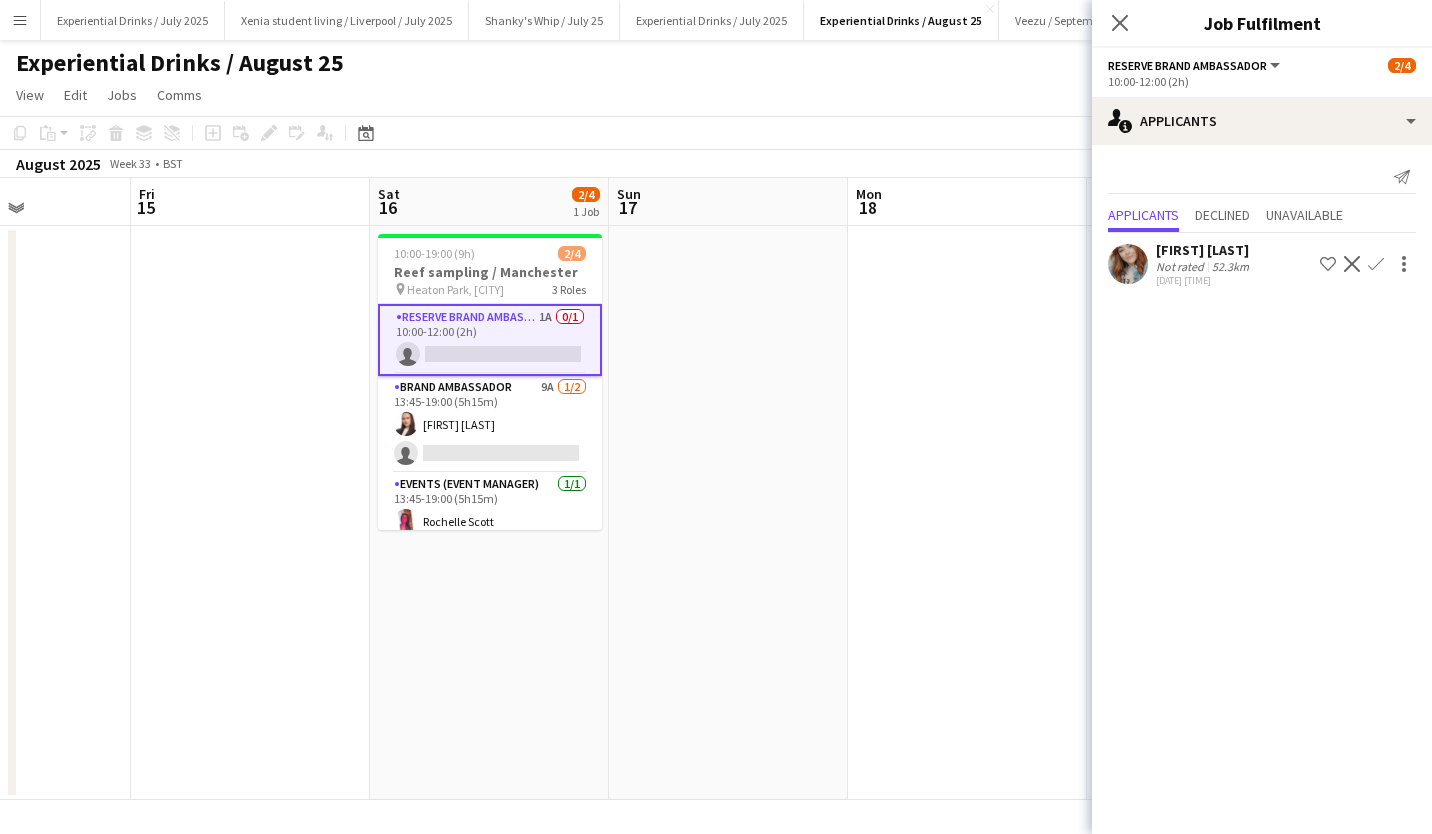click on "Kirsten Lawrence" 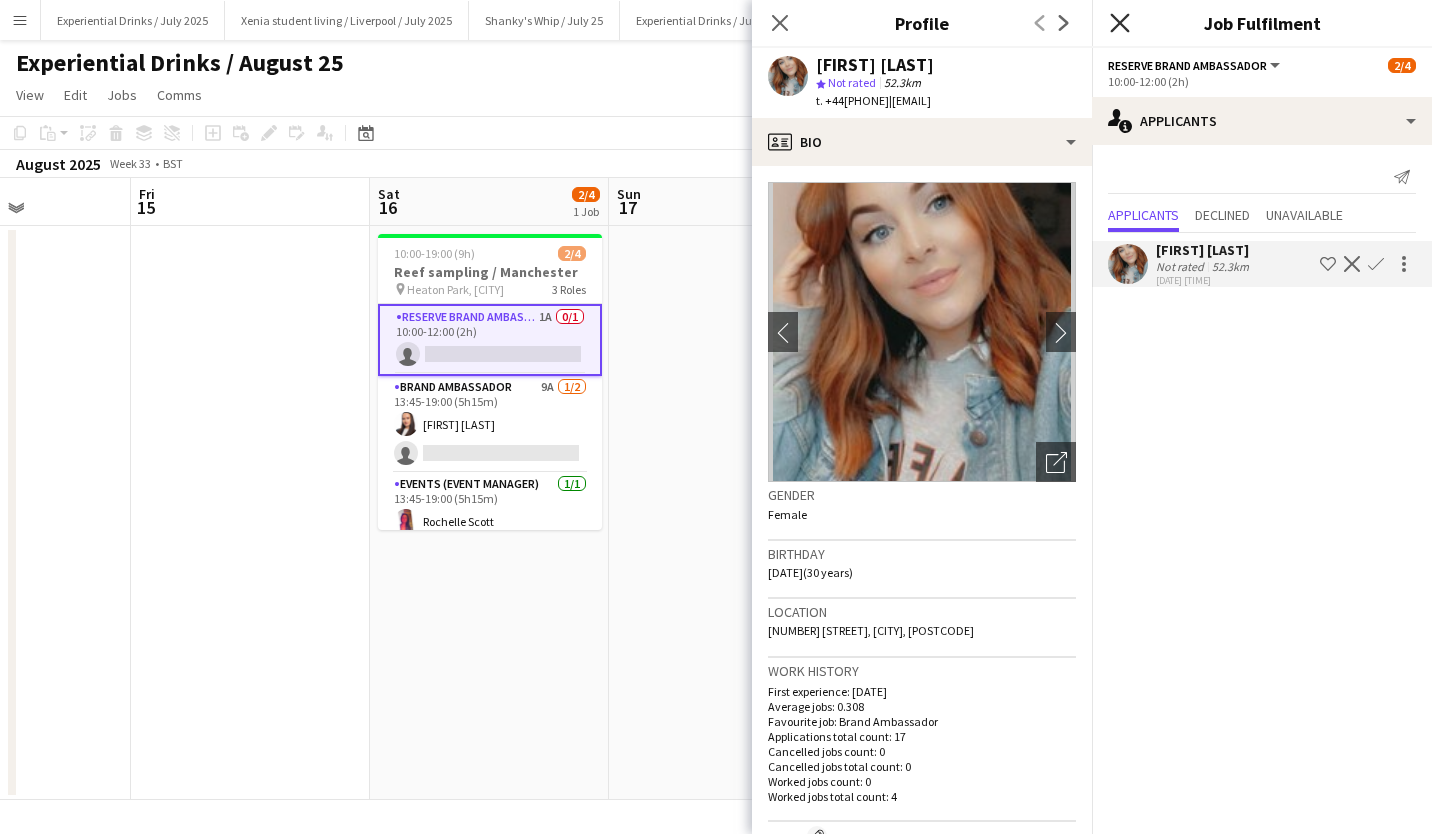 click 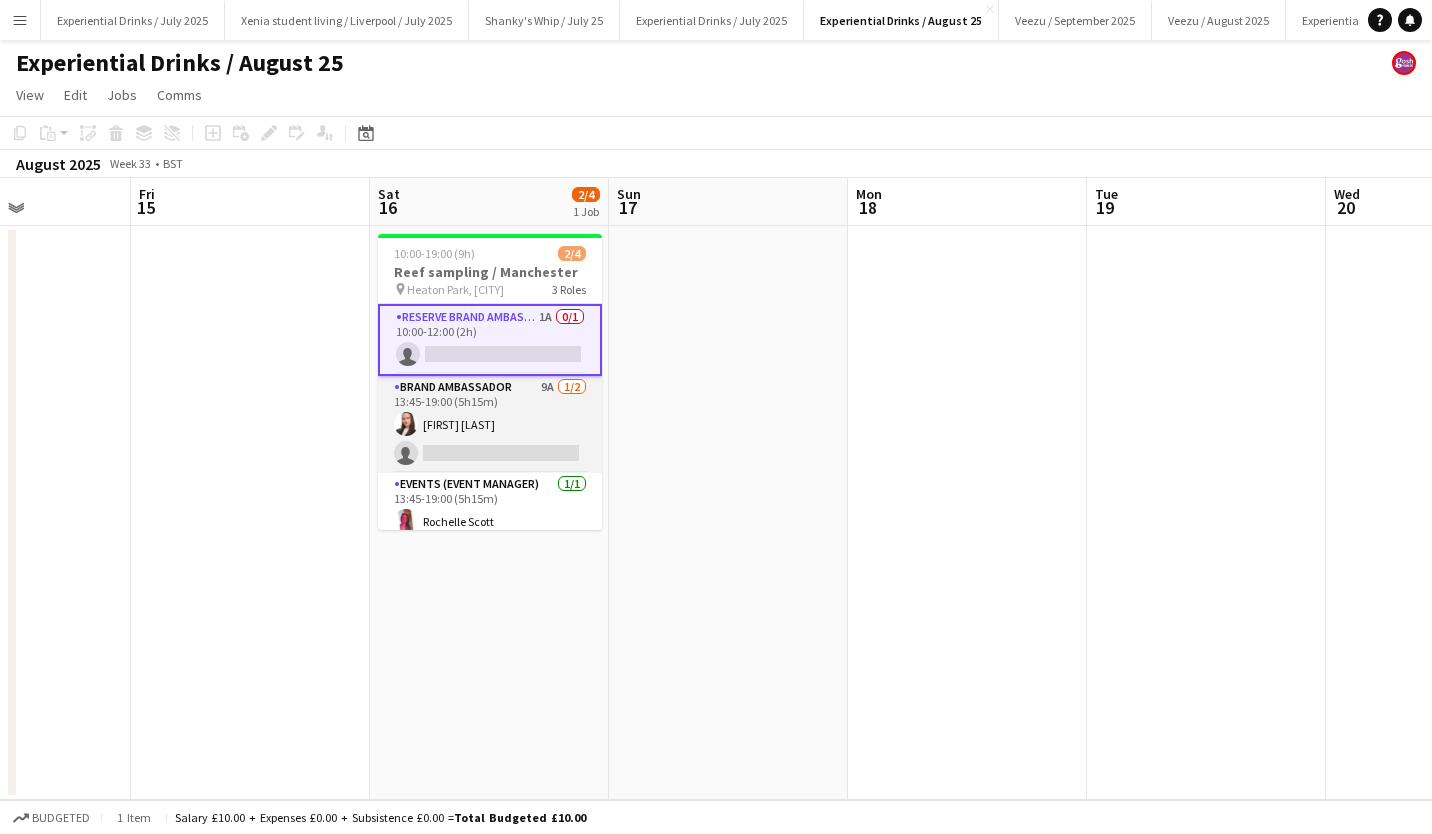 click on "Brand Ambassador   9A   1/2   13:45-19:00 (5h15m)
Lillie Howes
single-neutral-actions" at bounding box center (490, 424) 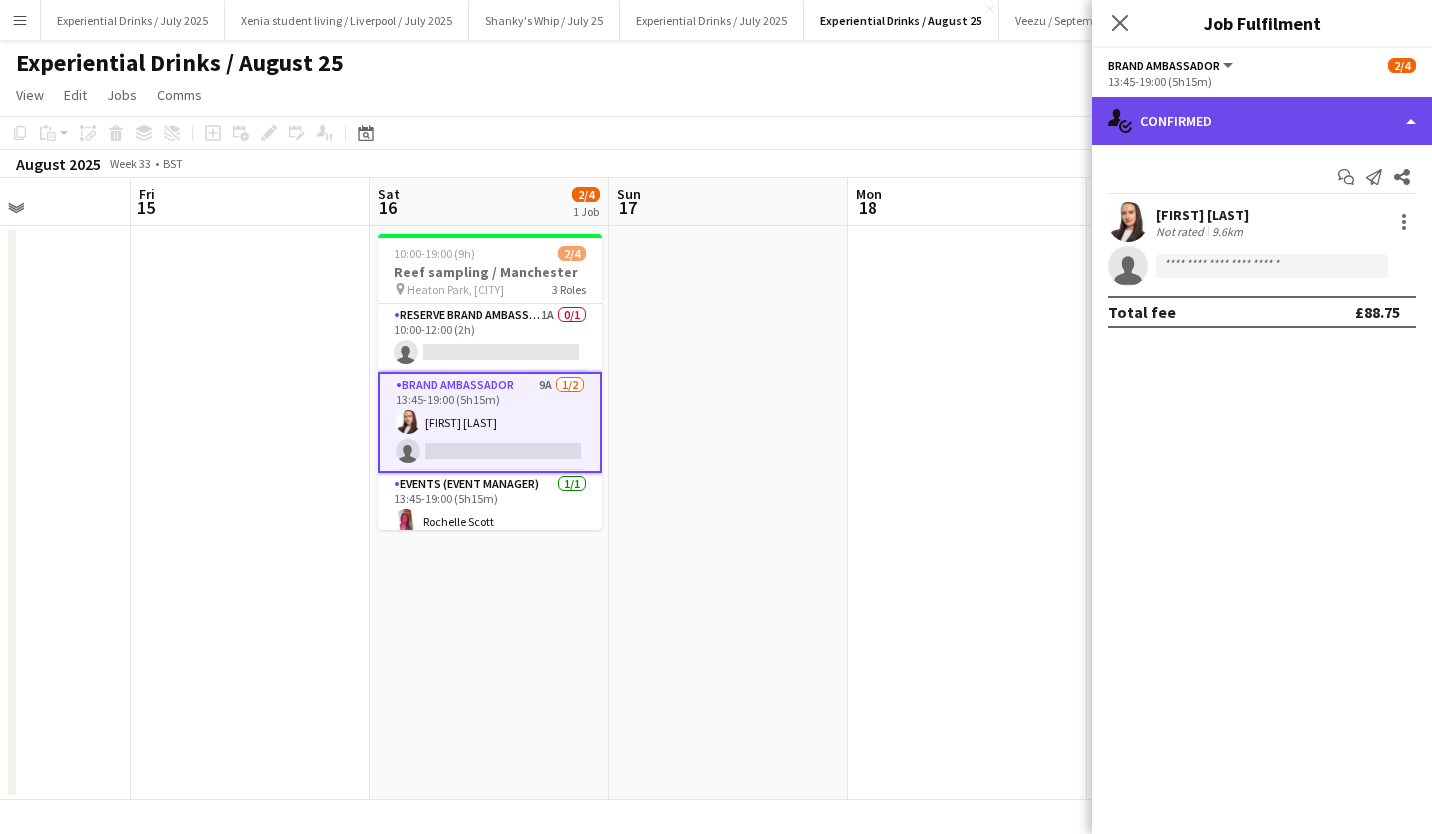 click on "single-neutral-actions-check-2
Confirmed" 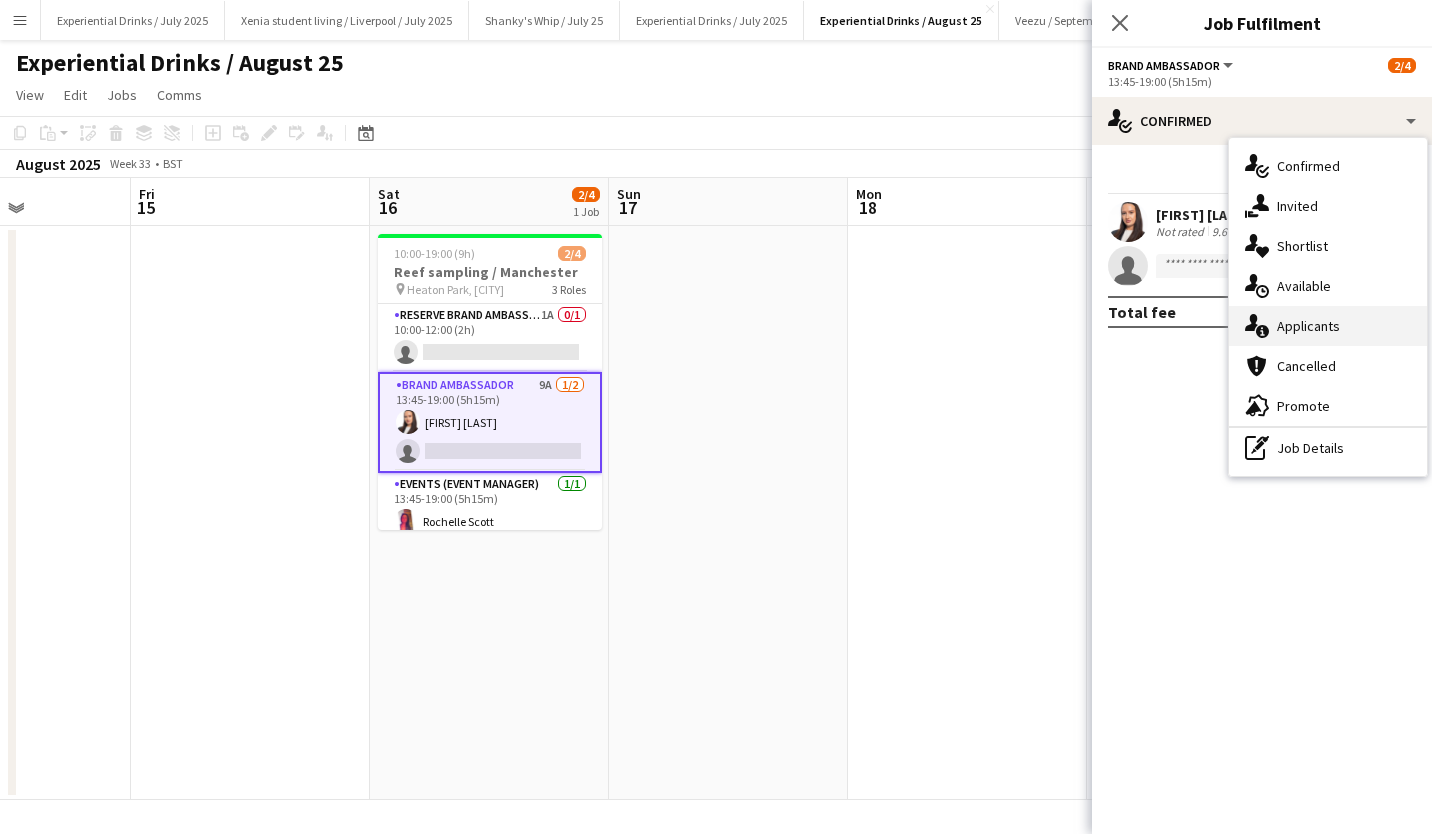 click on "single-neutral-actions-information
Applicants" at bounding box center [1328, 326] 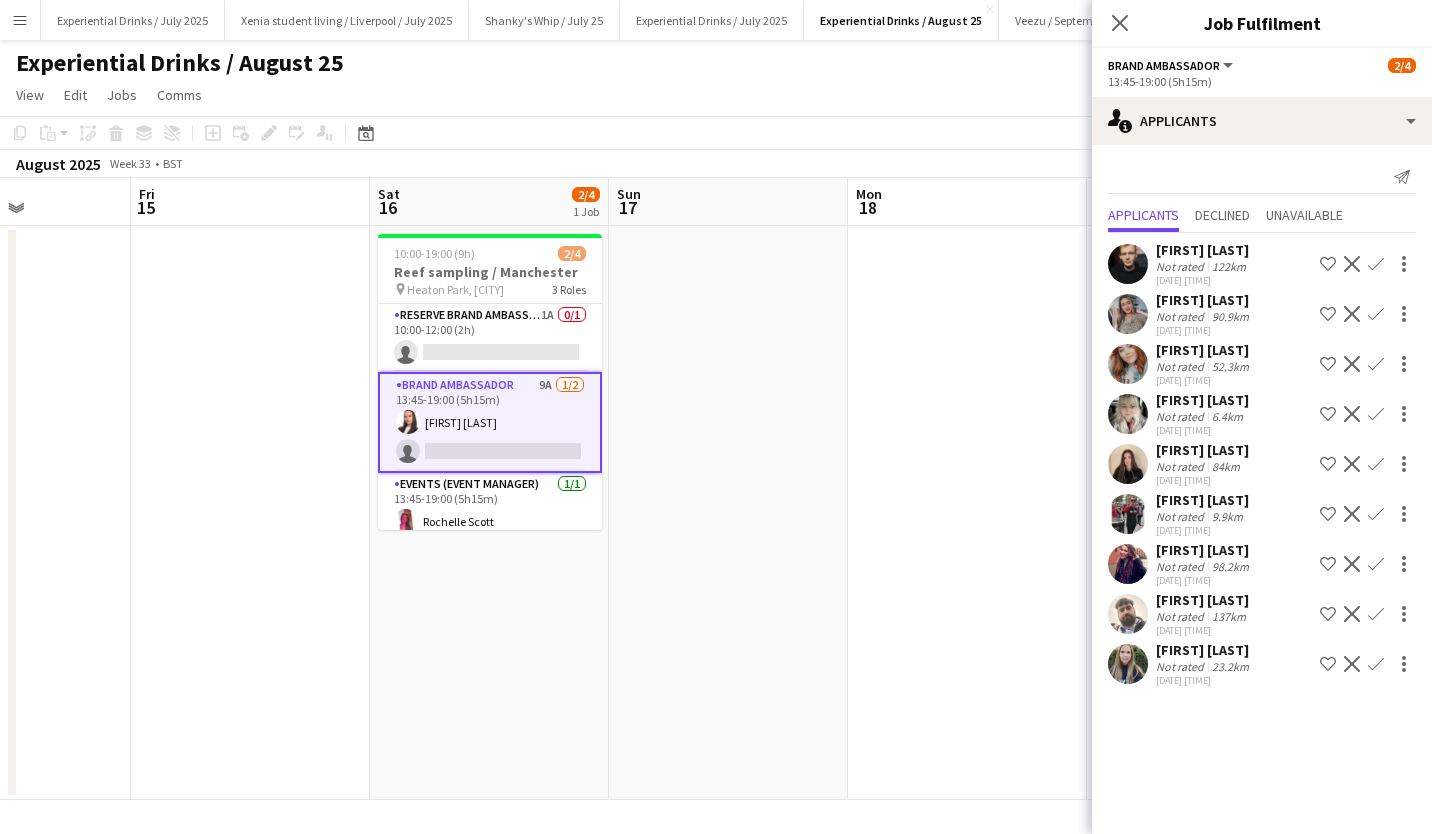 click on "Laura Morley" at bounding box center (1203, 600) 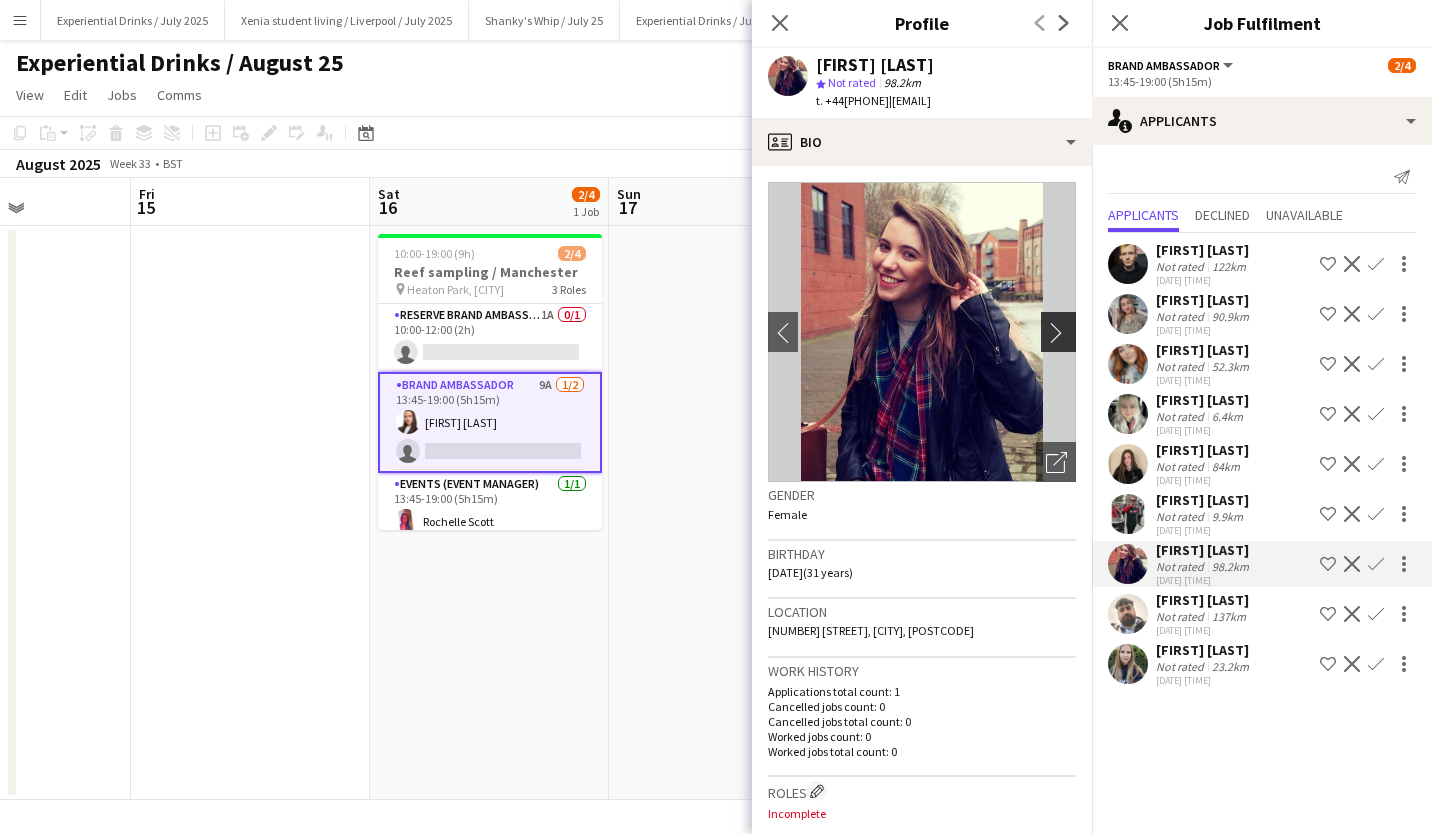 click on "chevron-right" 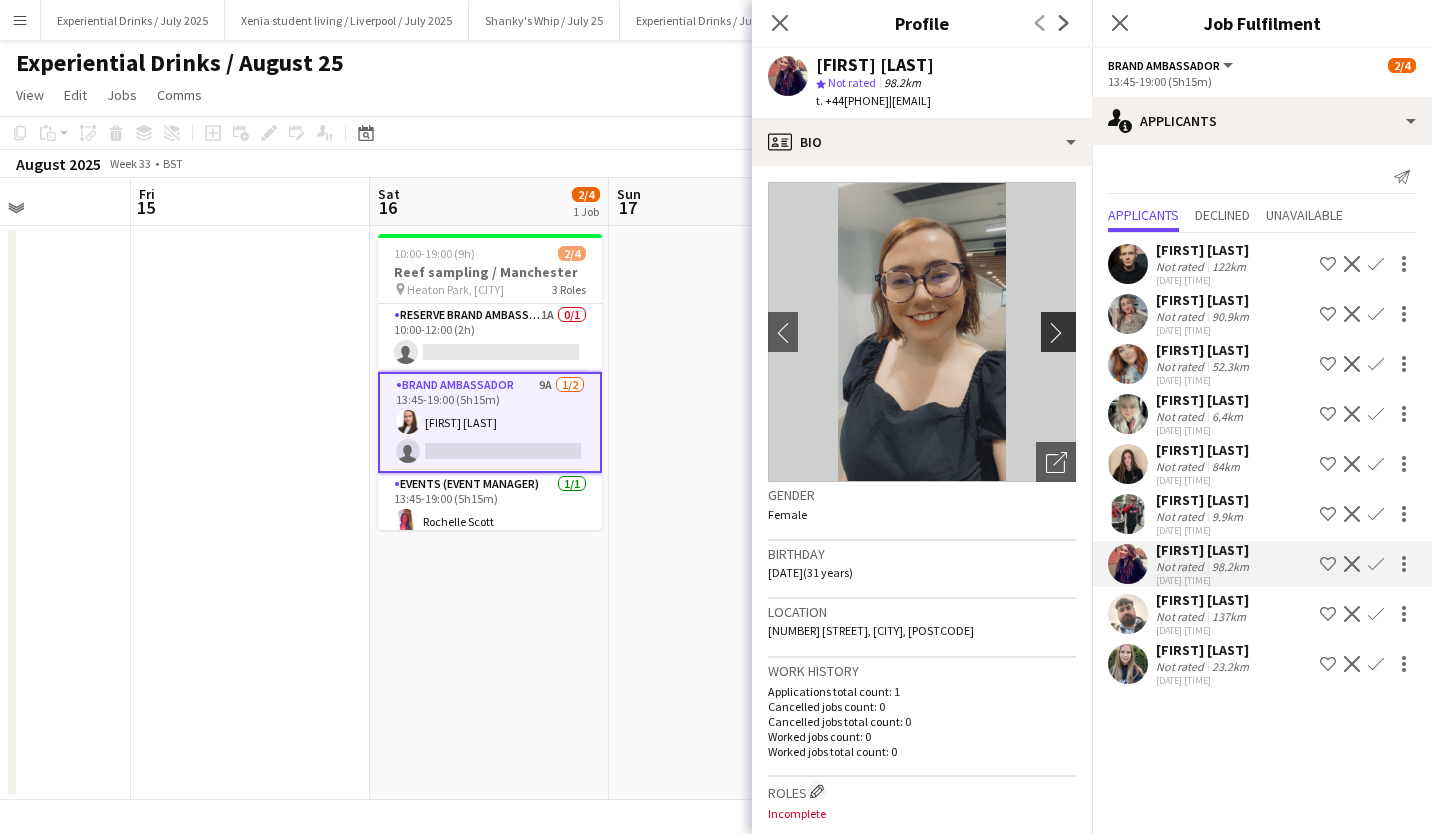 click on "chevron-right" 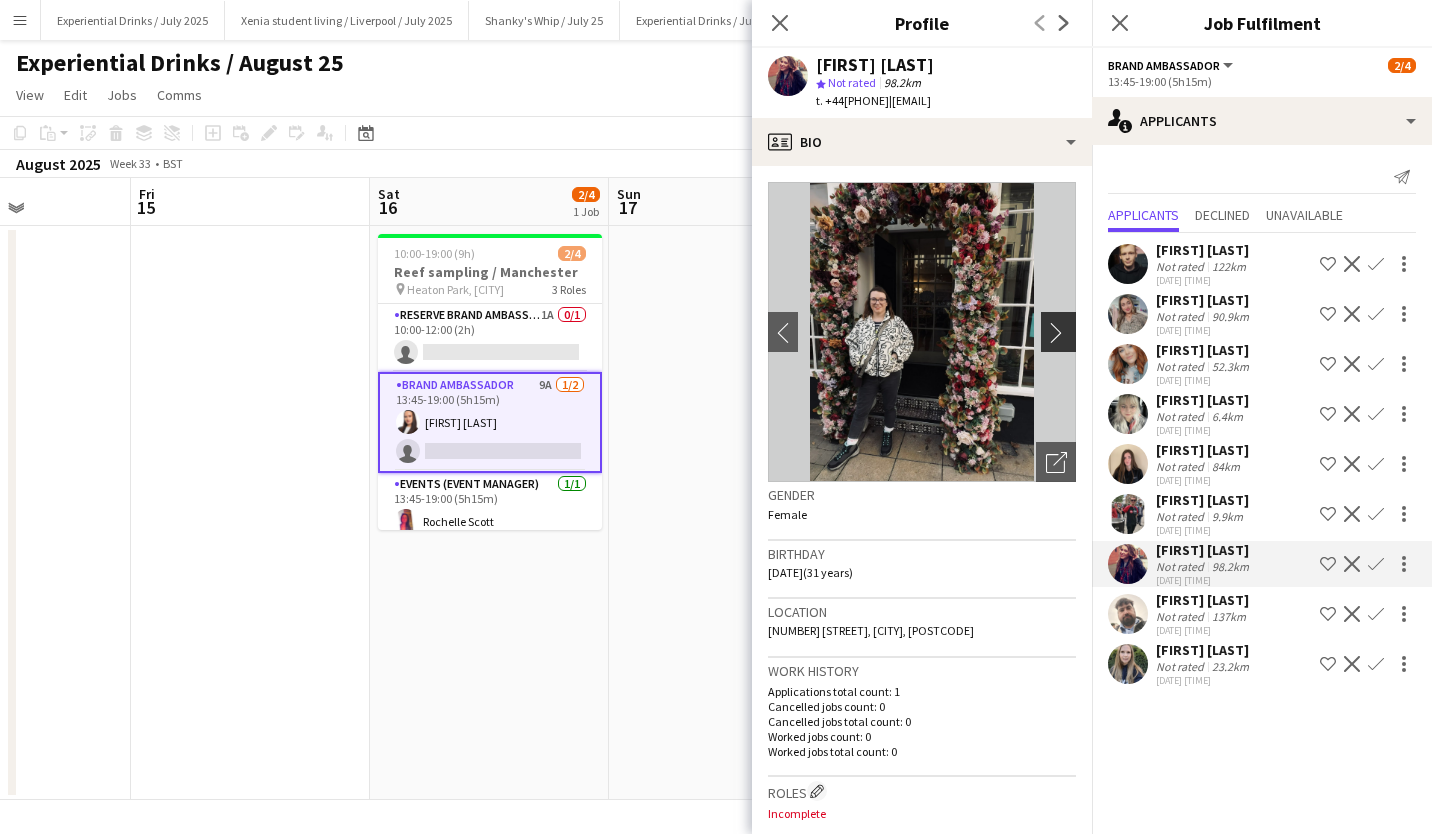 click on "chevron-right" 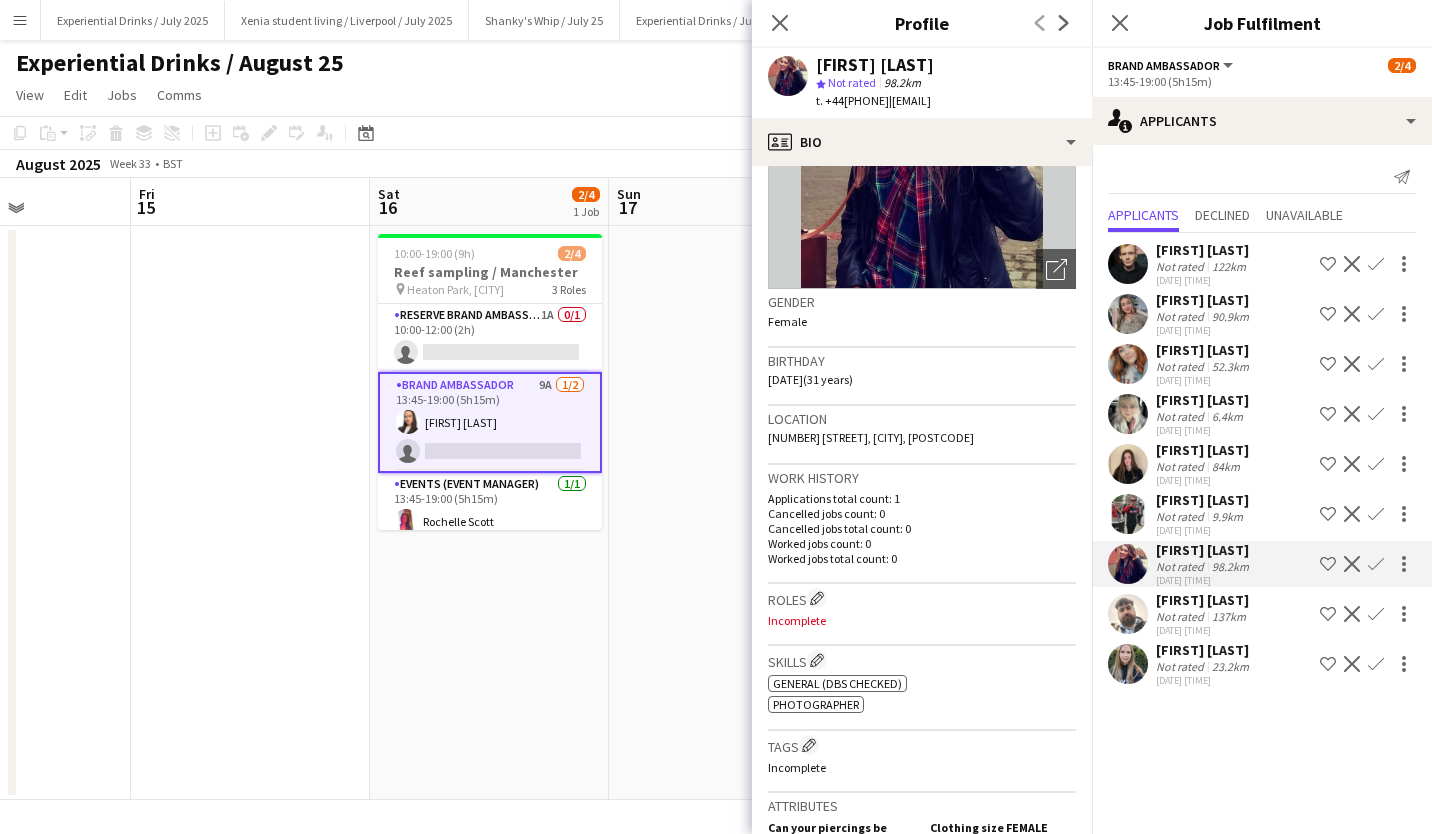 scroll, scrollTop: 0, scrollLeft: 0, axis: both 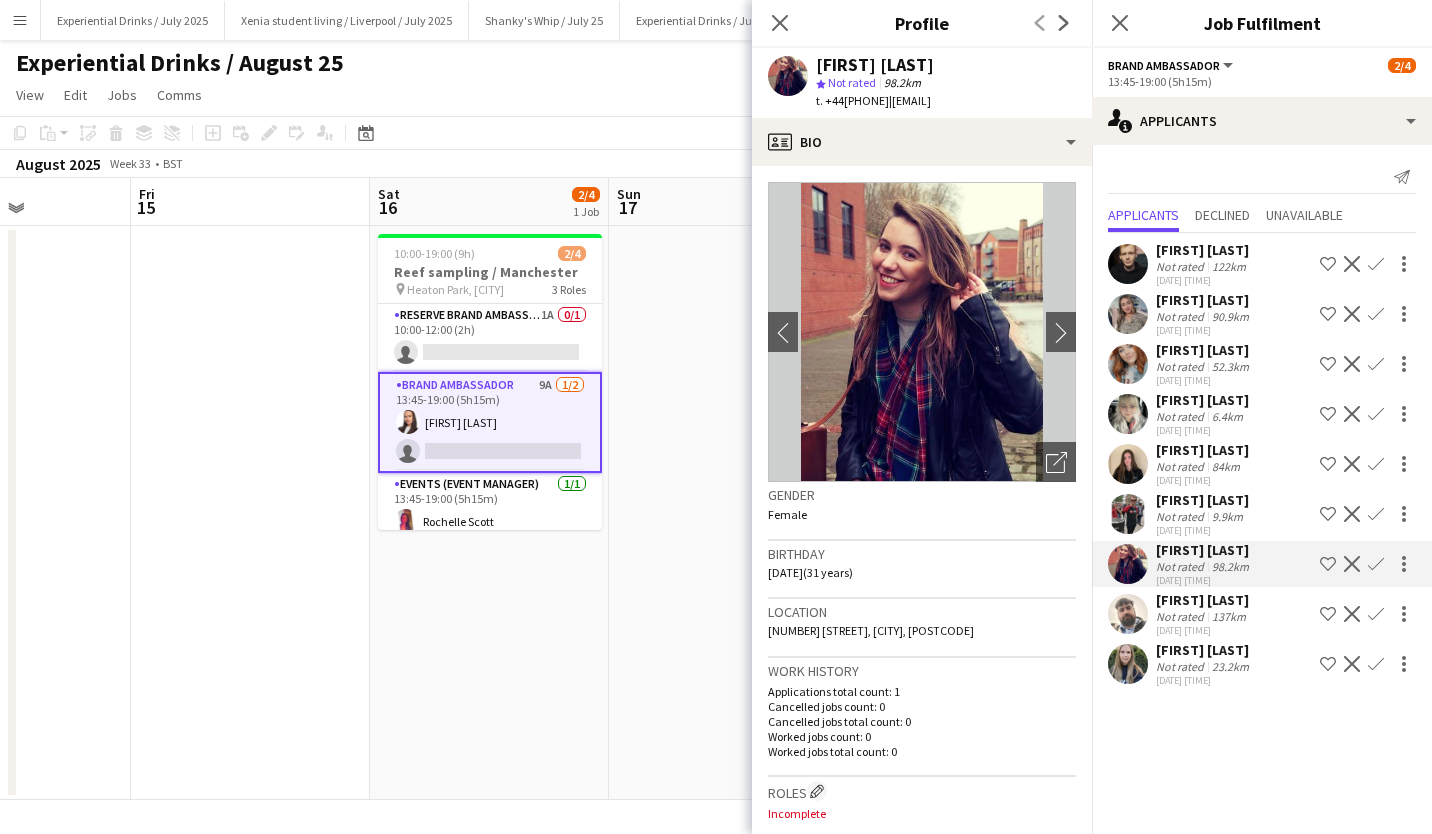 drag, startPoint x: 916, startPoint y: 96, endPoint x: 1060, endPoint y: 100, distance: 144.05554 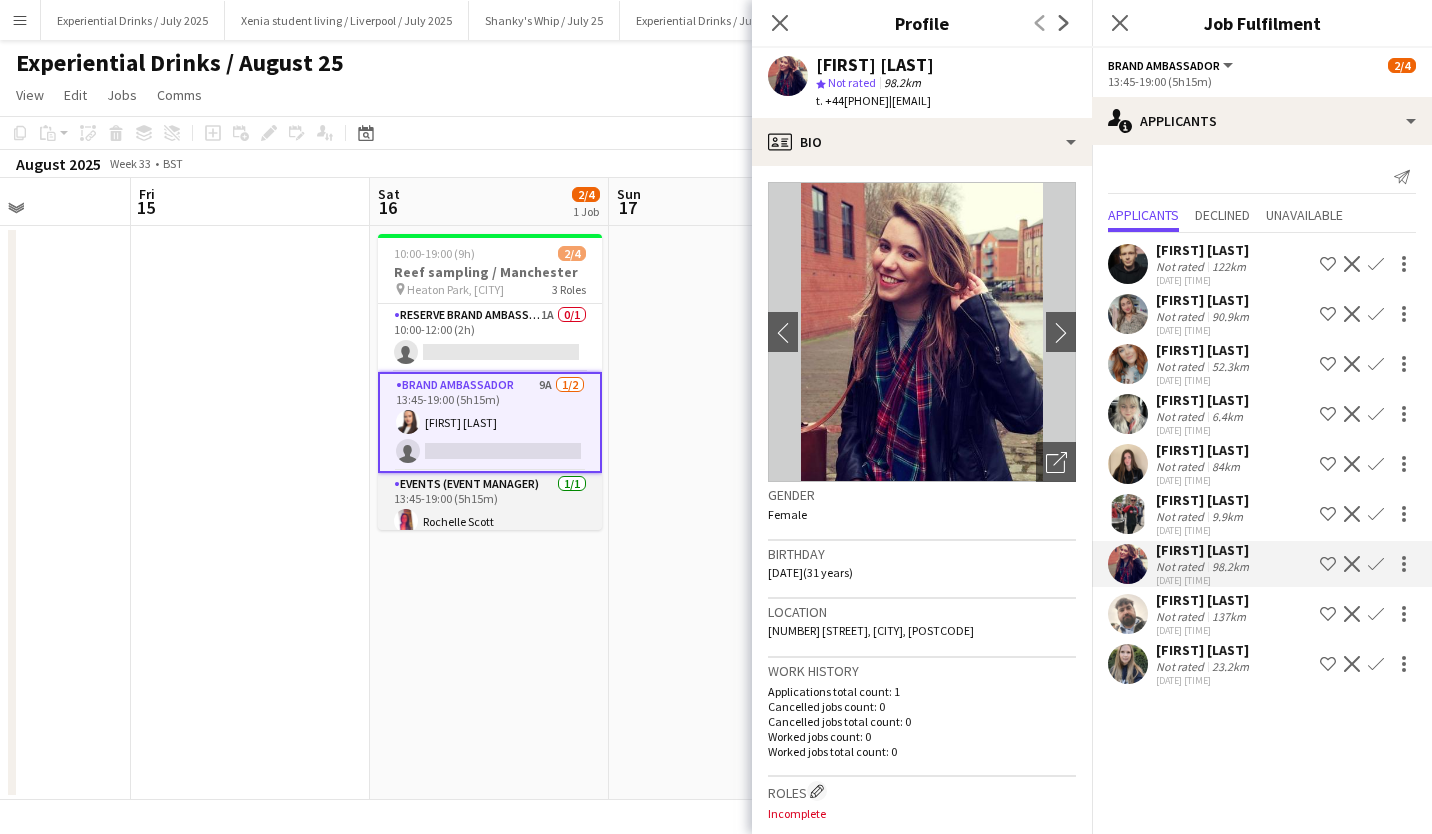 click on "Events (Event Manager)   1/1   13:45-19:00 (5h15m)
Rochelle Scott" at bounding box center [490, 507] 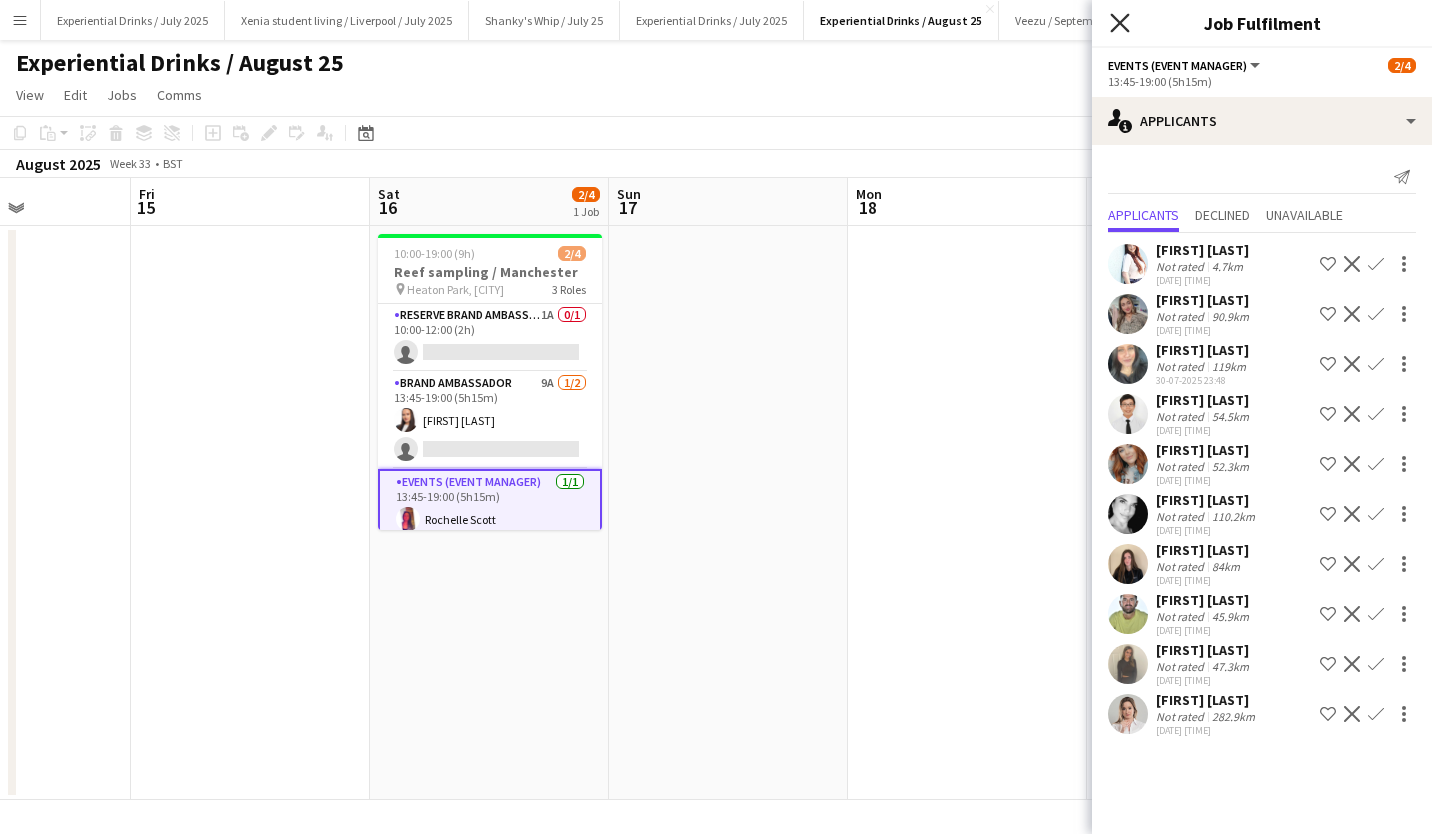 click on "Close pop-in" 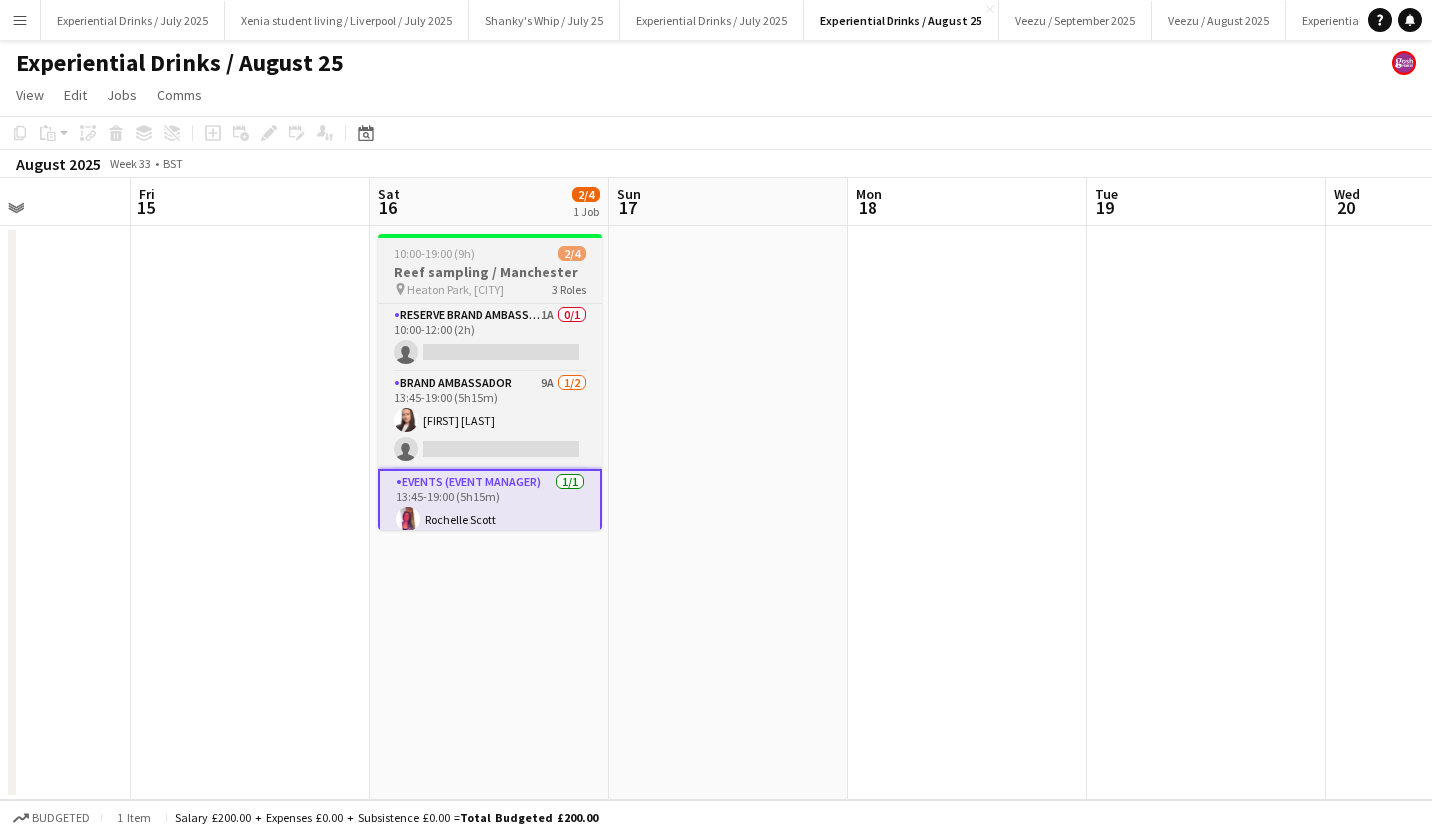 click on "Reef sampling / Manchester" at bounding box center (490, 272) 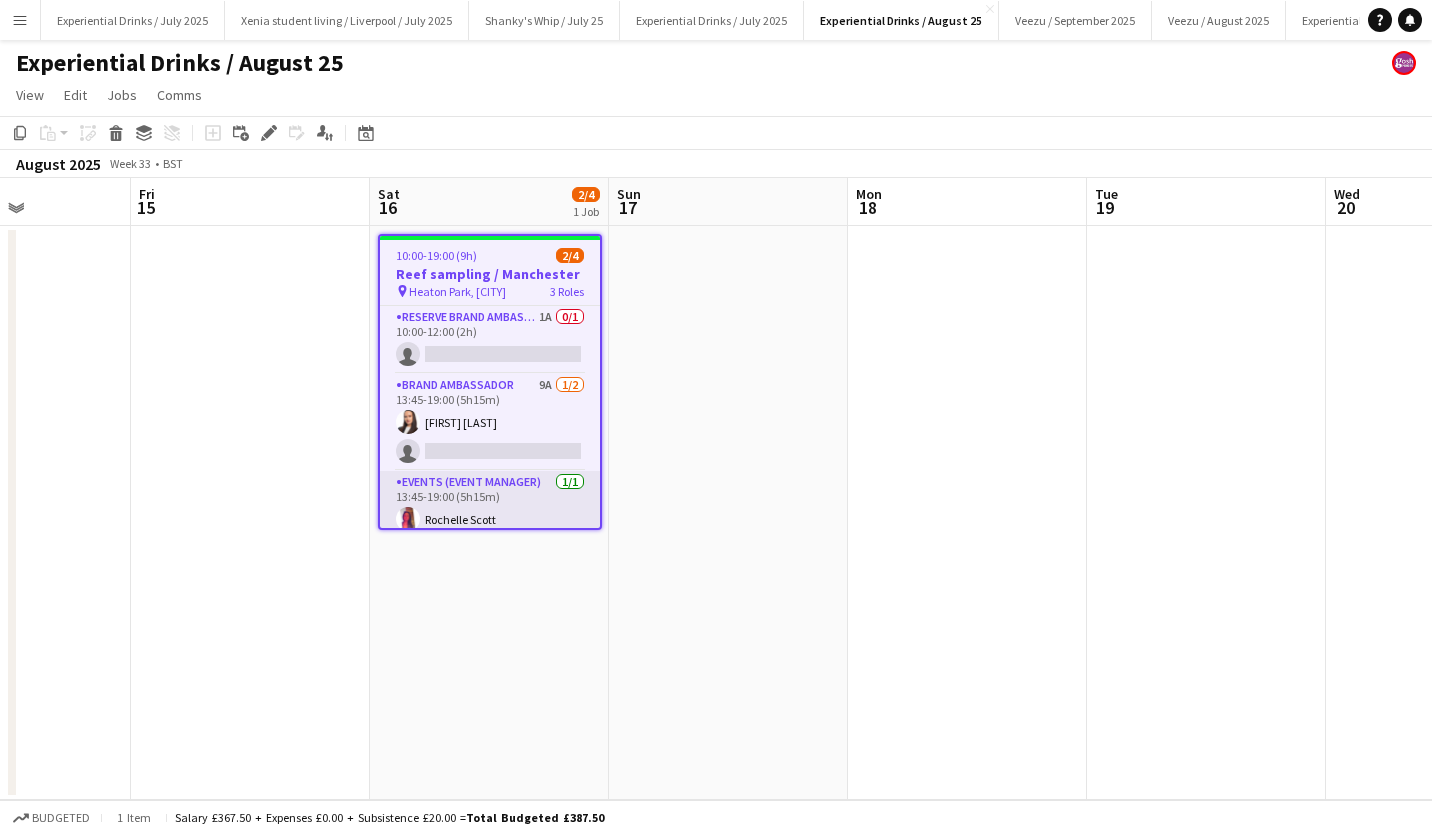 click on "Events (Event Manager)   1/1   13:45-19:00 (5h15m)
Rochelle Scott" at bounding box center (490, 505) 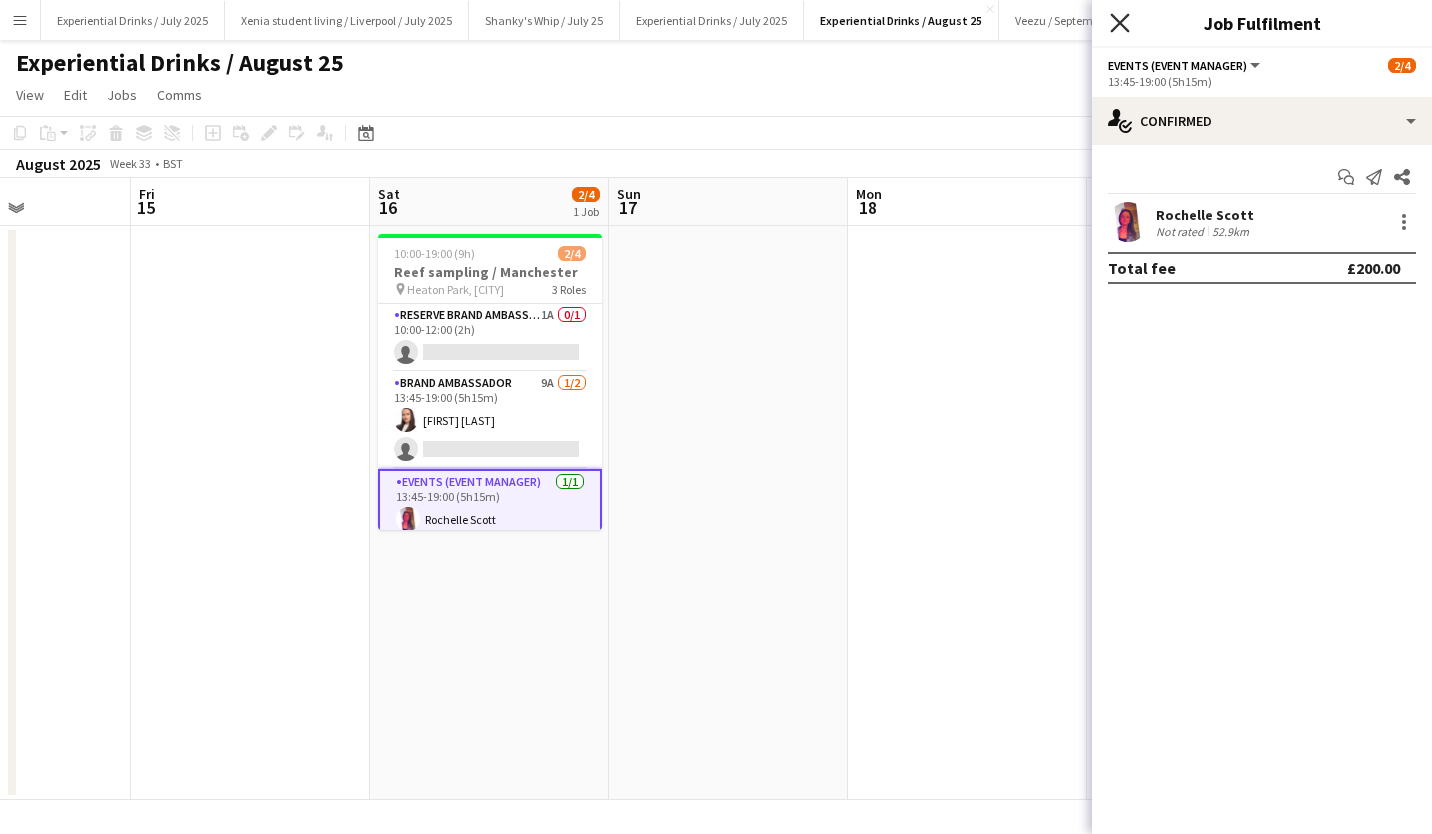 click on "Close pop-in" 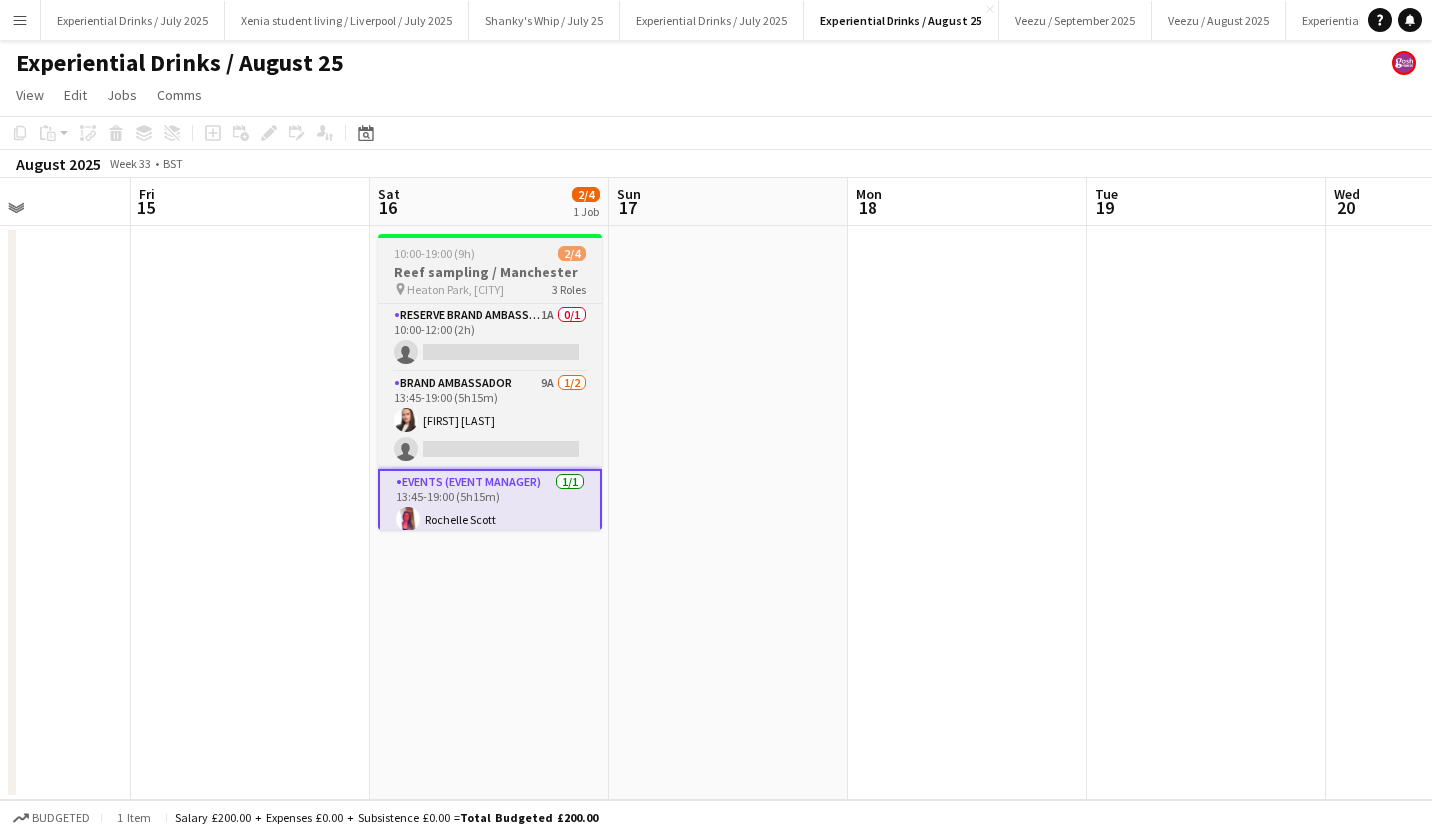 click on "Reef sampling / Manchester" at bounding box center [490, 272] 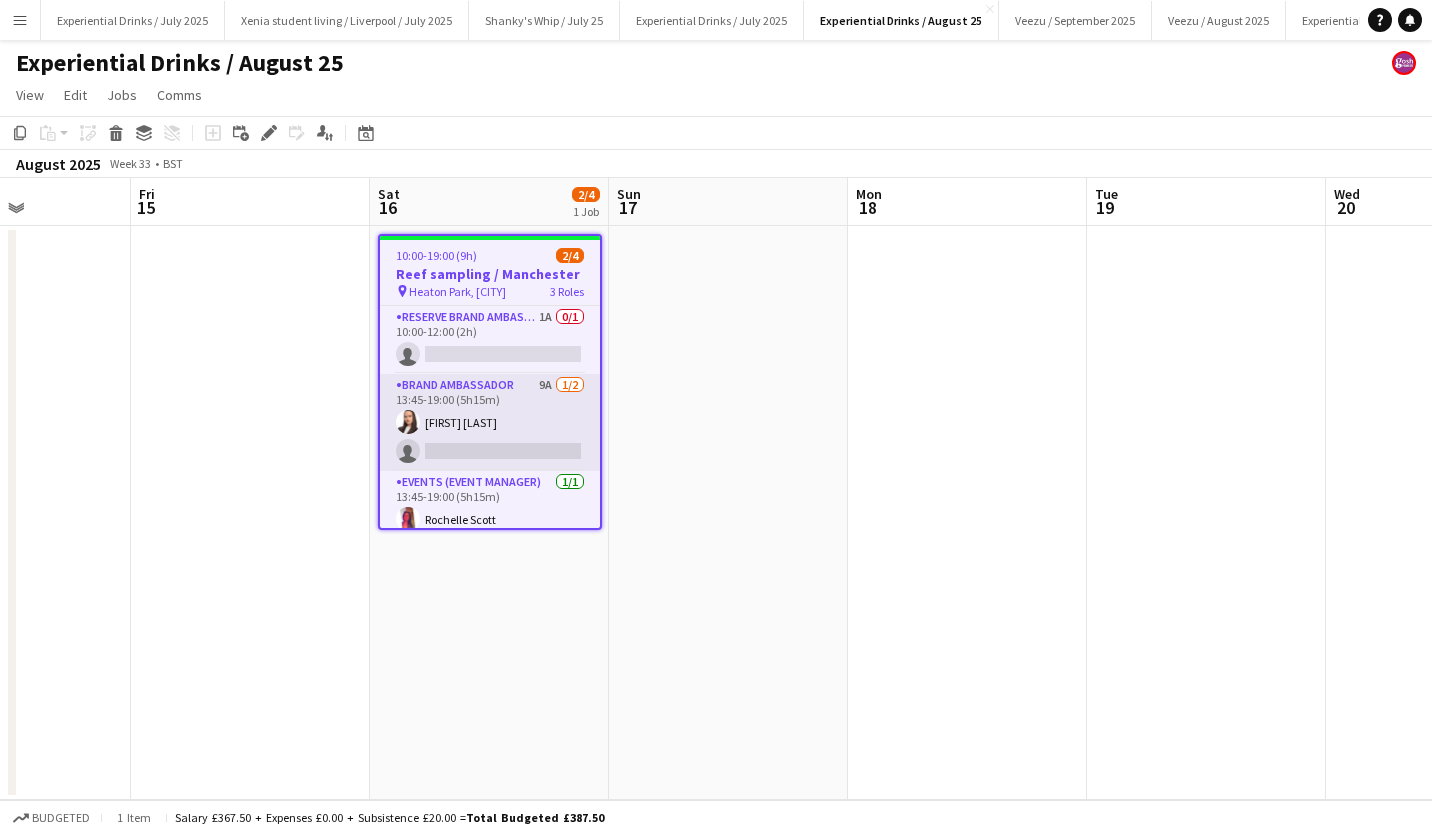 click on "Brand Ambassador   9A   1/2   13:45-19:00 (5h15m)
Lillie Howes
single-neutral-actions" at bounding box center (490, 422) 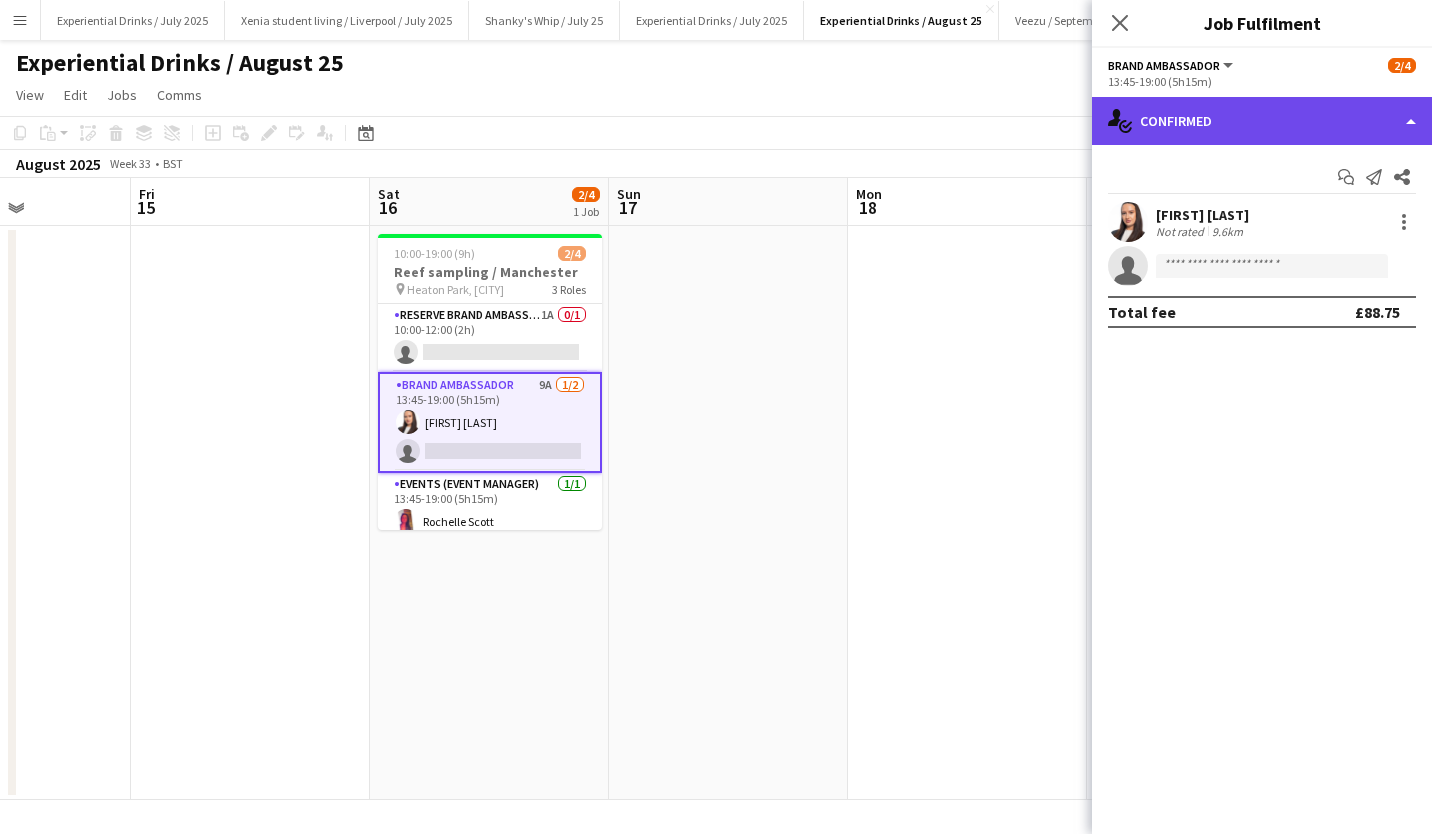 click on "single-neutral-actions-check-2
Confirmed" 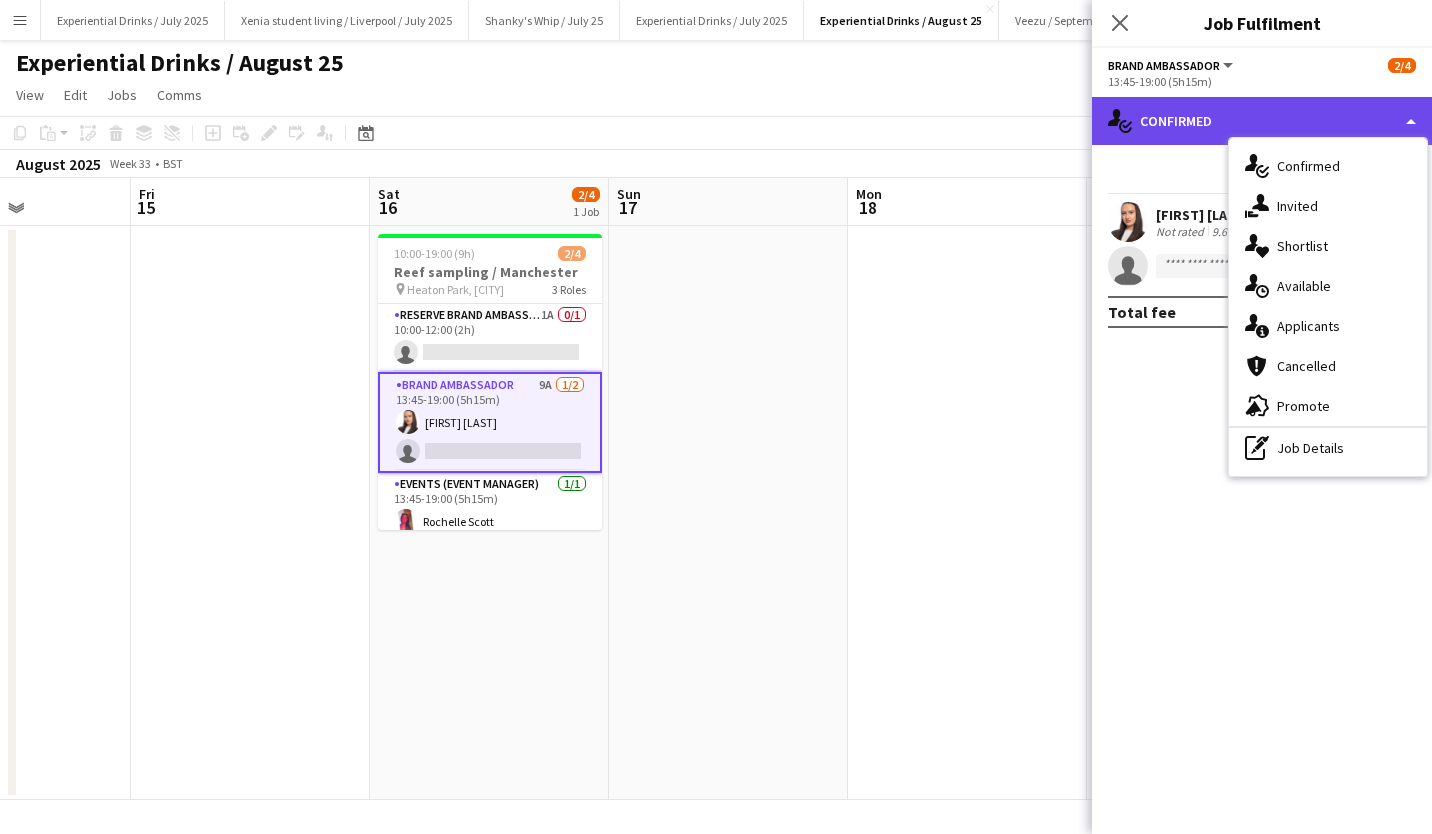 click on "single-neutral-actions-check-2
Confirmed" 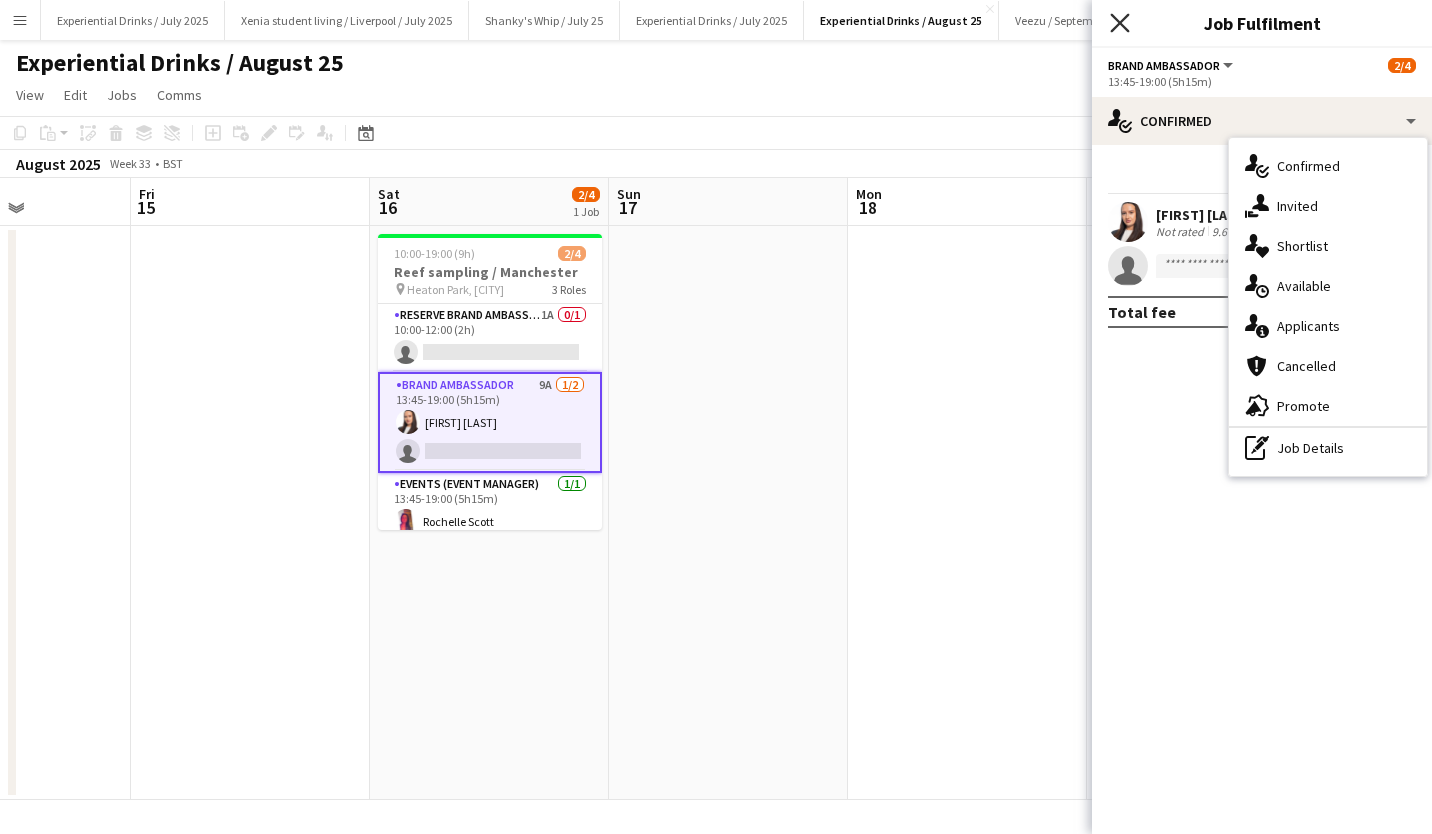 drag, startPoint x: 1165, startPoint y: 100, endPoint x: 1116, endPoint y: 16, distance: 97.24711 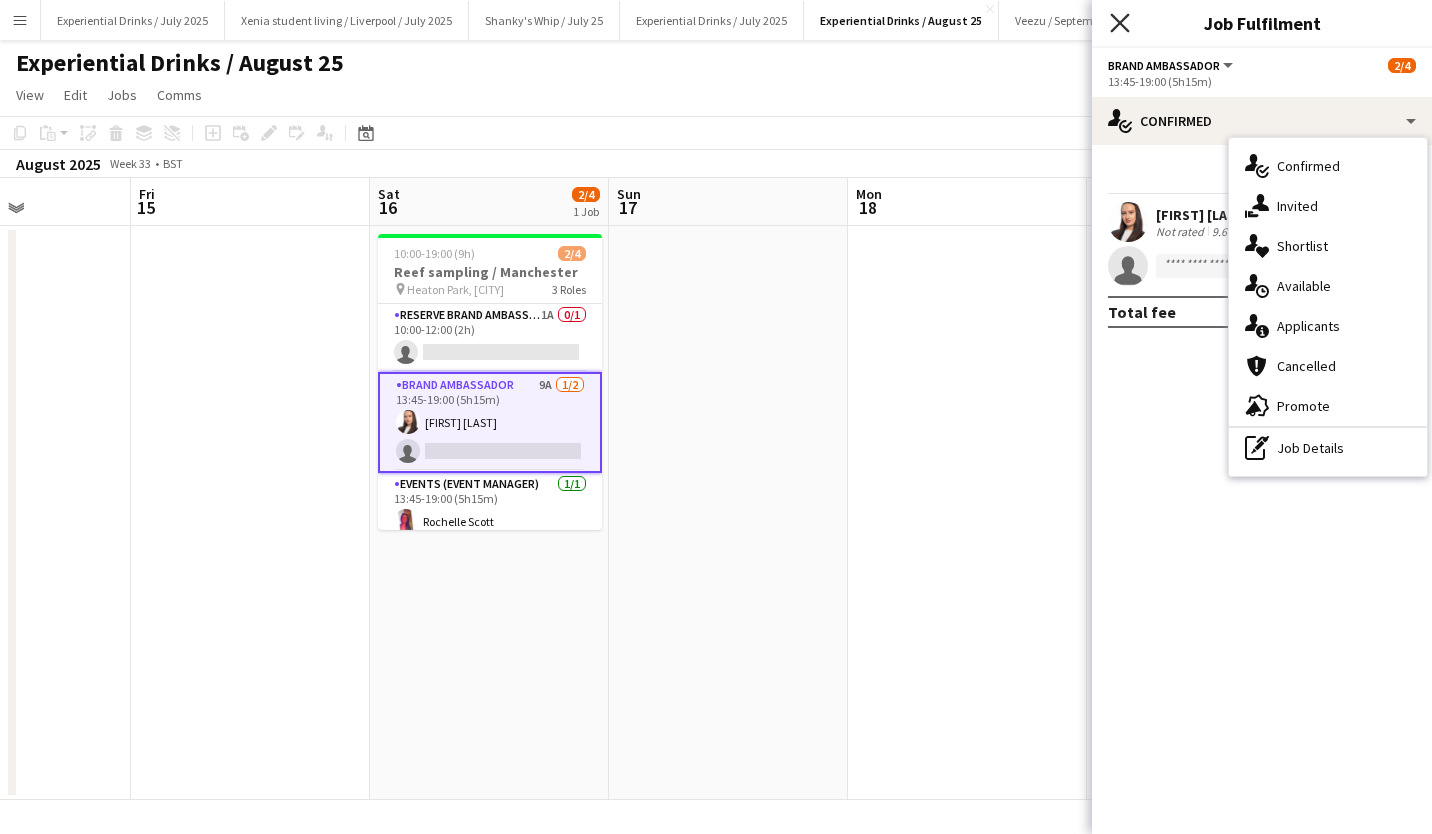 click on "Close pop-in" 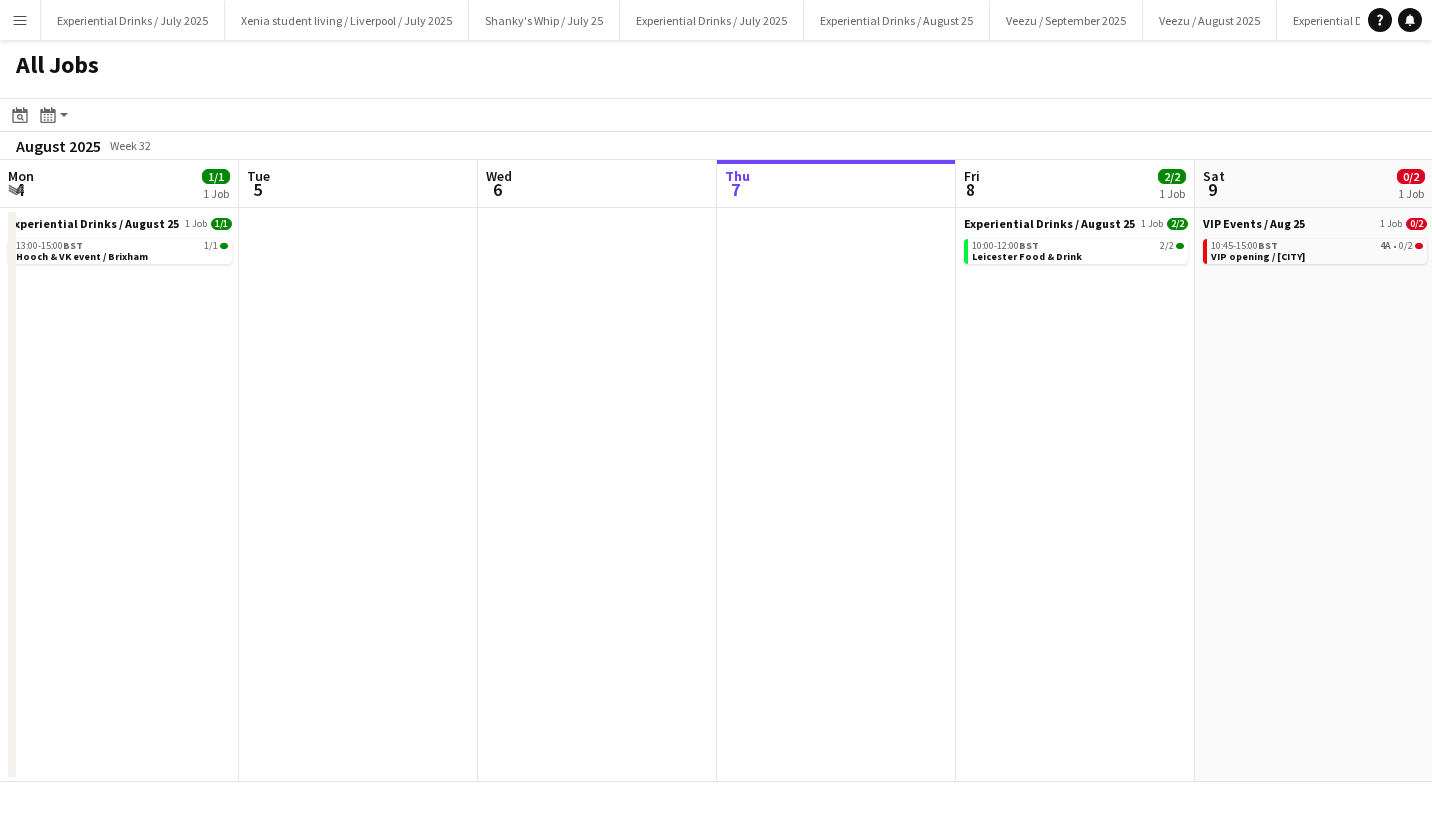 scroll, scrollTop: 0, scrollLeft: 0, axis: both 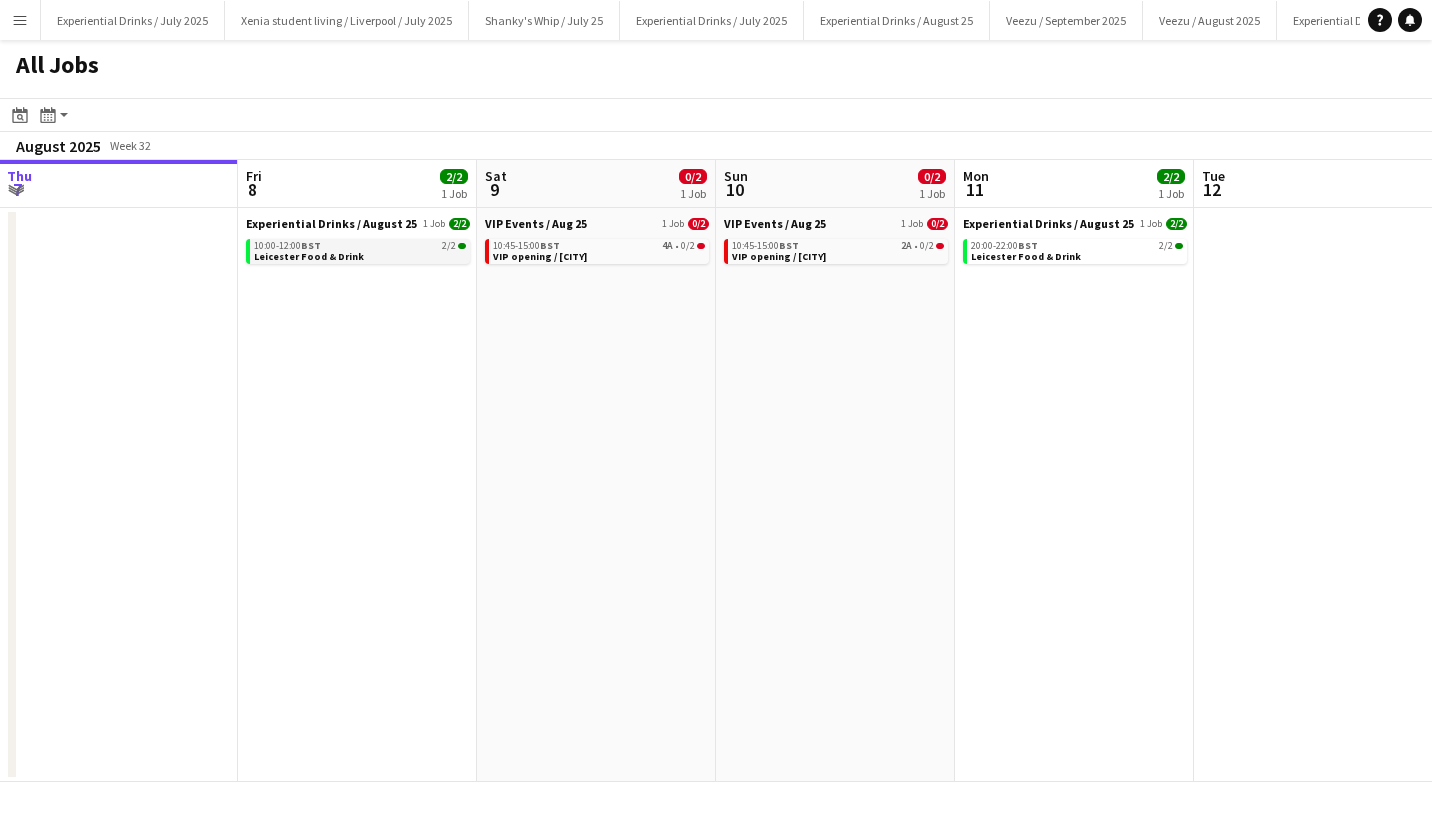 click on "Leicester Food & Drink" at bounding box center (309, 256) 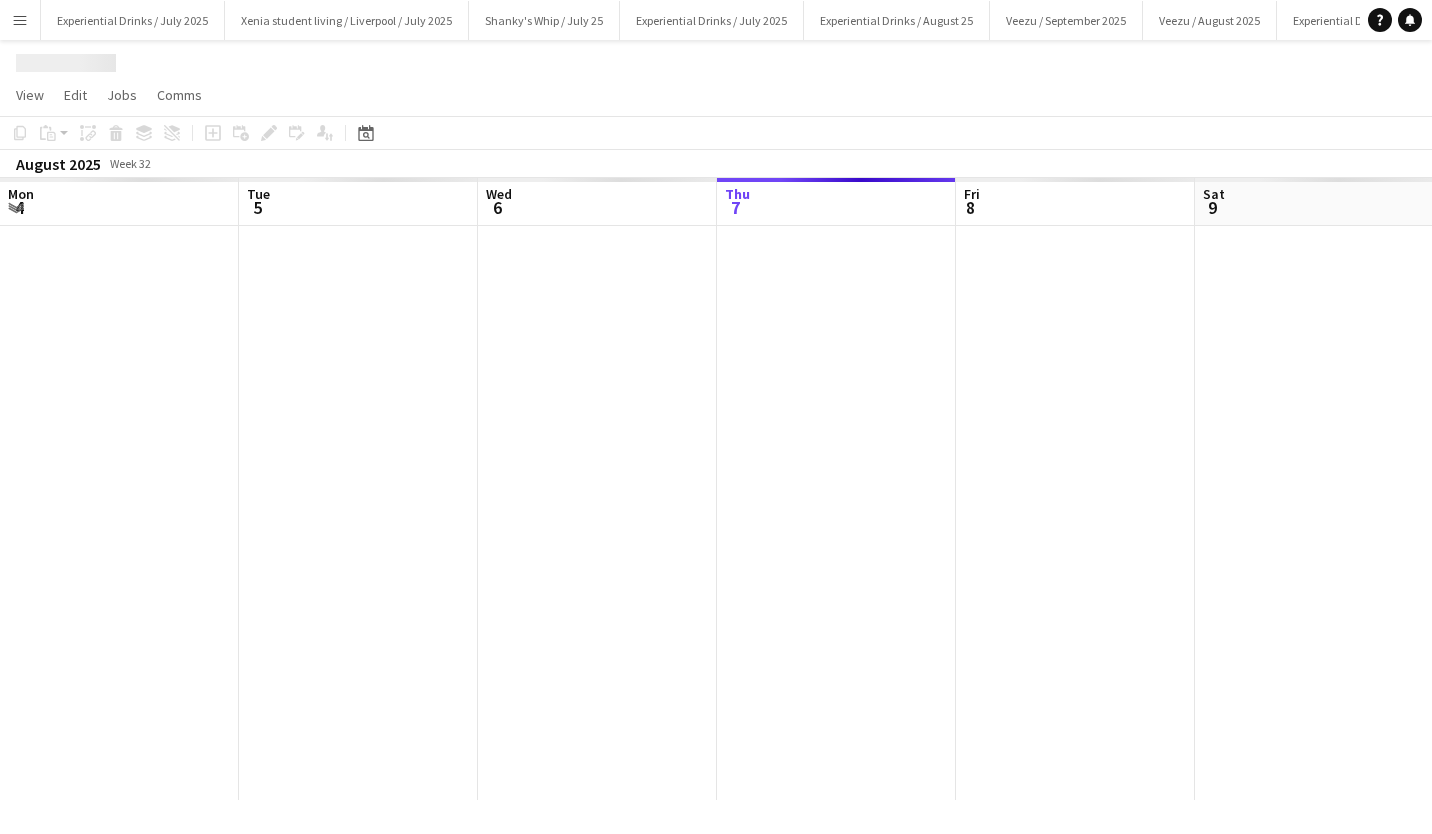 scroll, scrollTop: 0, scrollLeft: 0, axis: both 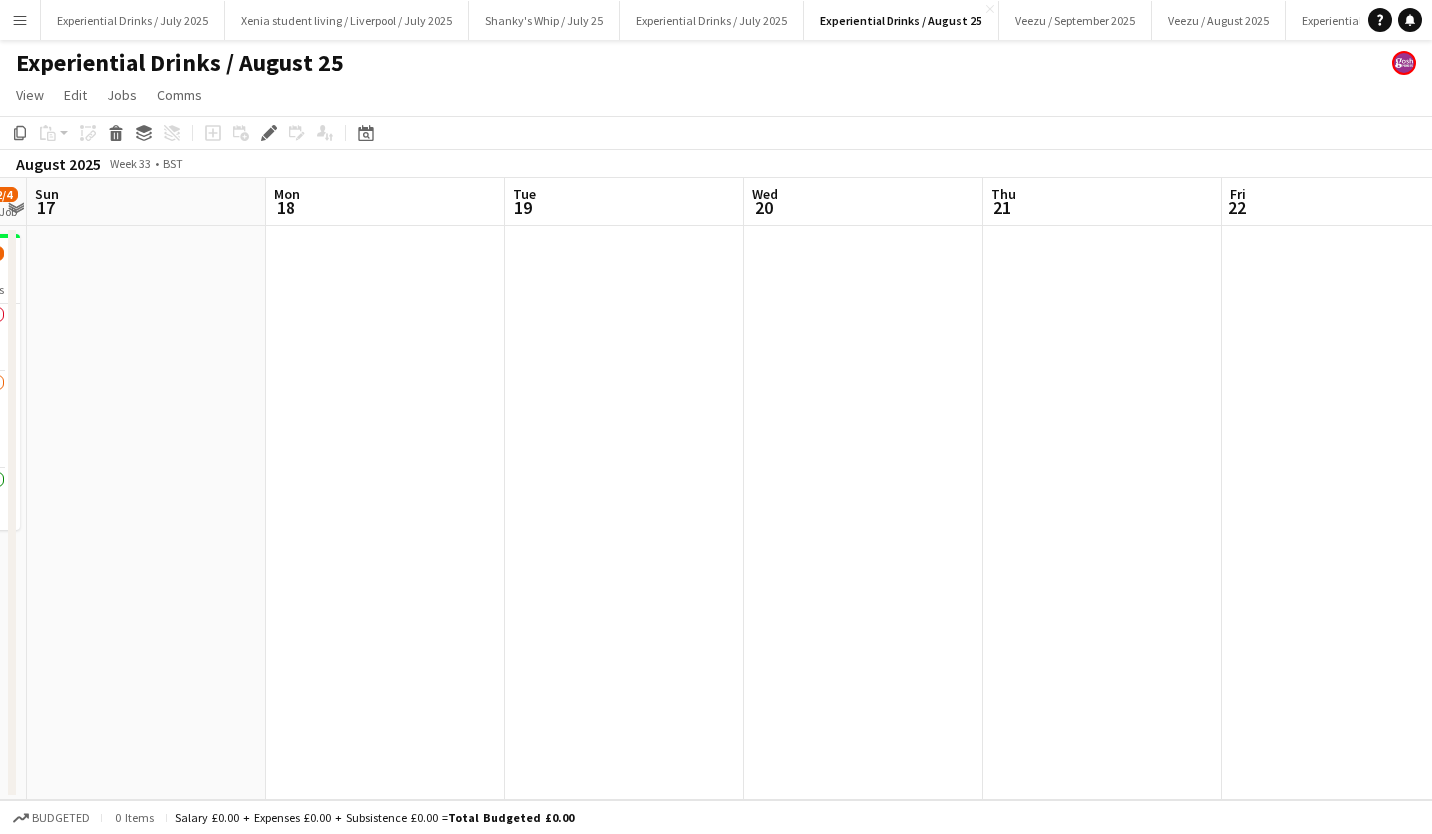 click at bounding box center (1102, 513) 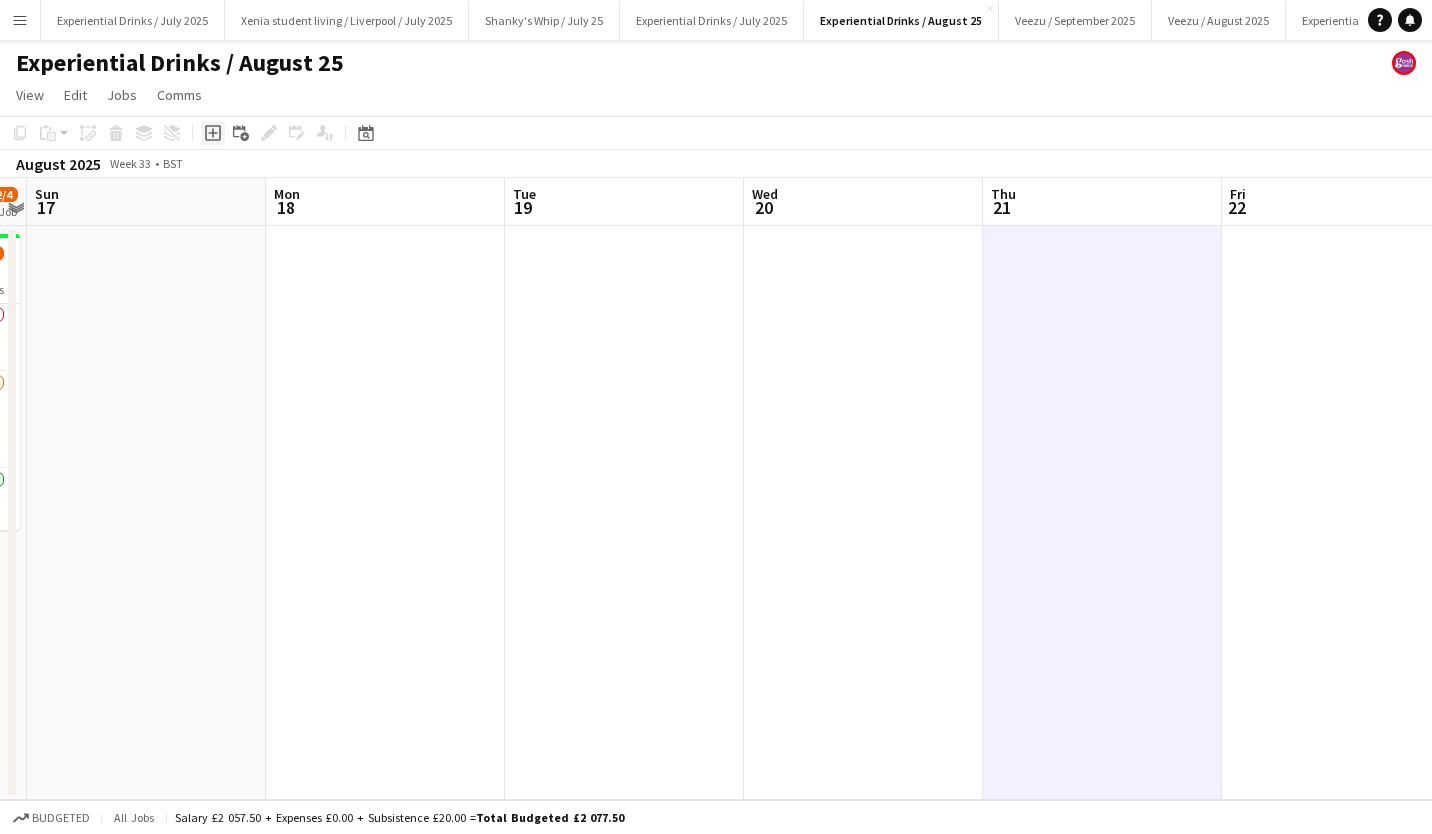 click on "Add job" 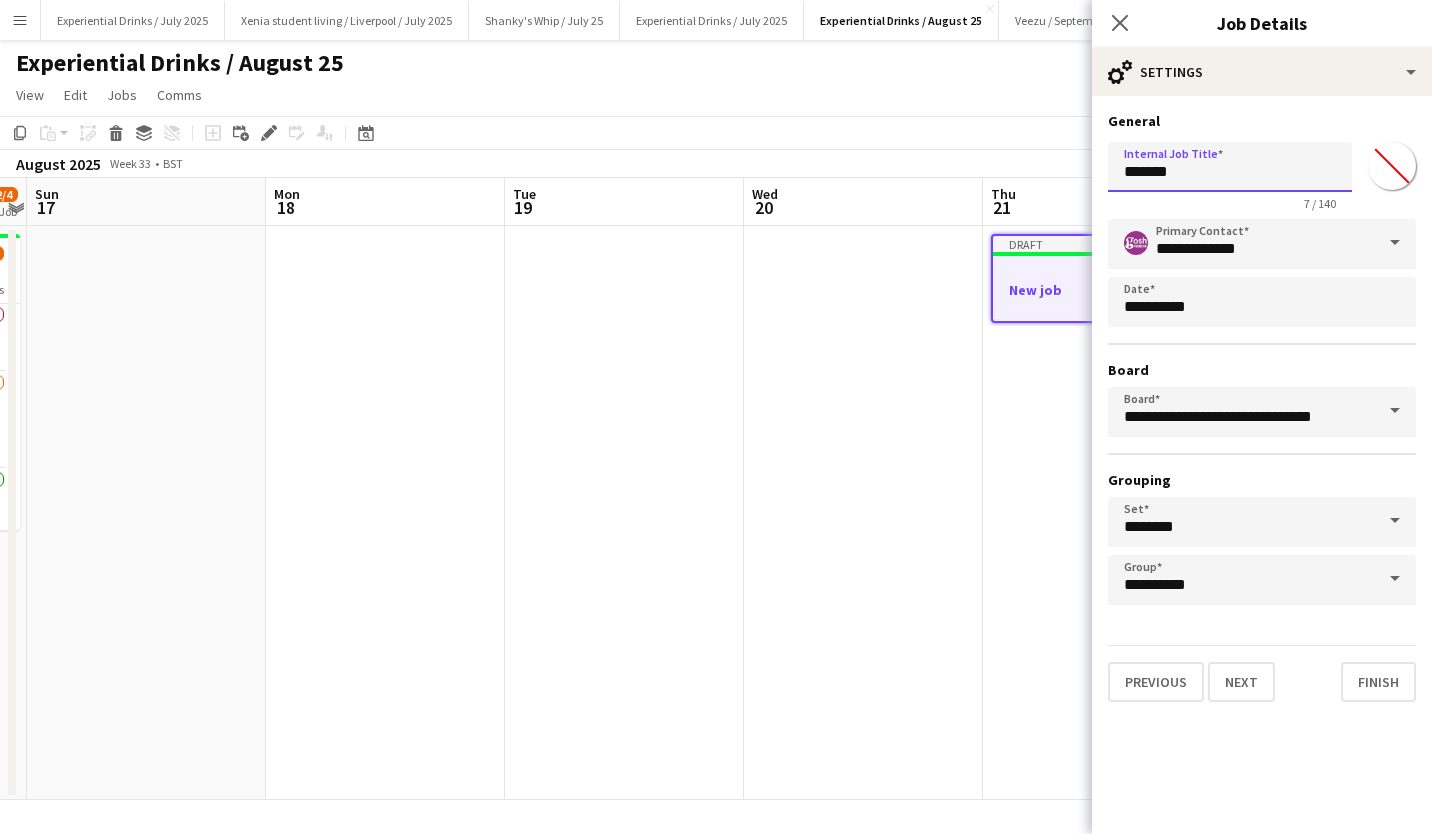 drag, startPoint x: 1210, startPoint y: 172, endPoint x: 908, endPoint y: 146, distance: 303.11713 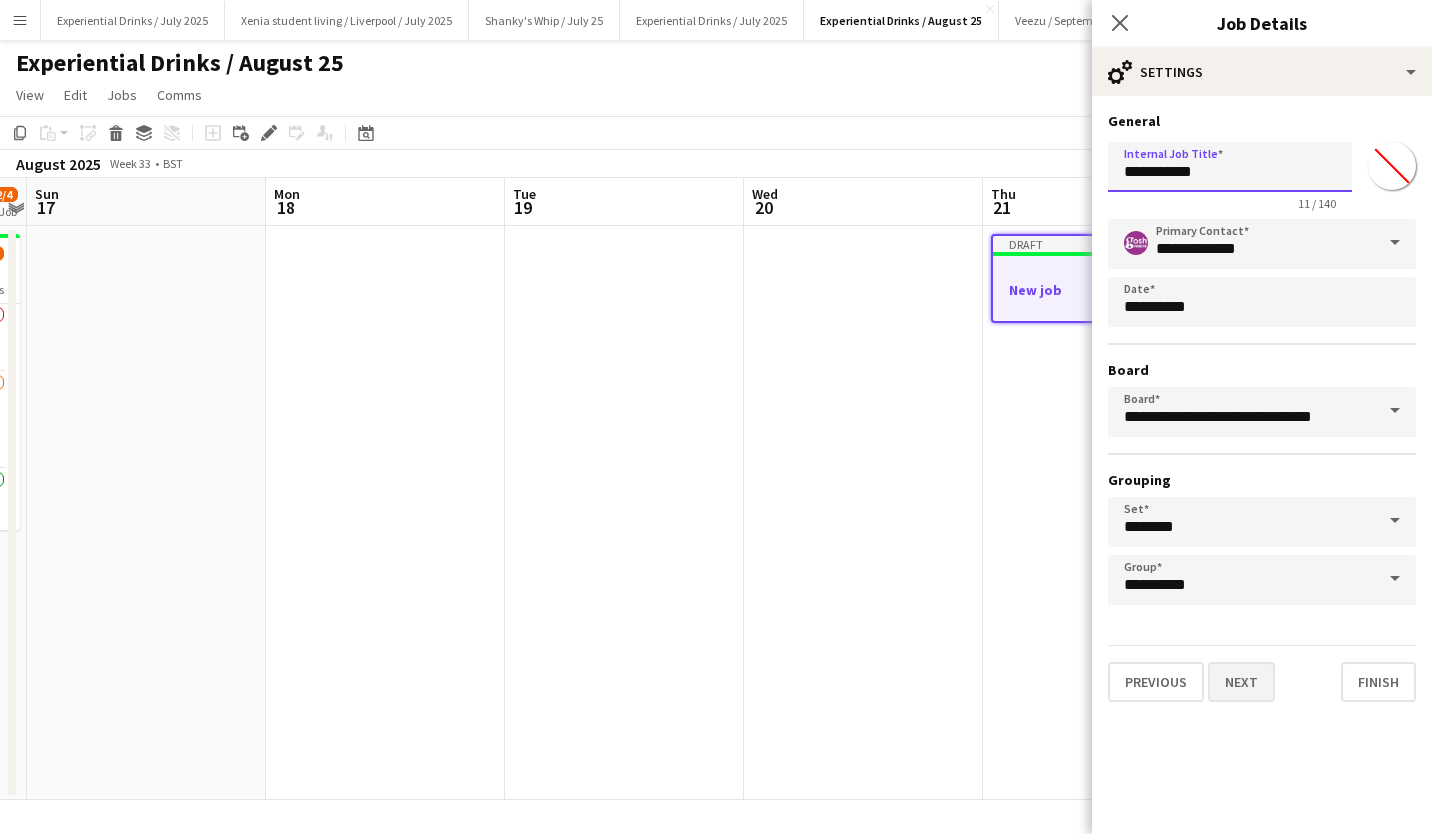 type on "**********" 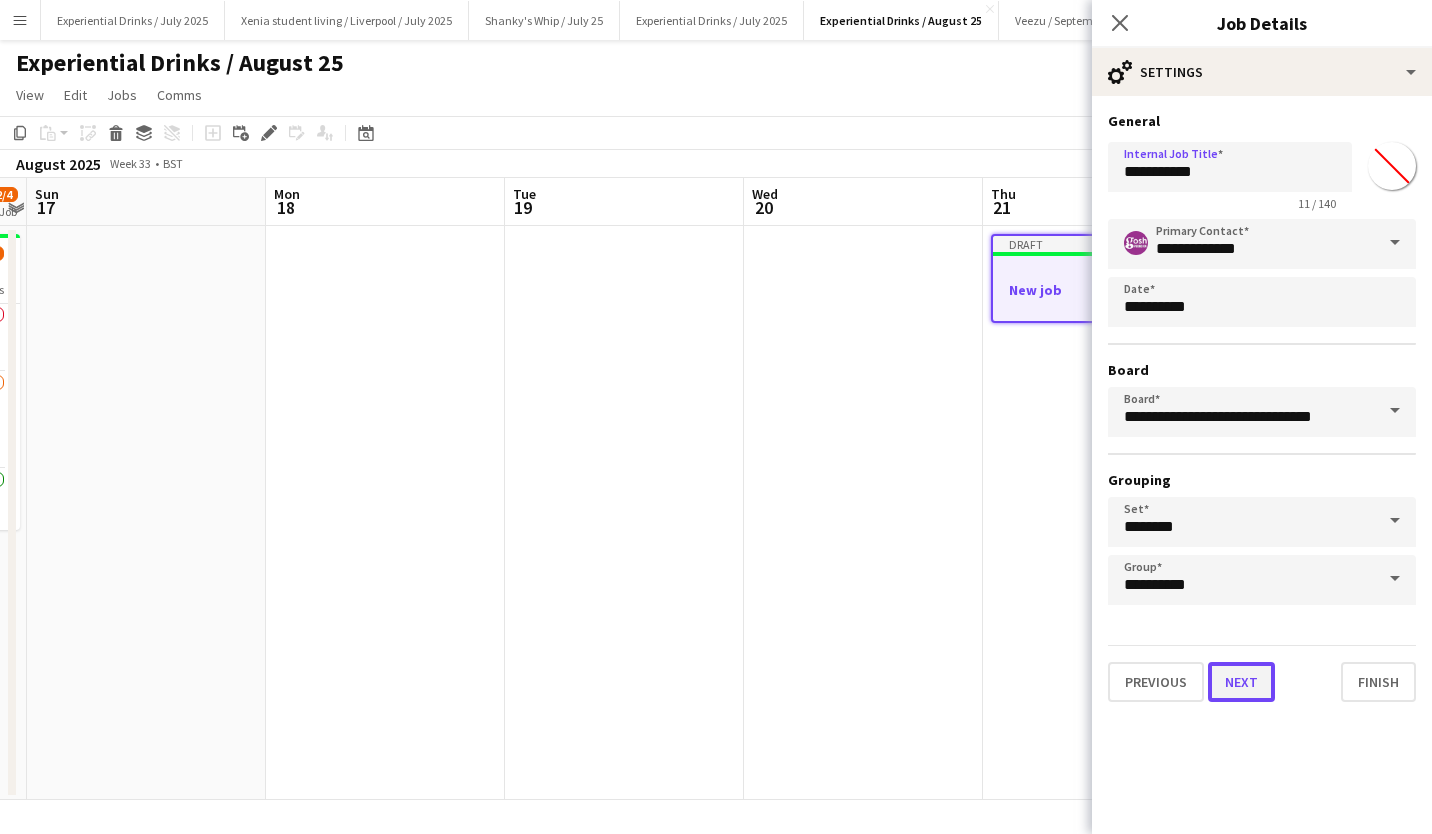 click on "Next" at bounding box center [1241, 682] 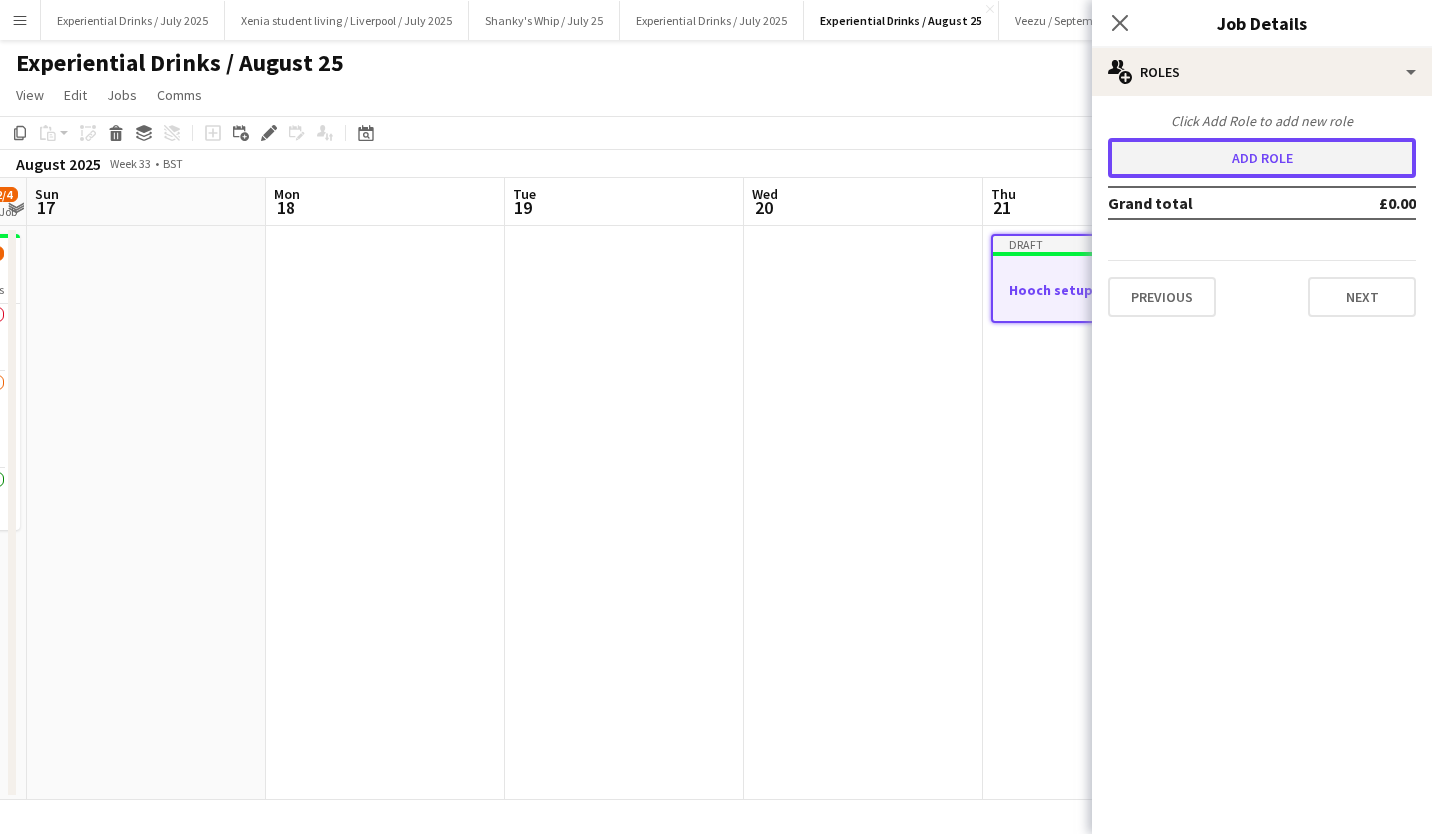 click on "Add role" at bounding box center (1262, 158) 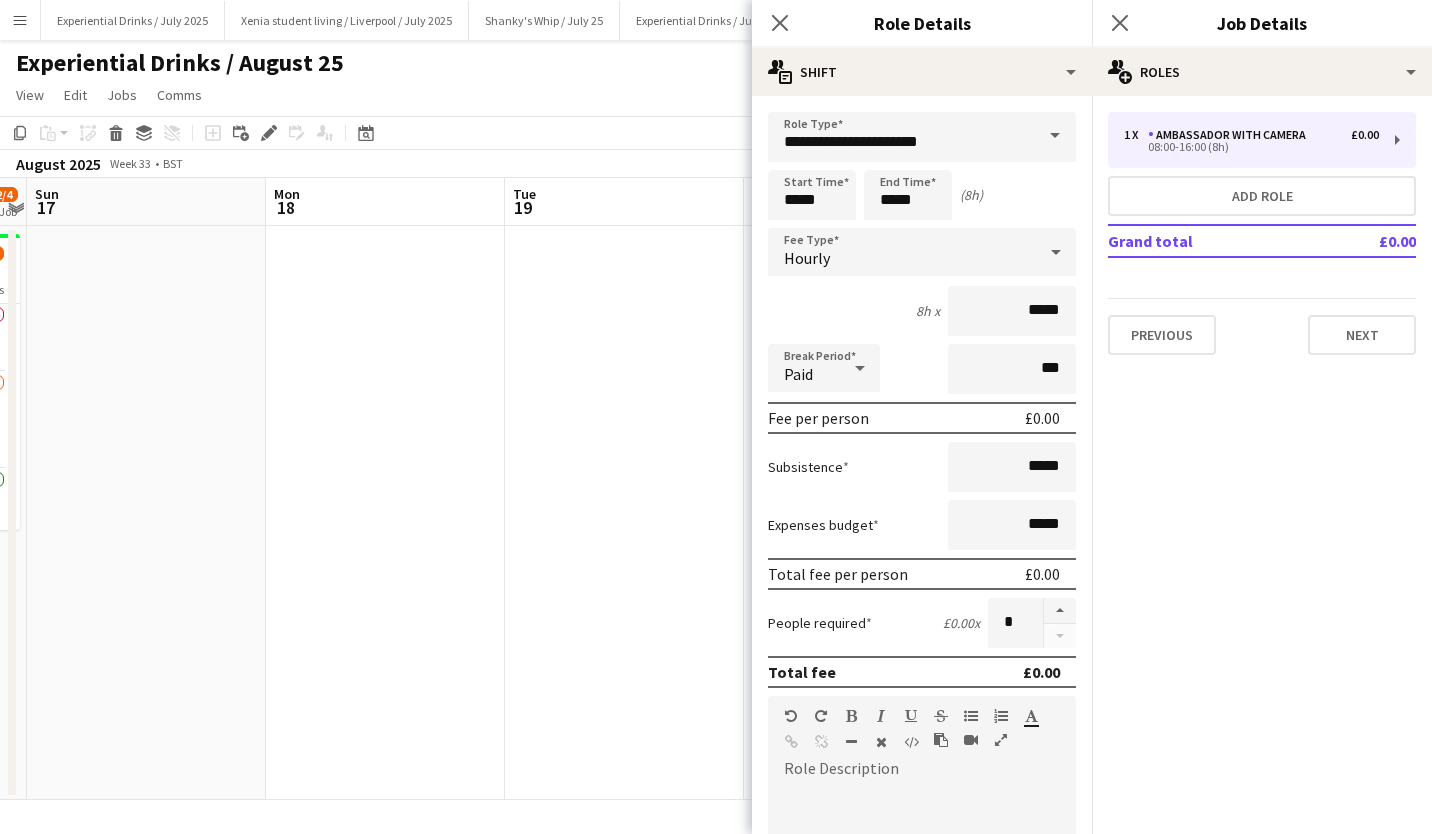 click at bounding box center [1055, 136] 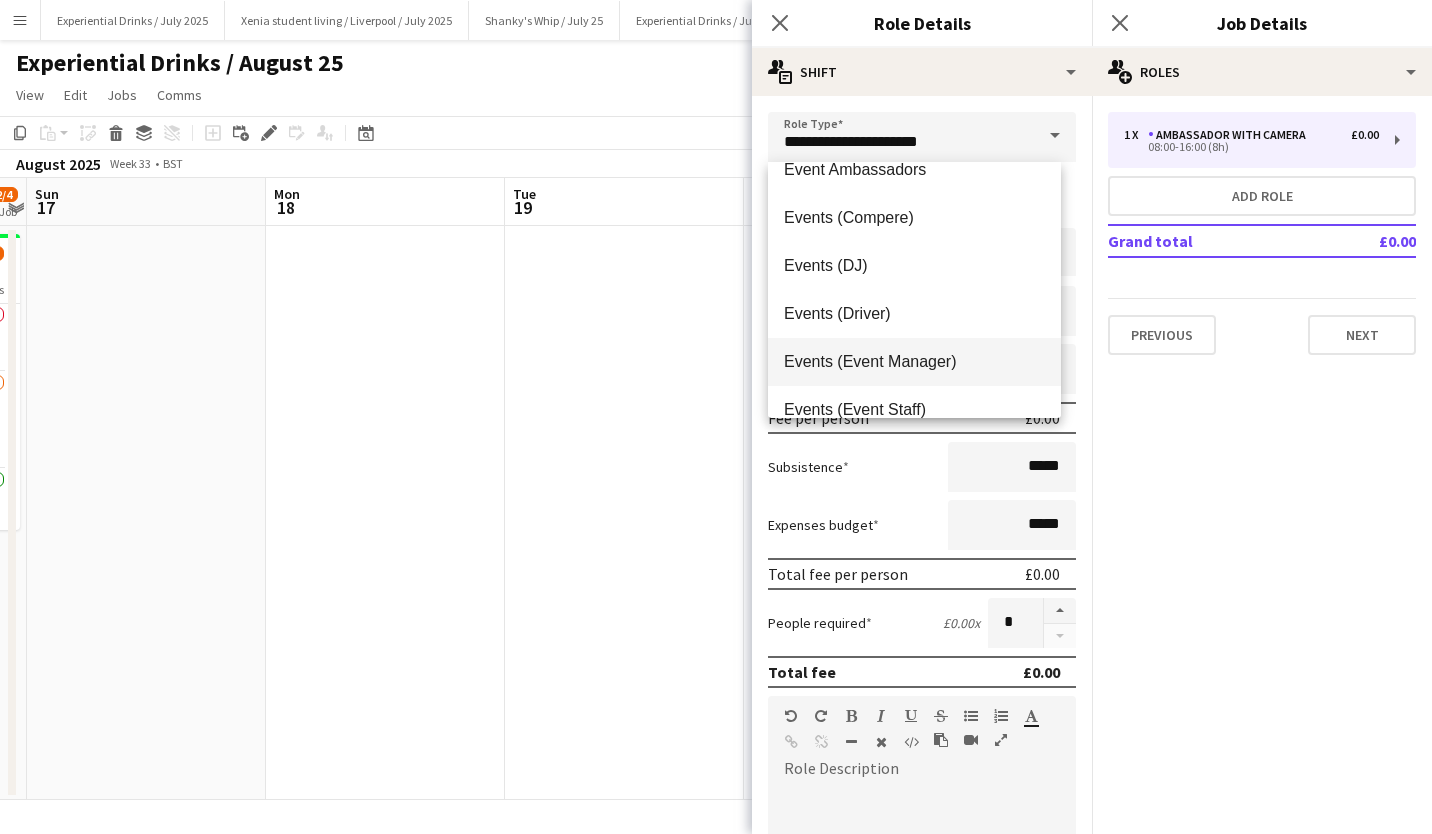 scroll, scrollTop: 0, scrollLeft: 0, axis: both 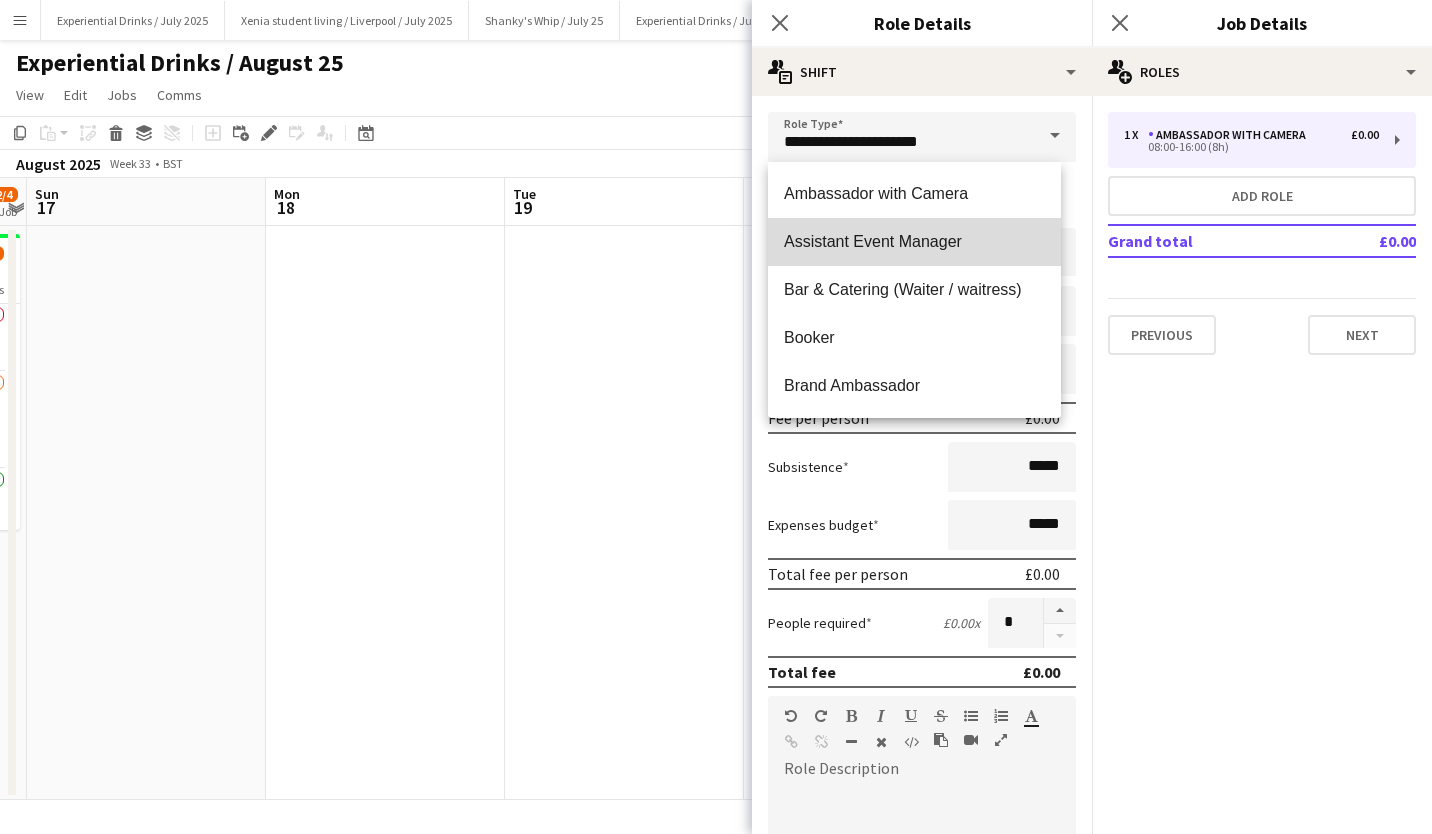 click on "Assistant Event Manager" at bounding box center [914, 241] 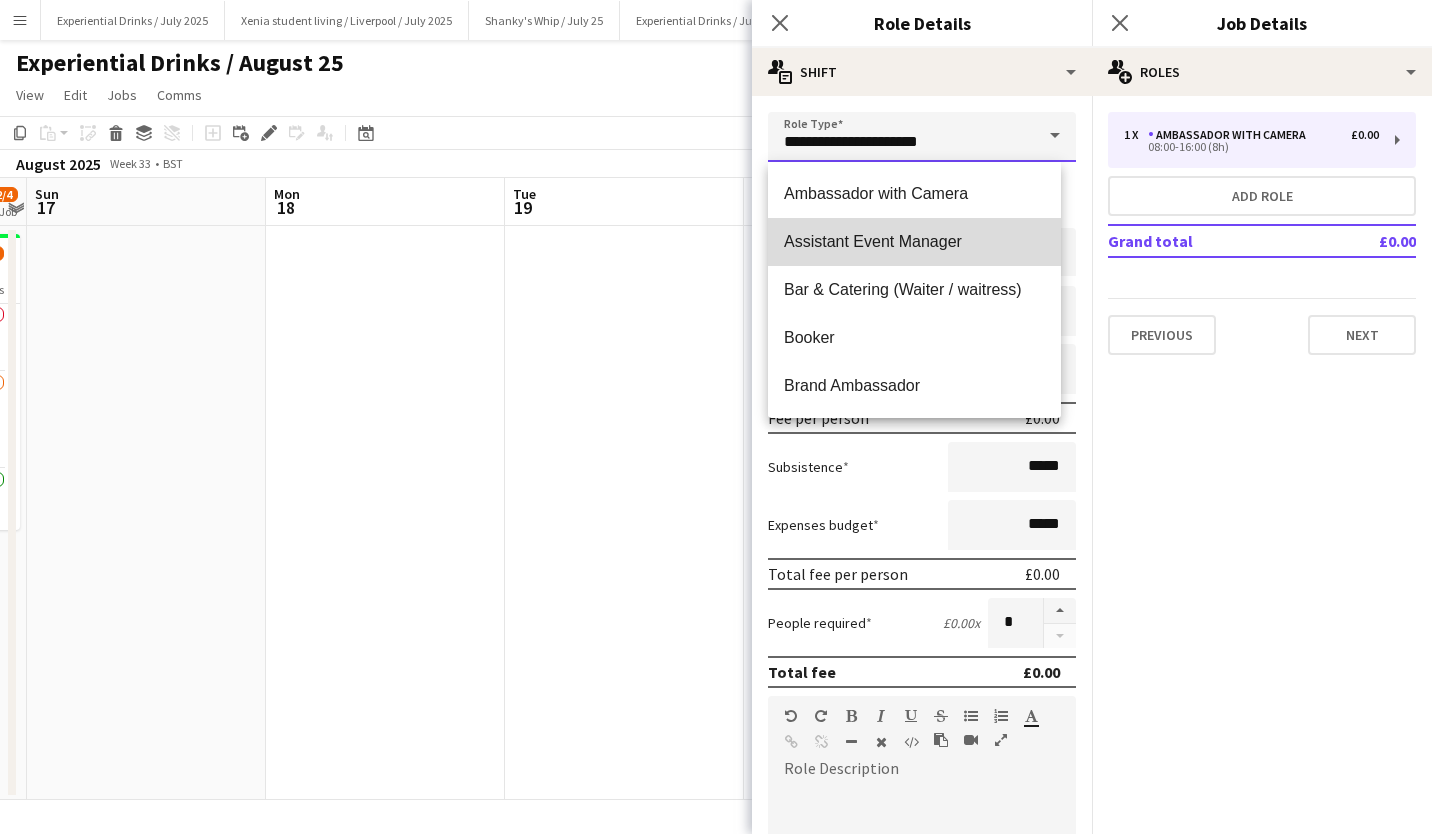 type on "**********" 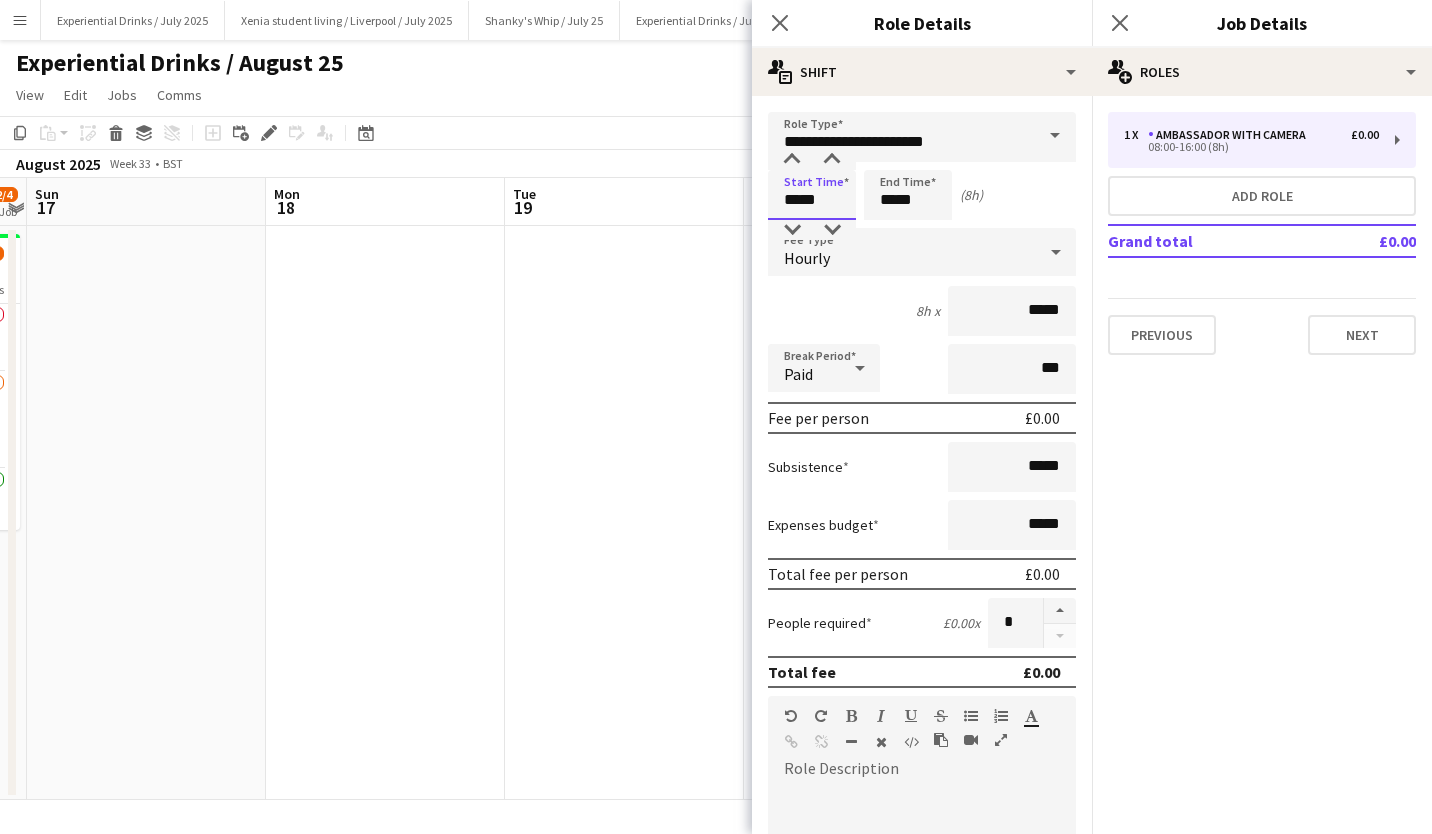 click on "*****" at bounding box center (812, 195) 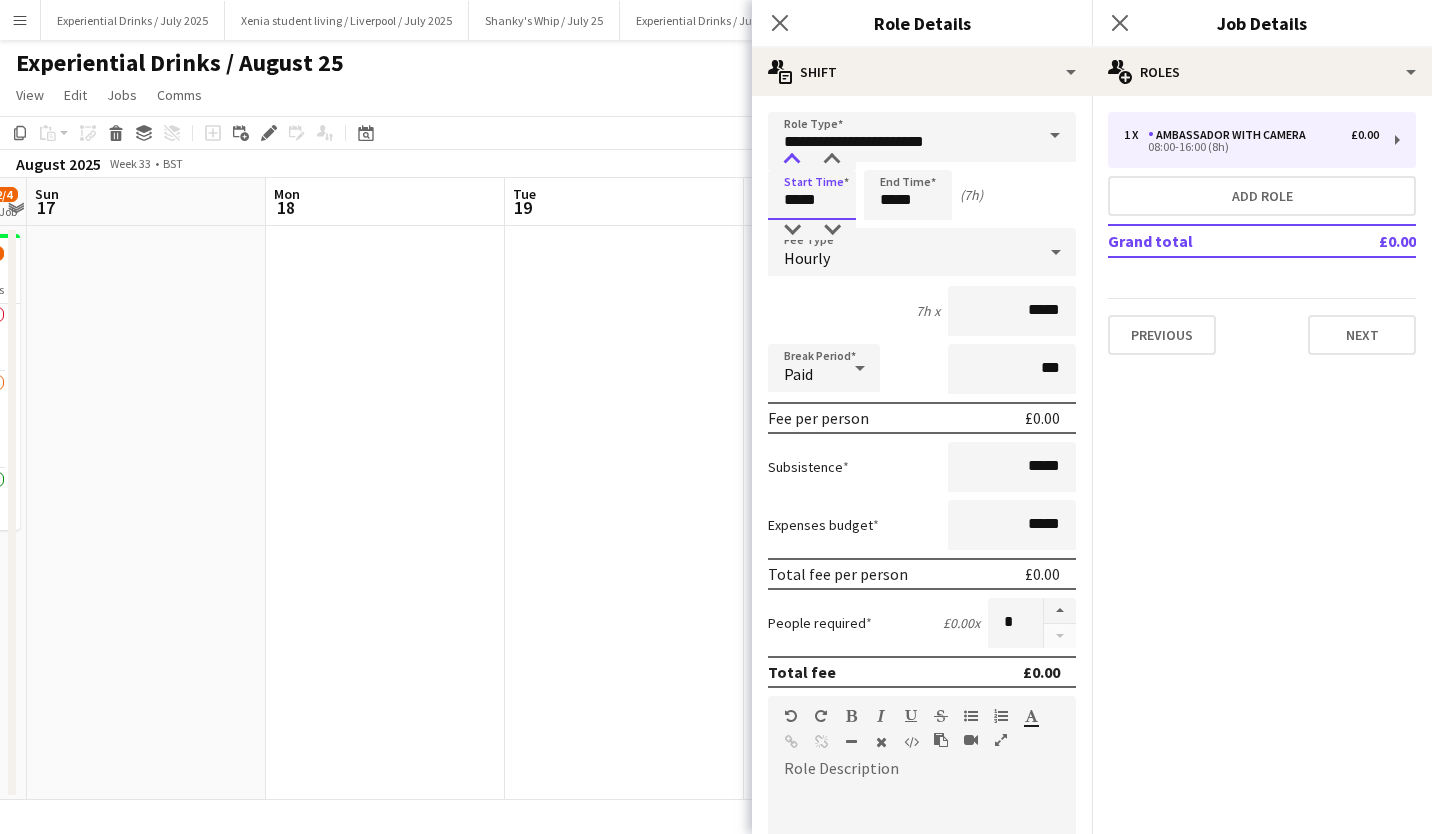 click at bounding box center (792, 160) 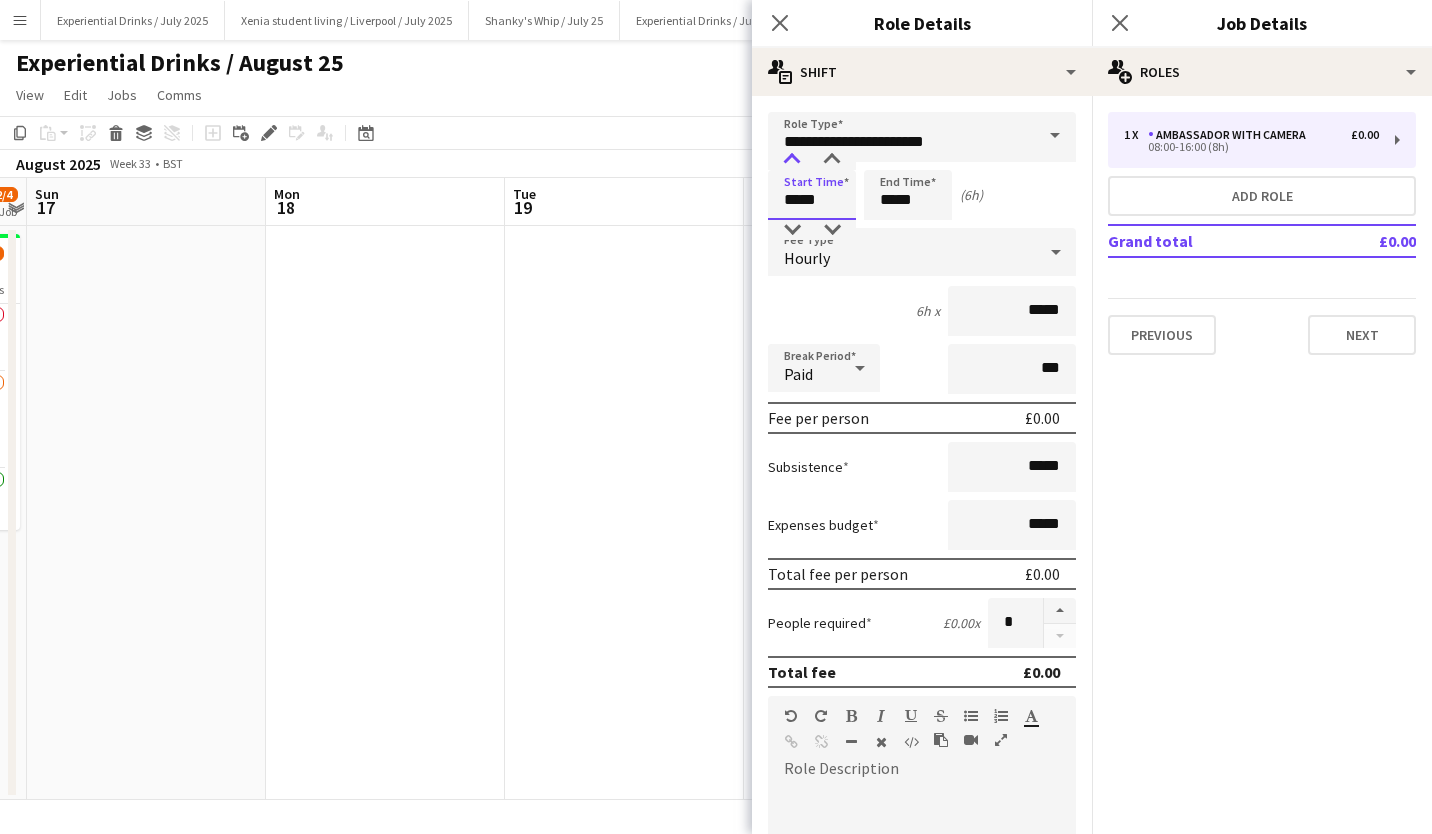 click at bounding box center (792, 160) 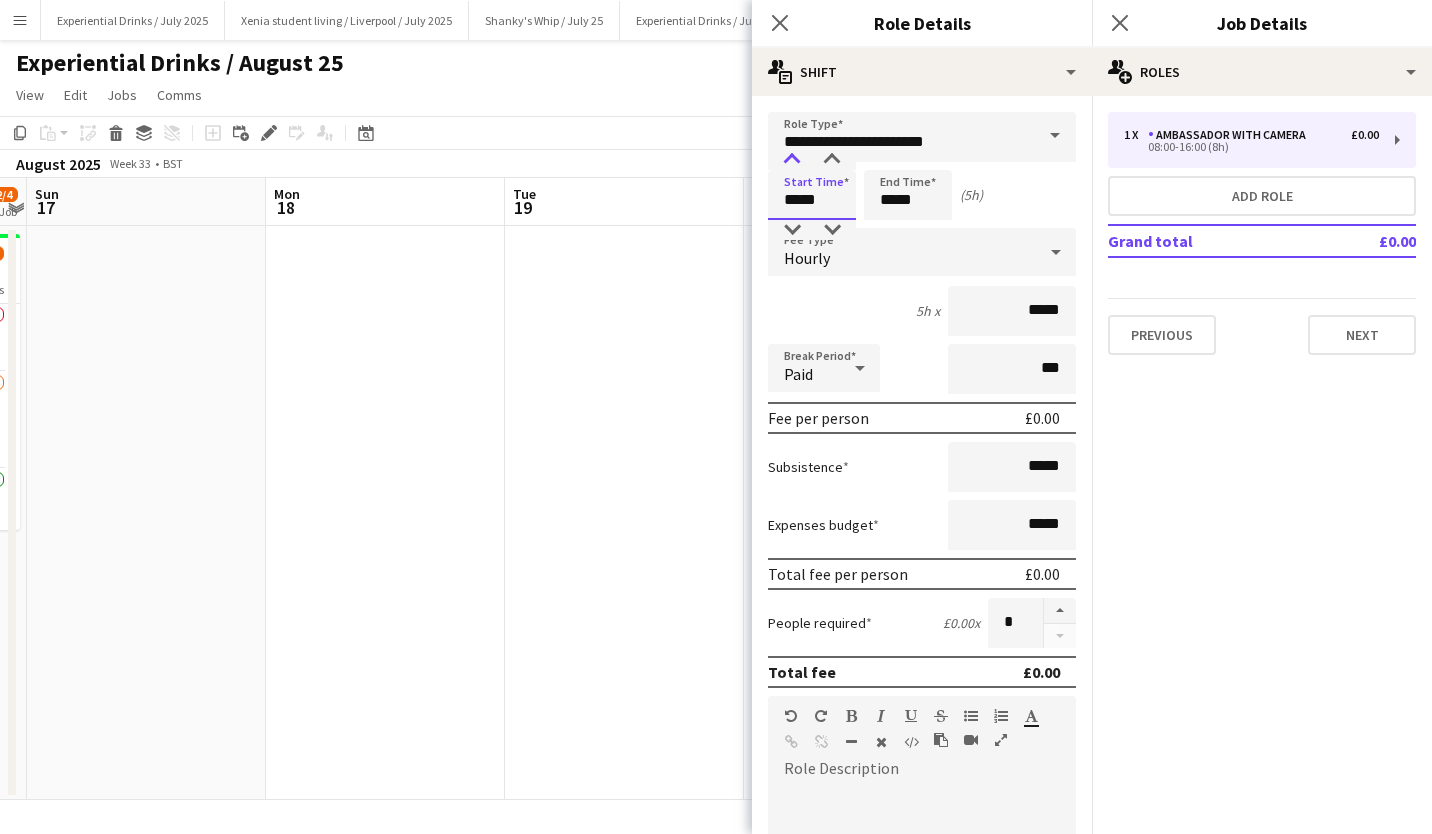 click at bounding box center [792, 160] 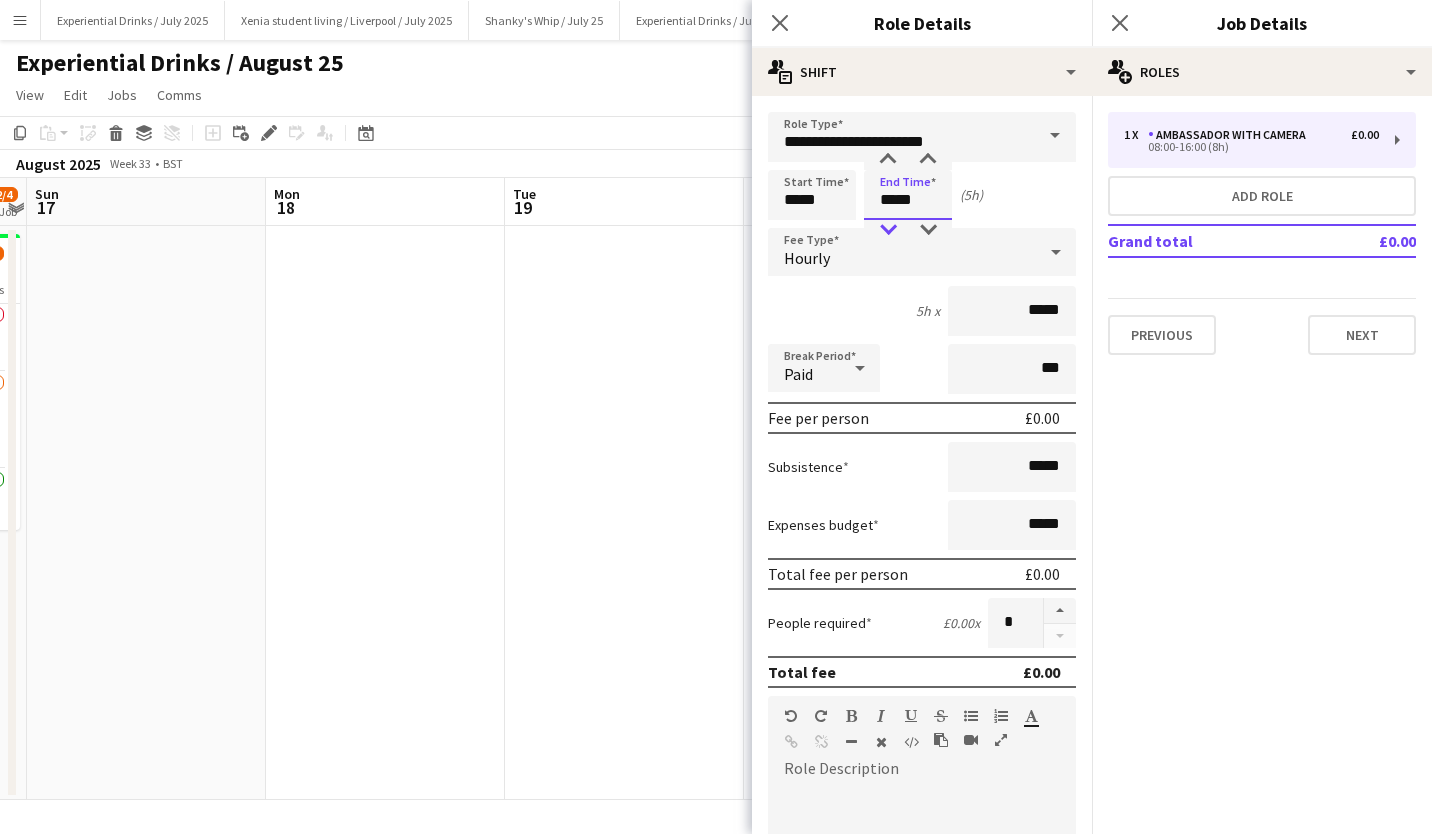 drag, startPoint x: 899, startPoint y: 200, endPoint x: 886, endPoint y: 233, distance: 35.468296 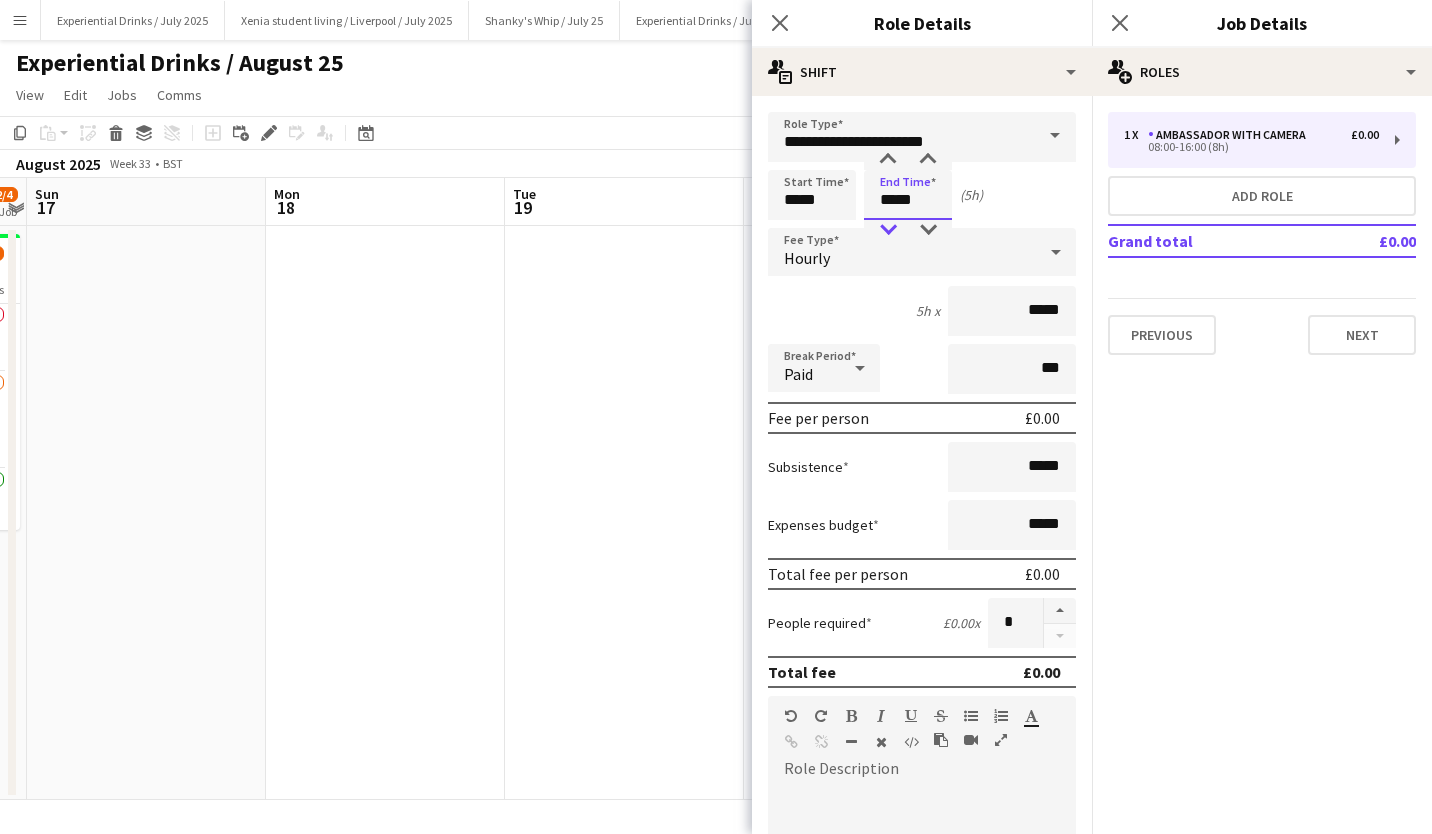 click on "*****" at bounding box center [908, 199] 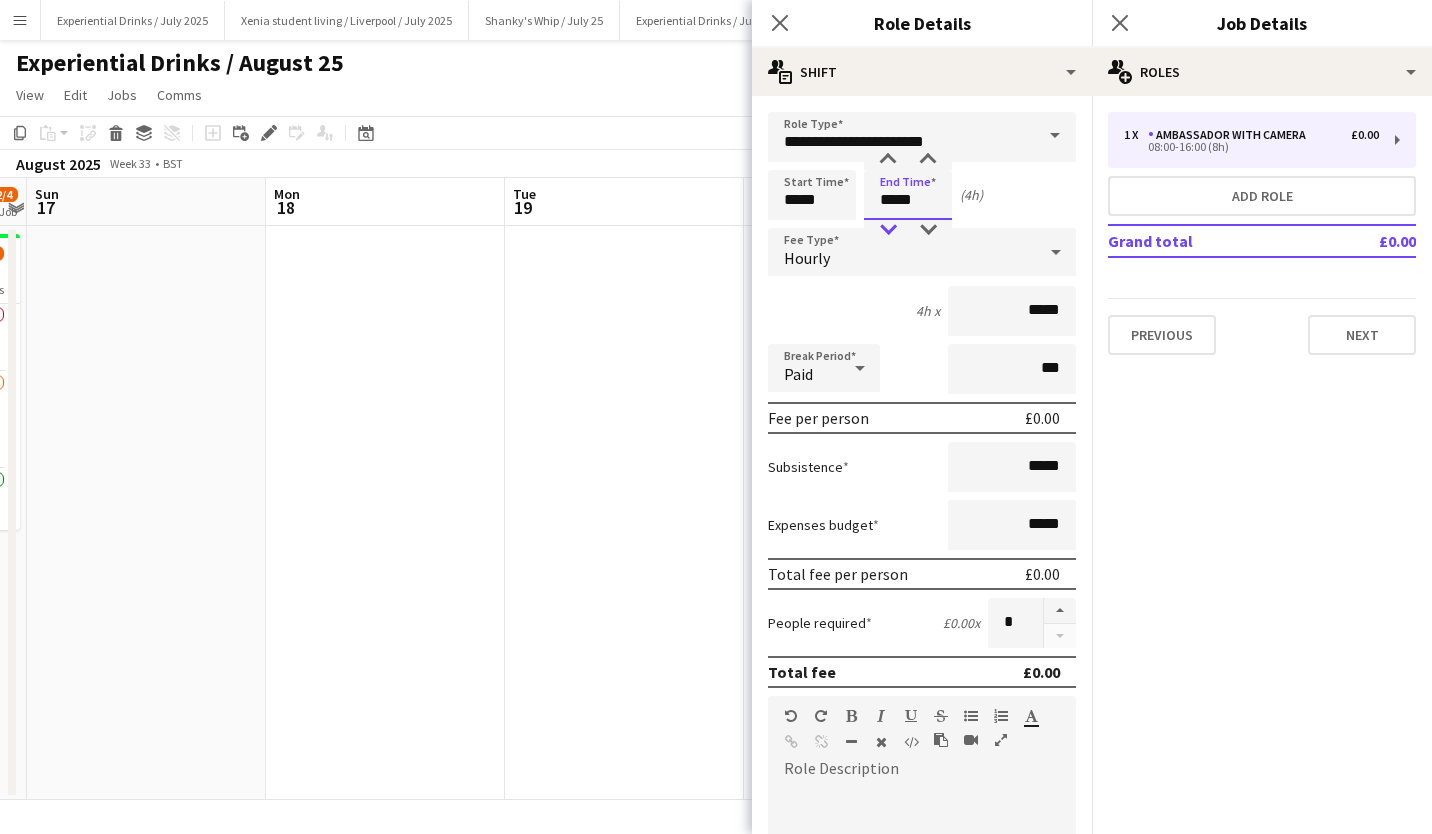 click at bounding box center (888, 230) 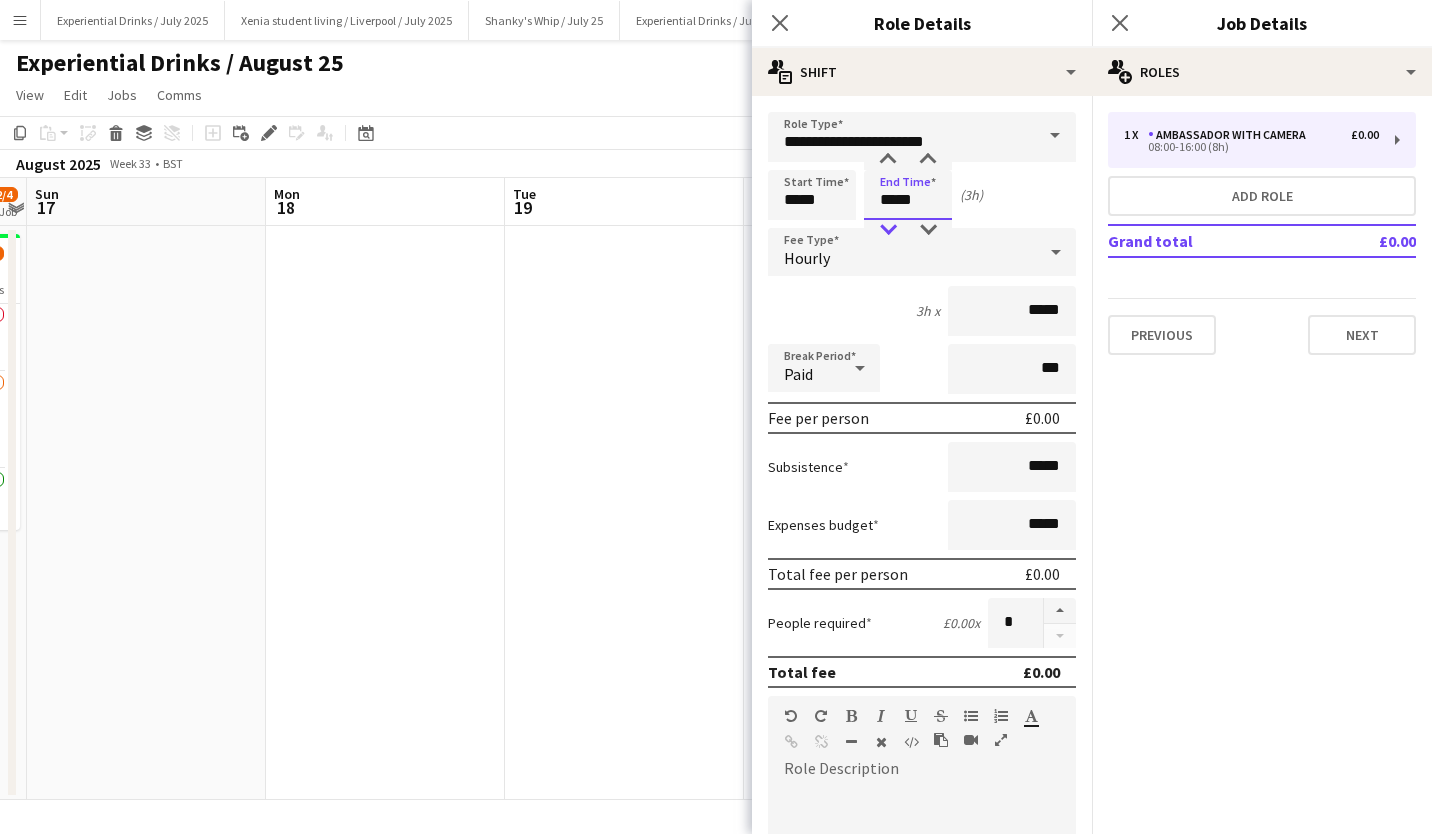 click at bounding box center (888, 230) 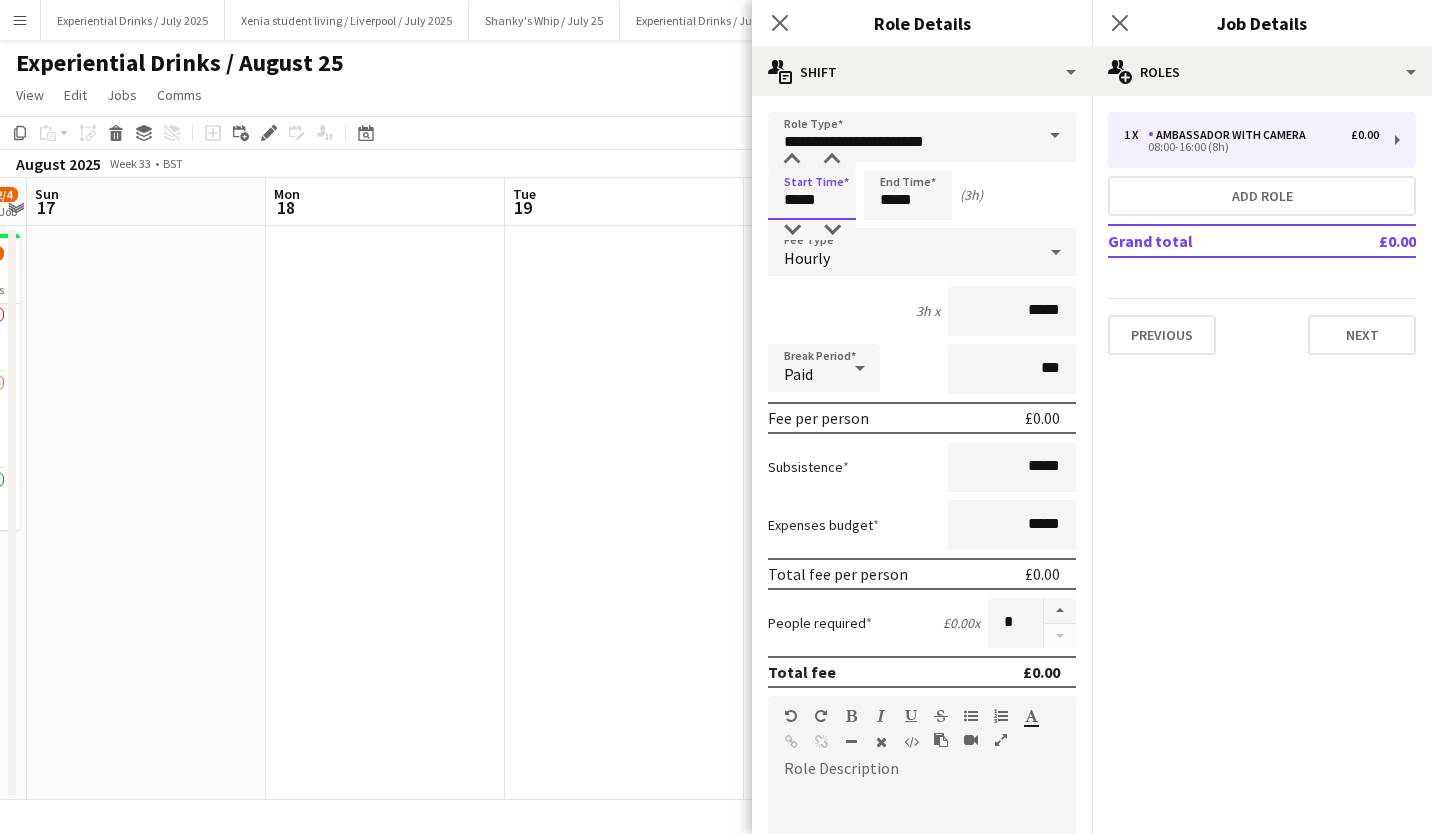 click on "*****" at bounding box center [812, 195] 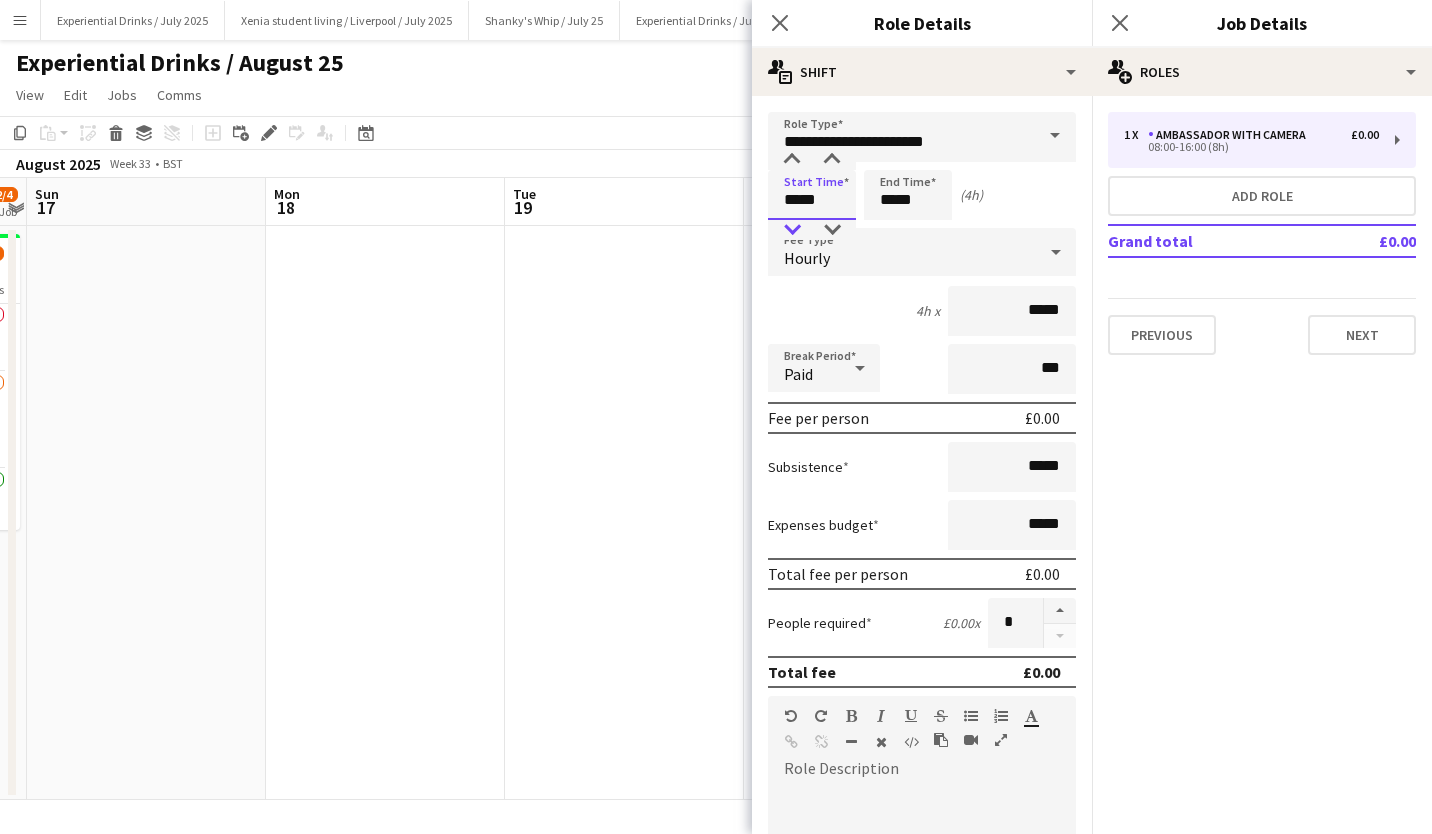 click at bounding box center [792, 230] 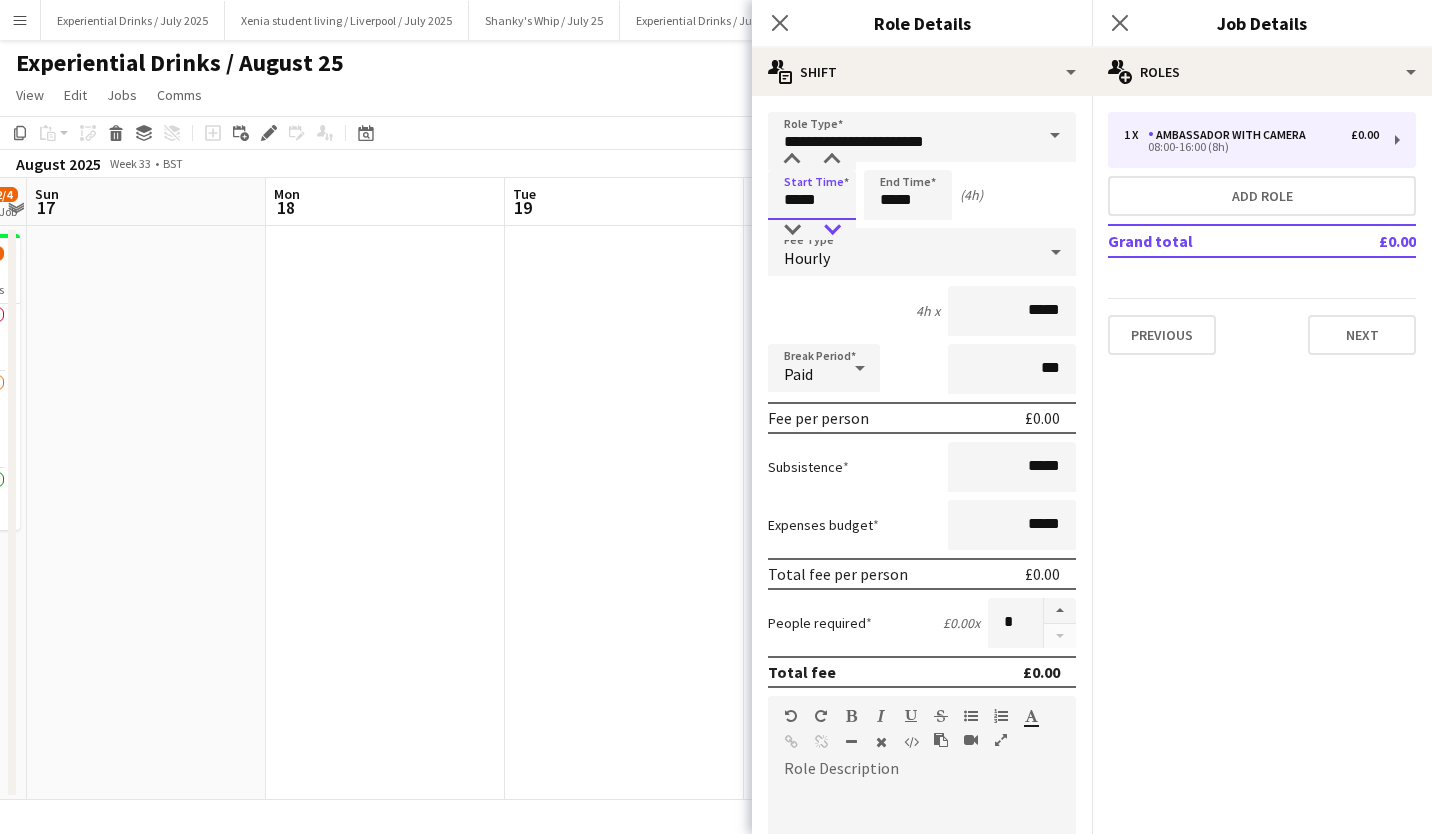 click at bounding box center (832, 230) 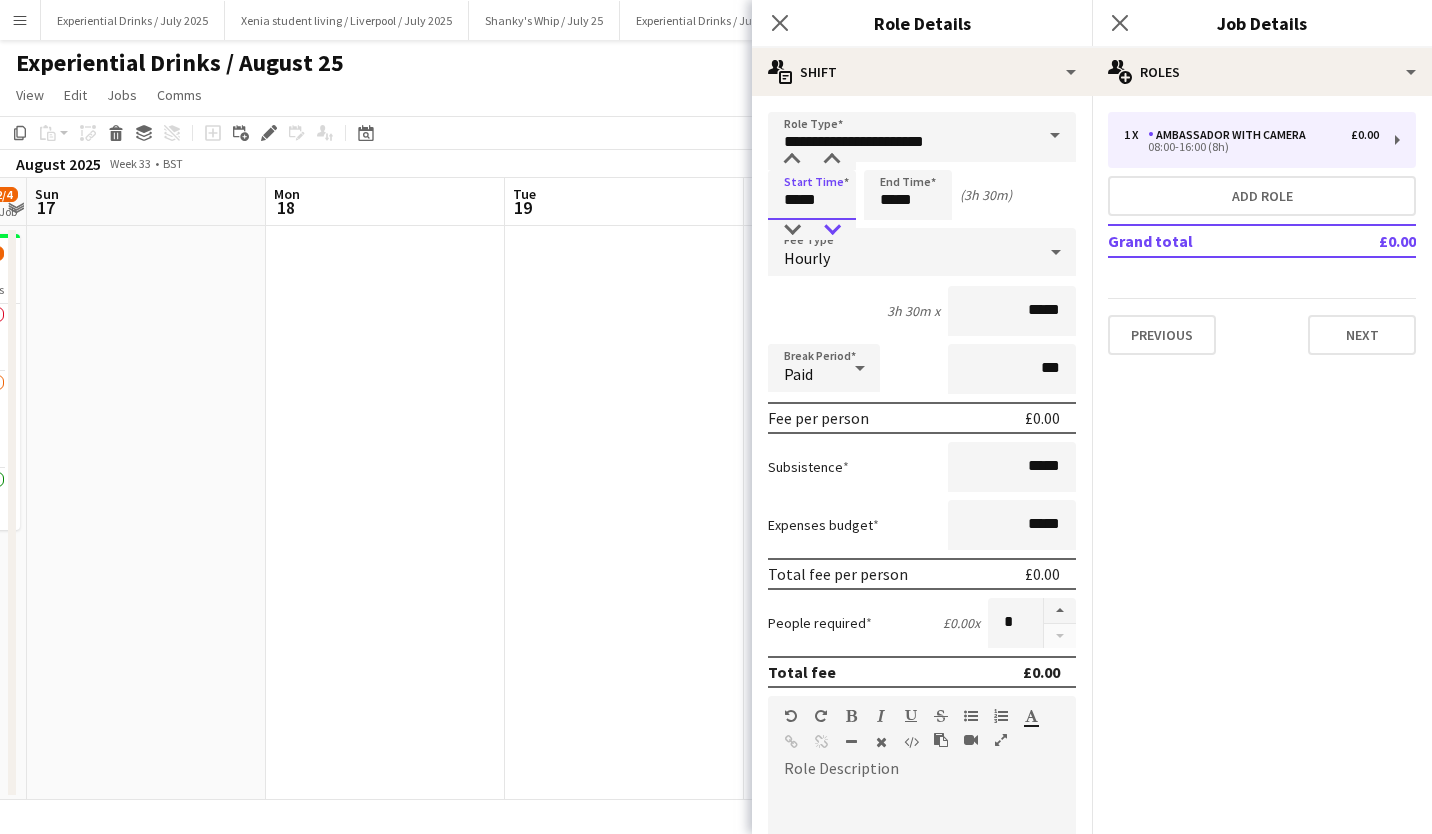click at bounding box center [832, 230] 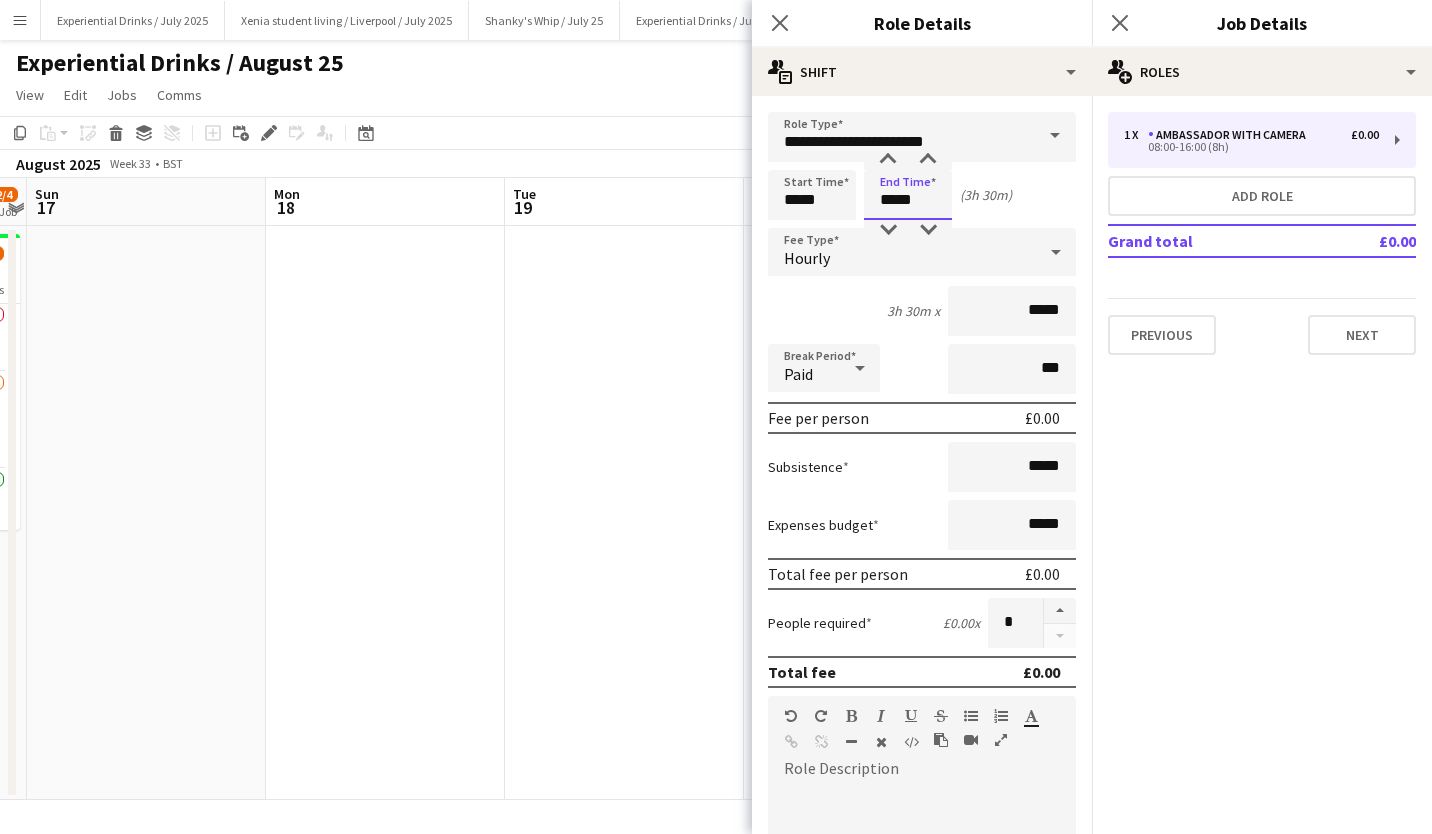 click on "*****" at bounding box center (908, 195) 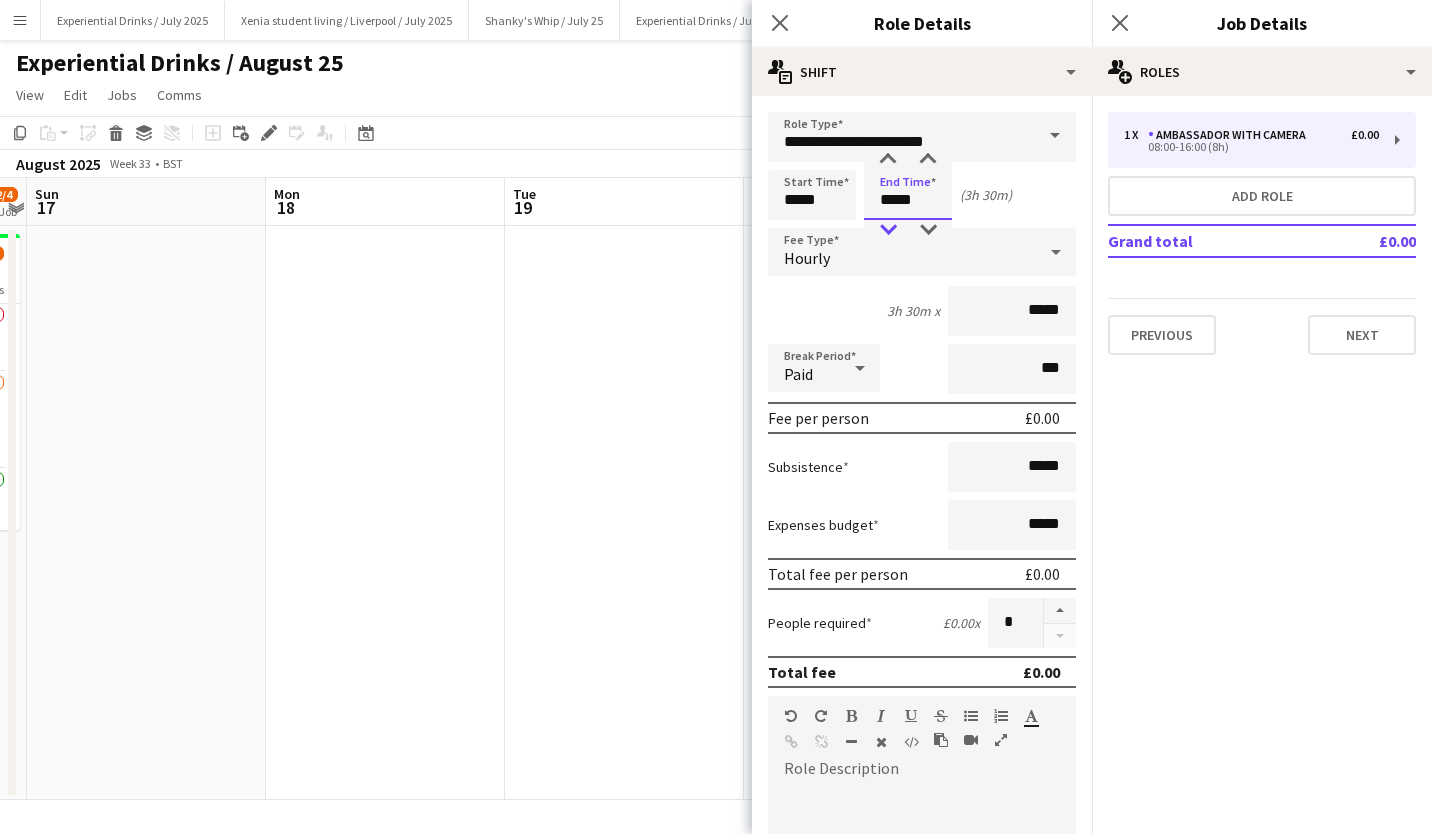 click at bounding box center (888, 230) 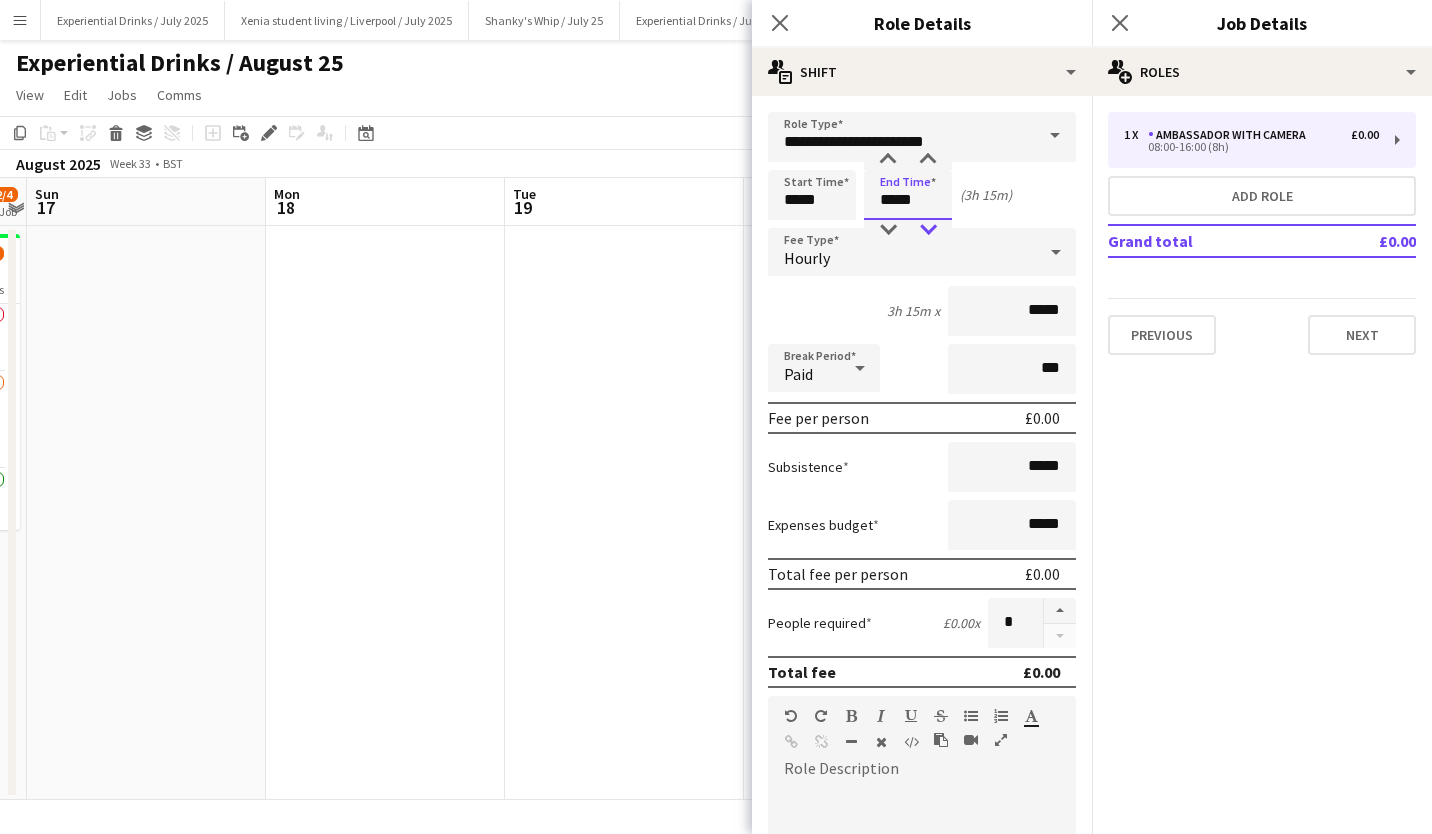 click at bounding box center [928, 230] 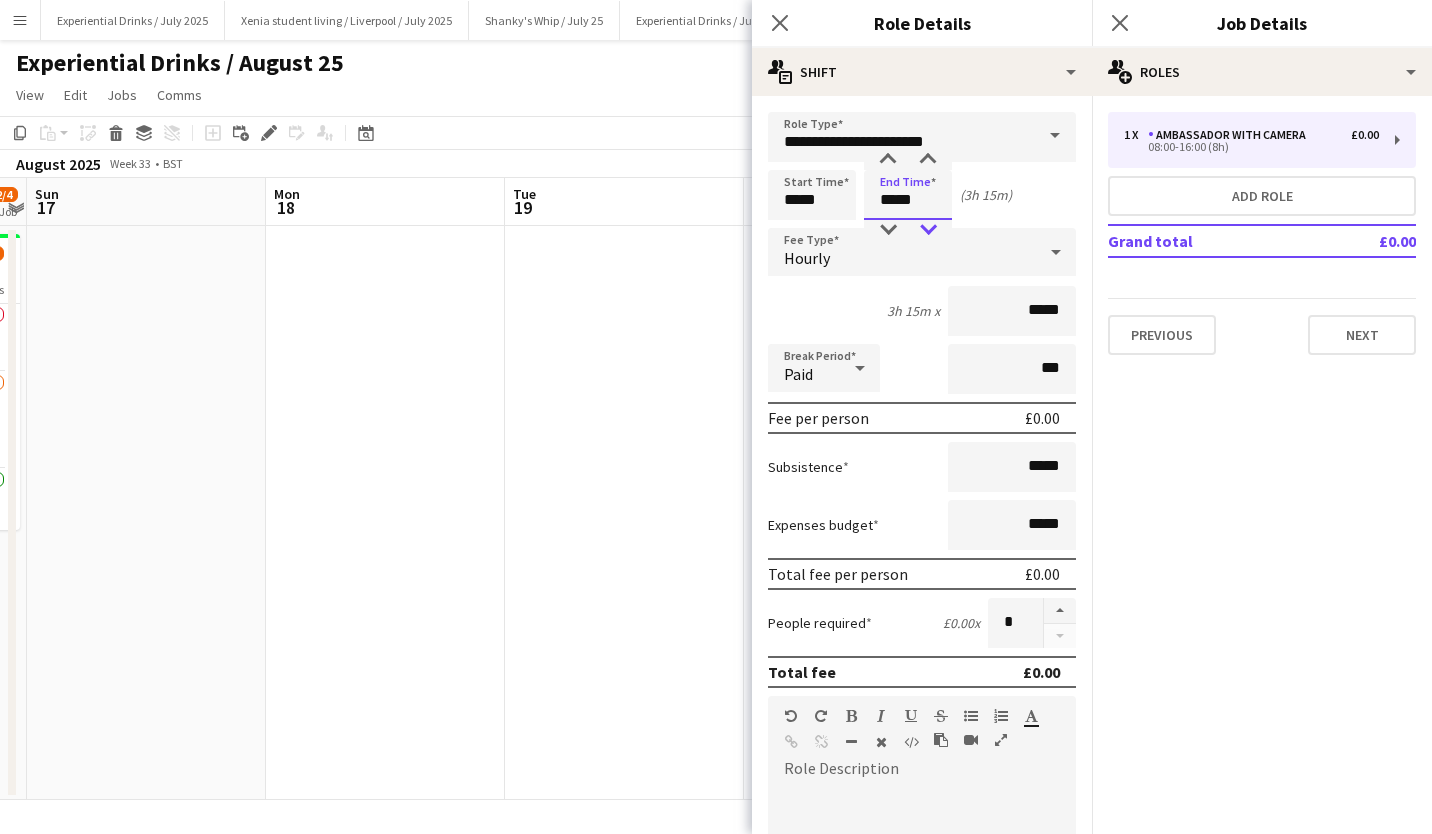 type on "*****" 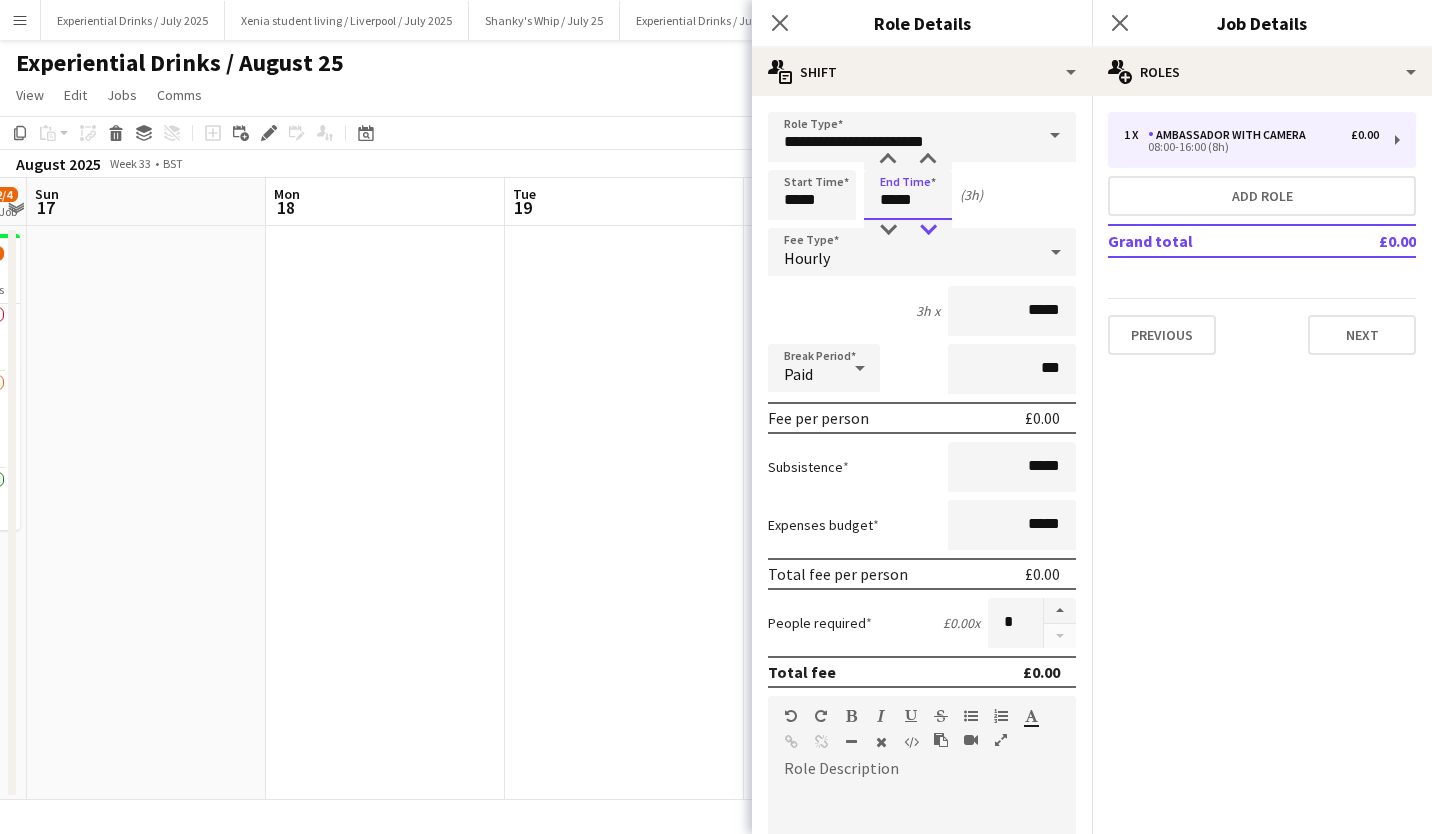 click at bounding box center (928, 230) 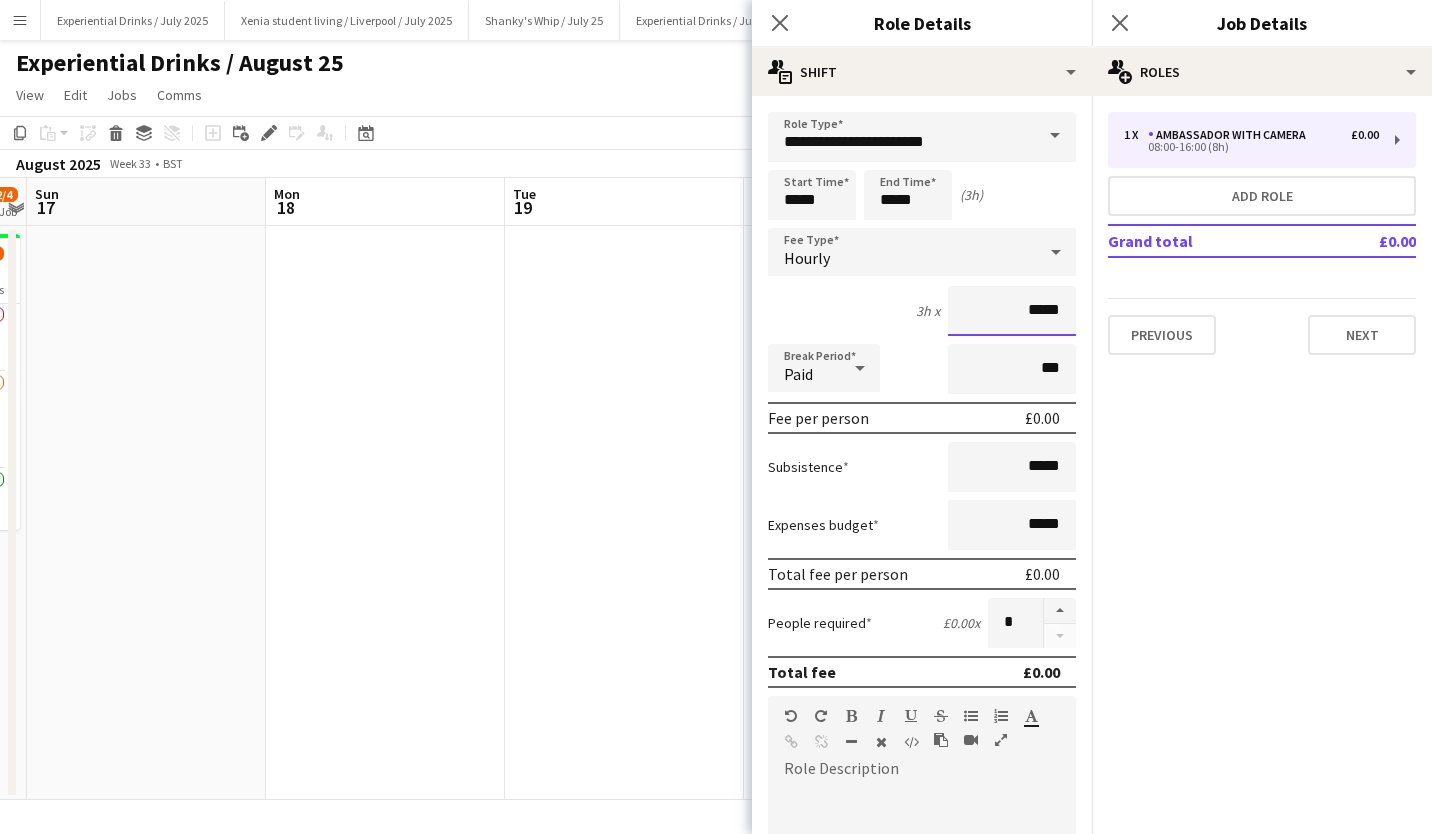 click on "*****" at bounding box center (1012, 311) 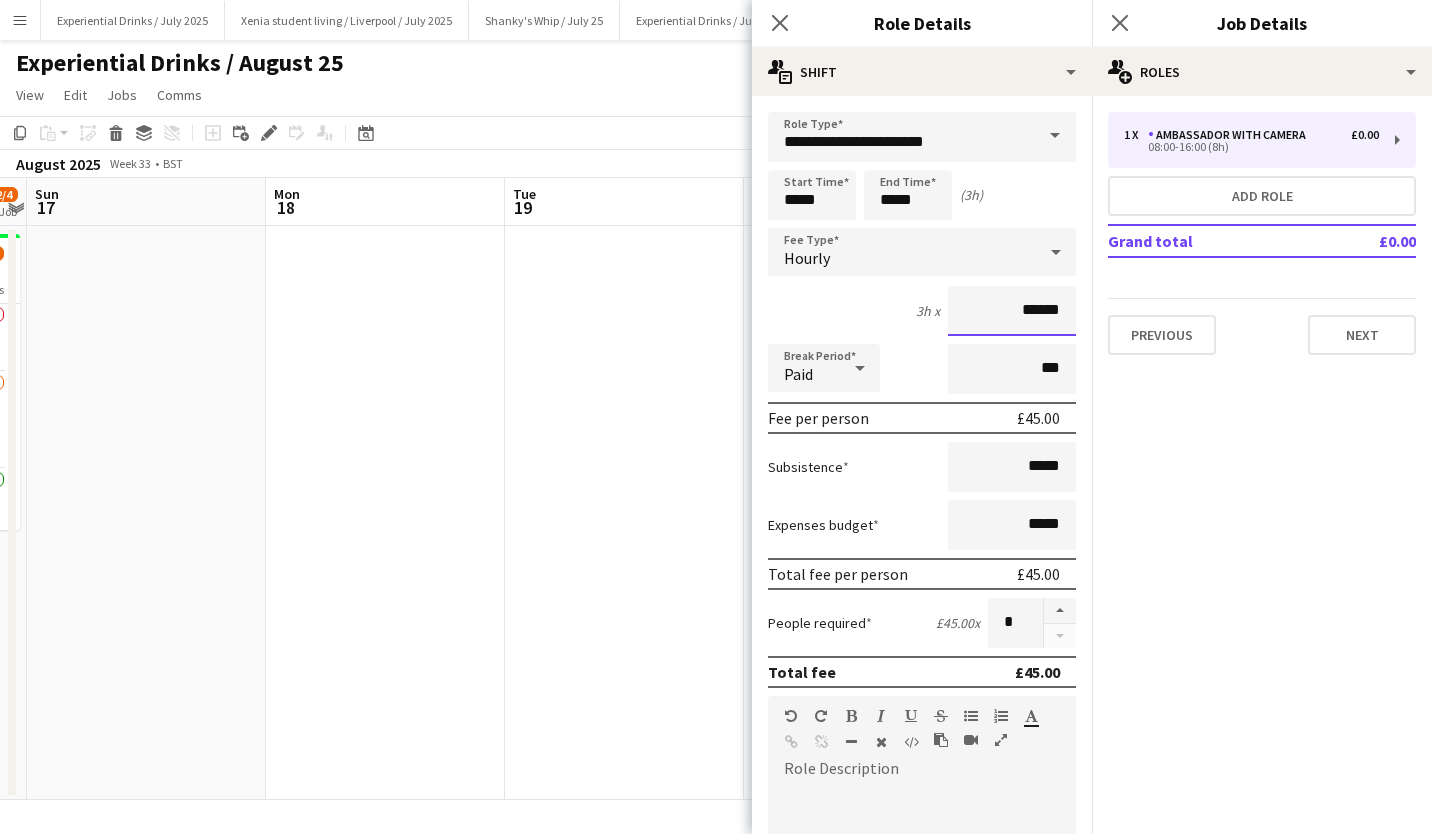 scroll, scrollTop: 72, scrollLeft: 0, axis: vertical 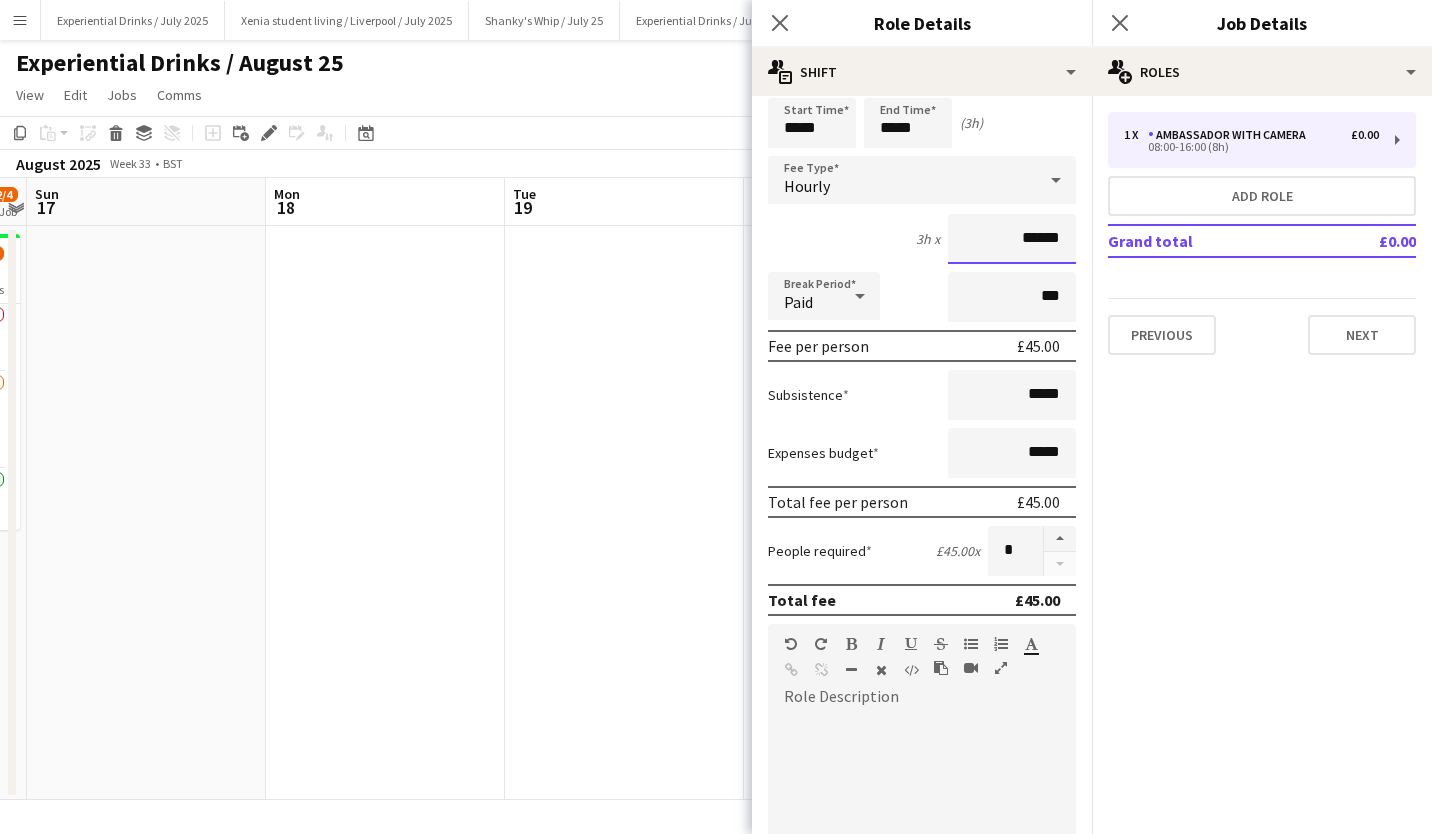 type on "******" 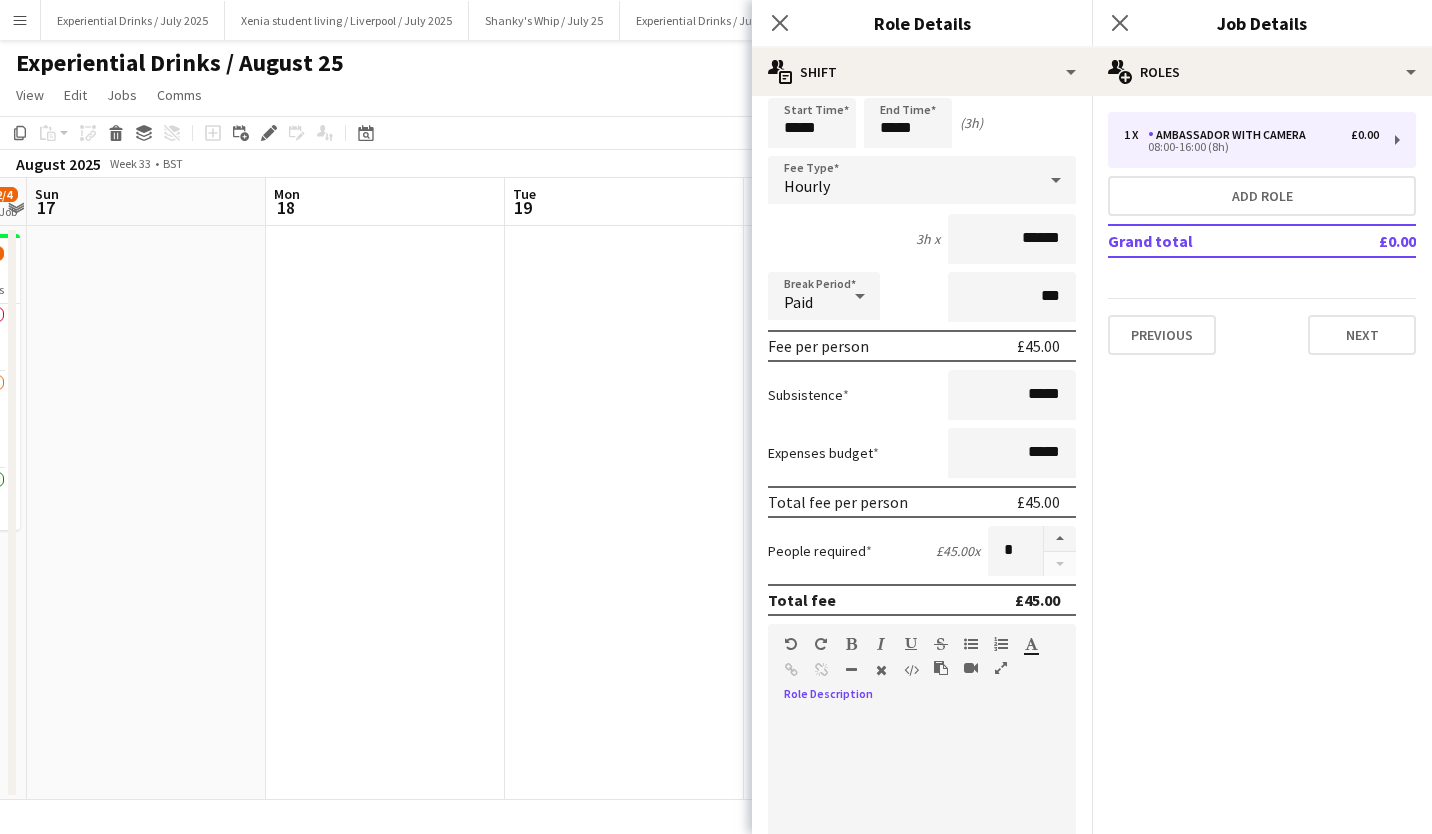 click at bounding box center [922, 833] 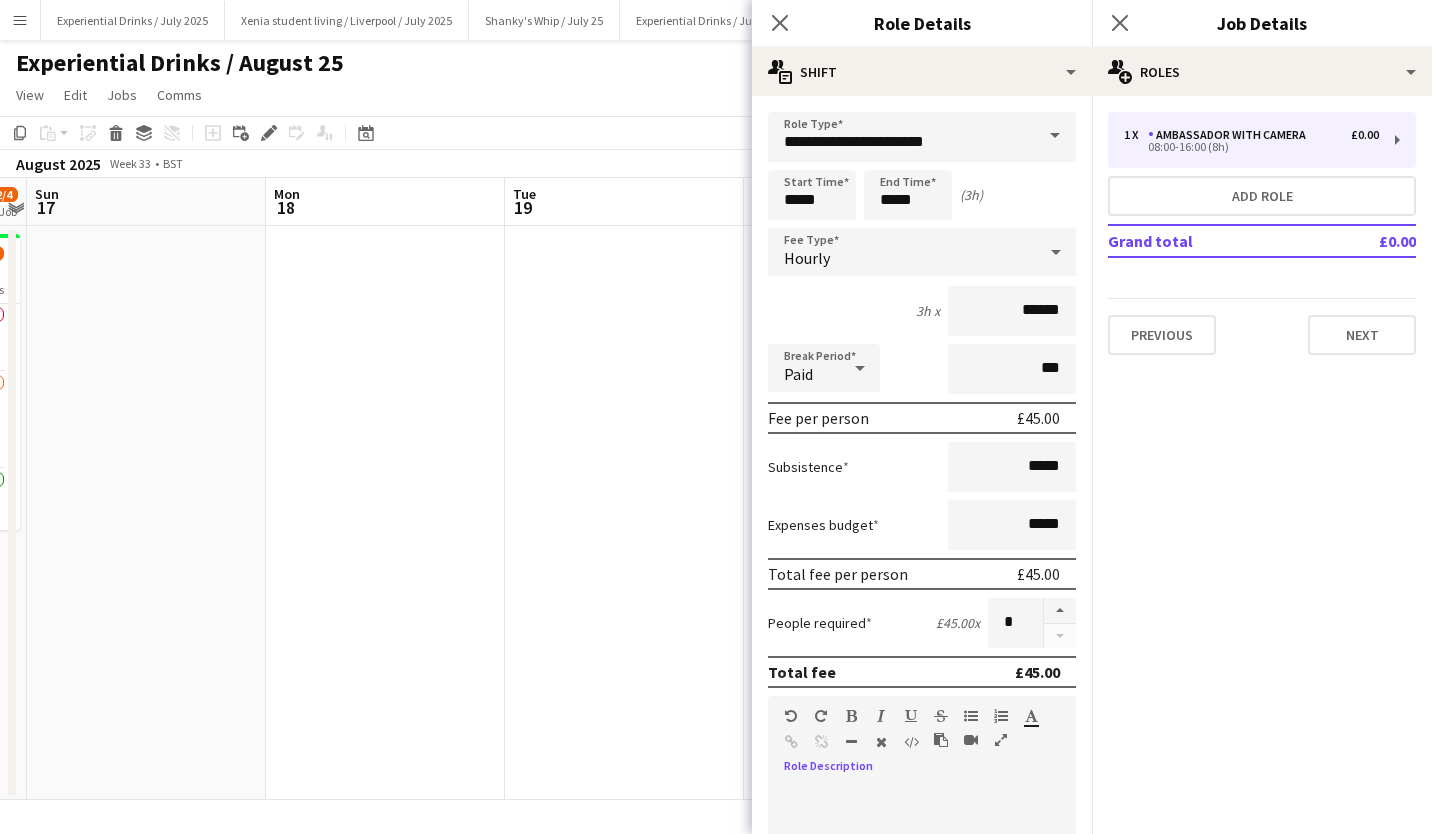 scroll, scrollTop: 263, scrollLeft: 0, axis: vertical 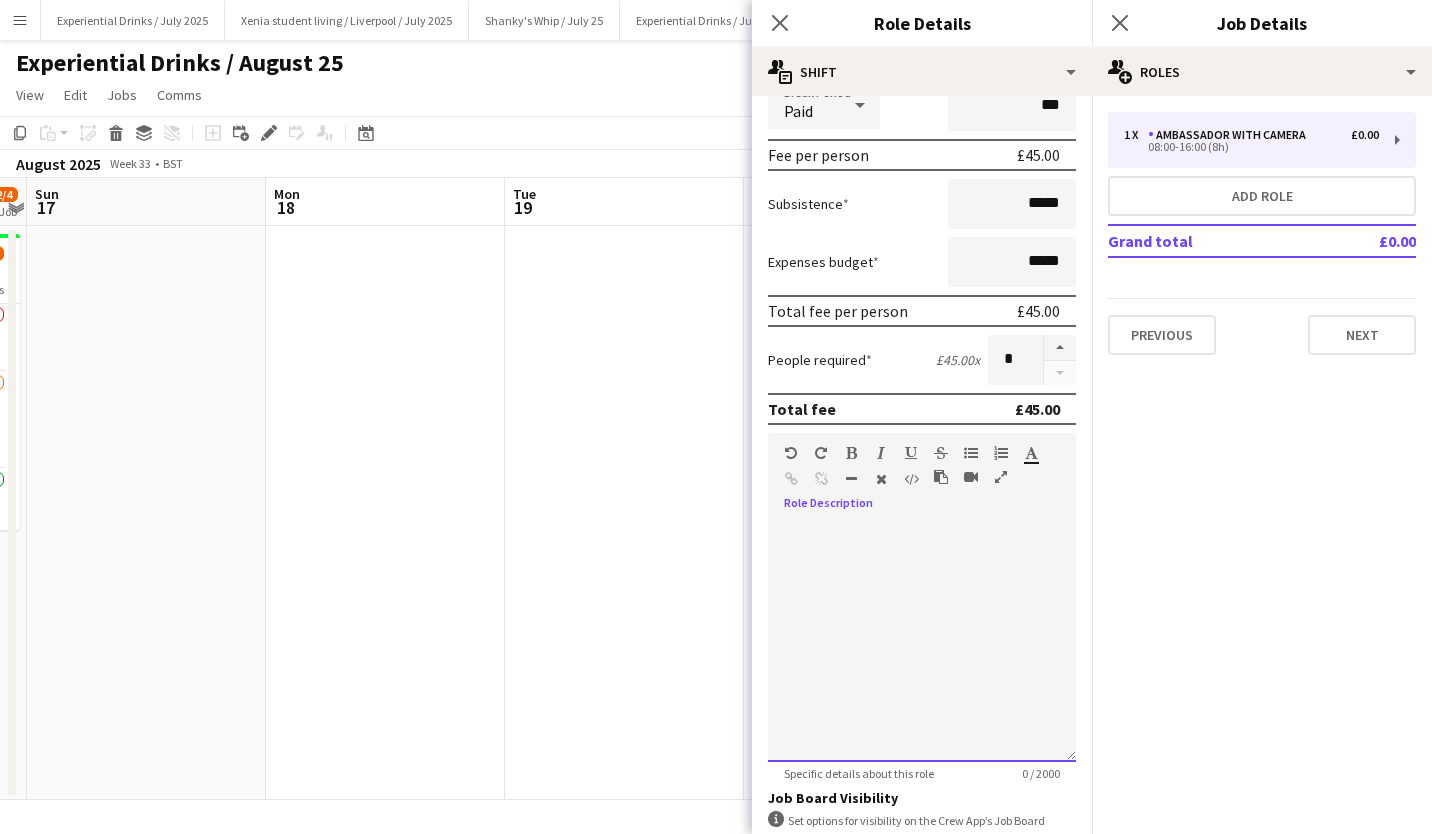 type 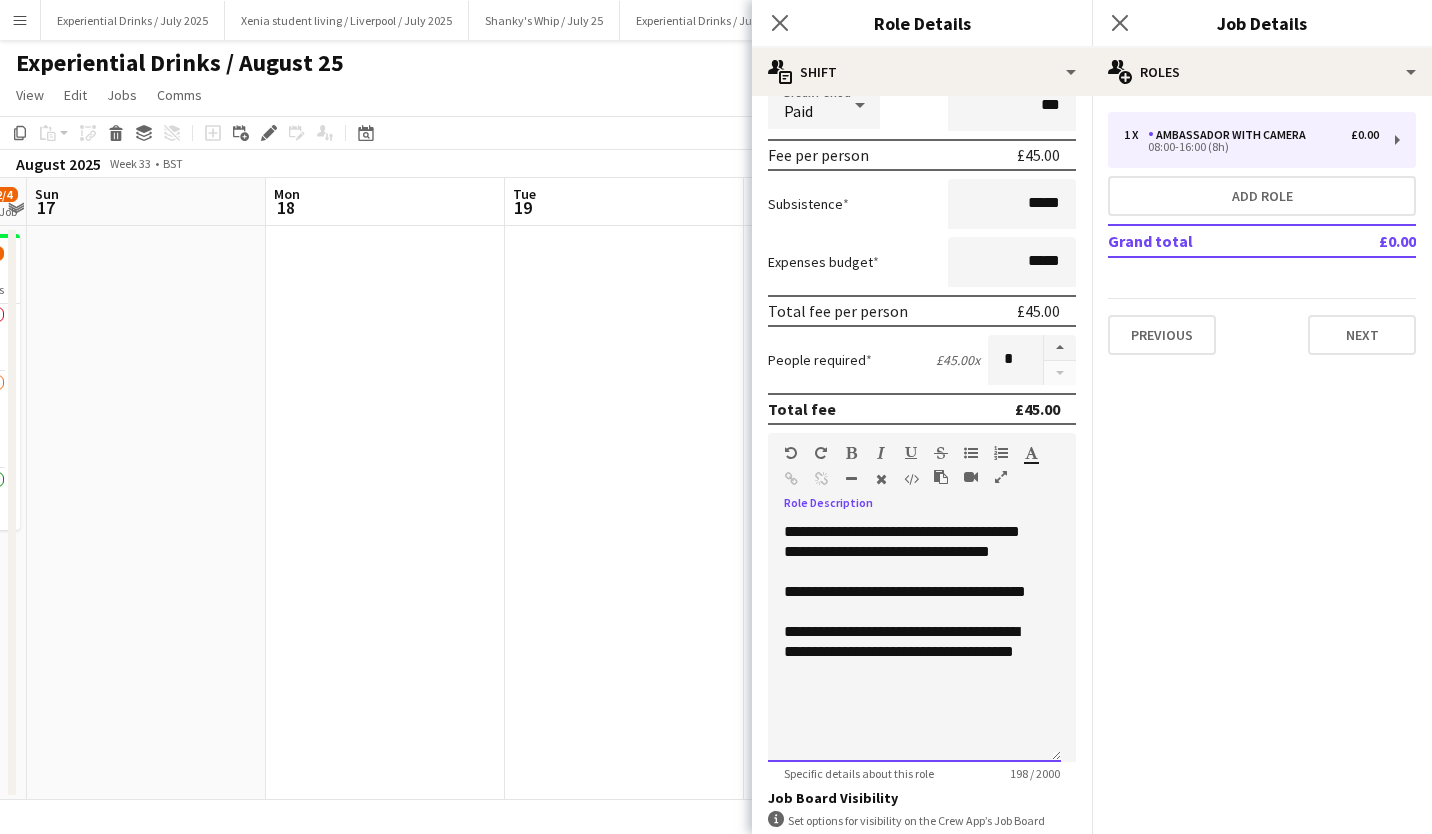 scroll, scrollTop: 520, scrollLeft: 0, axis: vertical 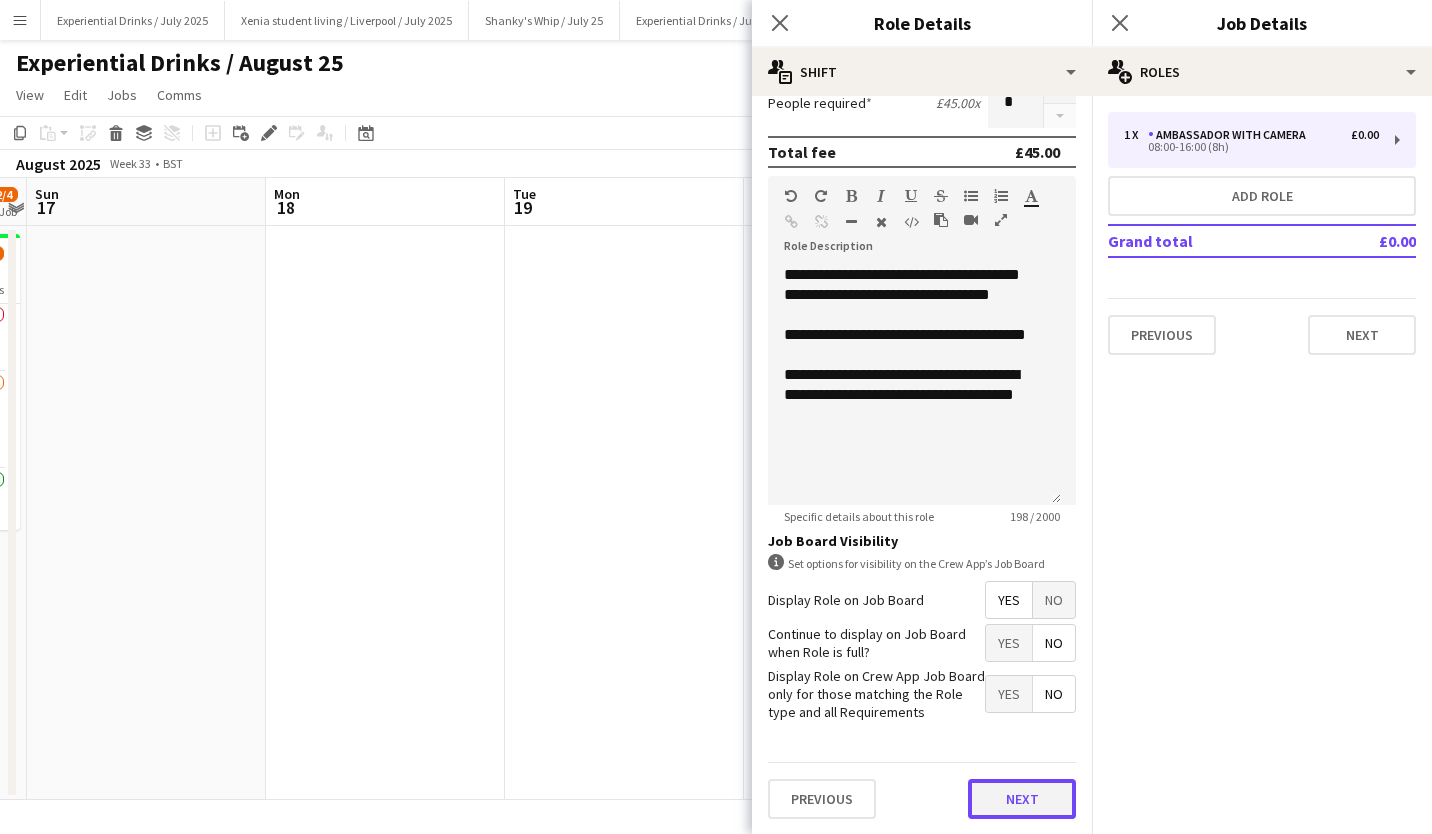 click on "Next" at bounding box center [1022, 799] 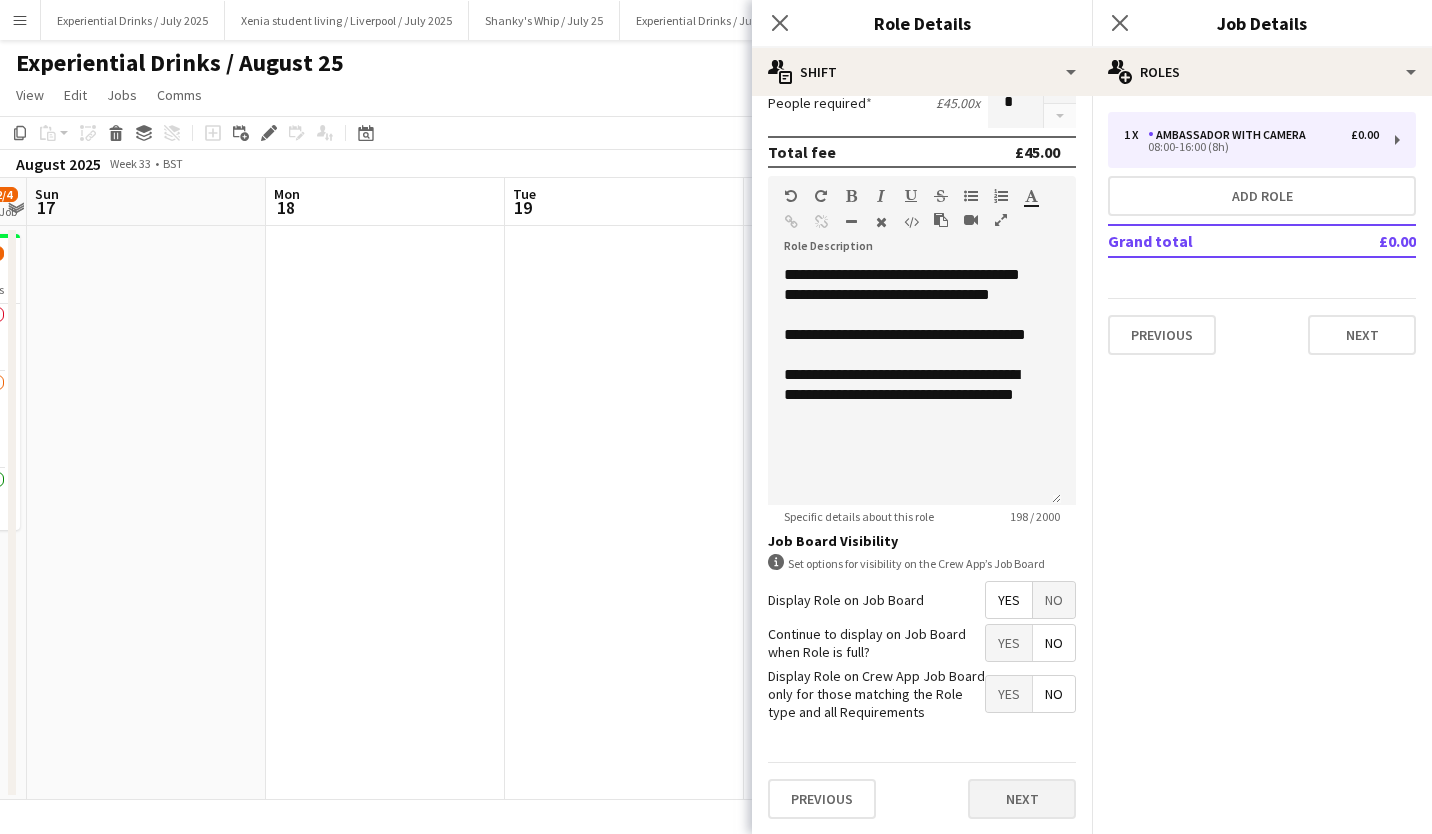 scroll, scrollTop: 0, scrollLeft: 0, axis: both 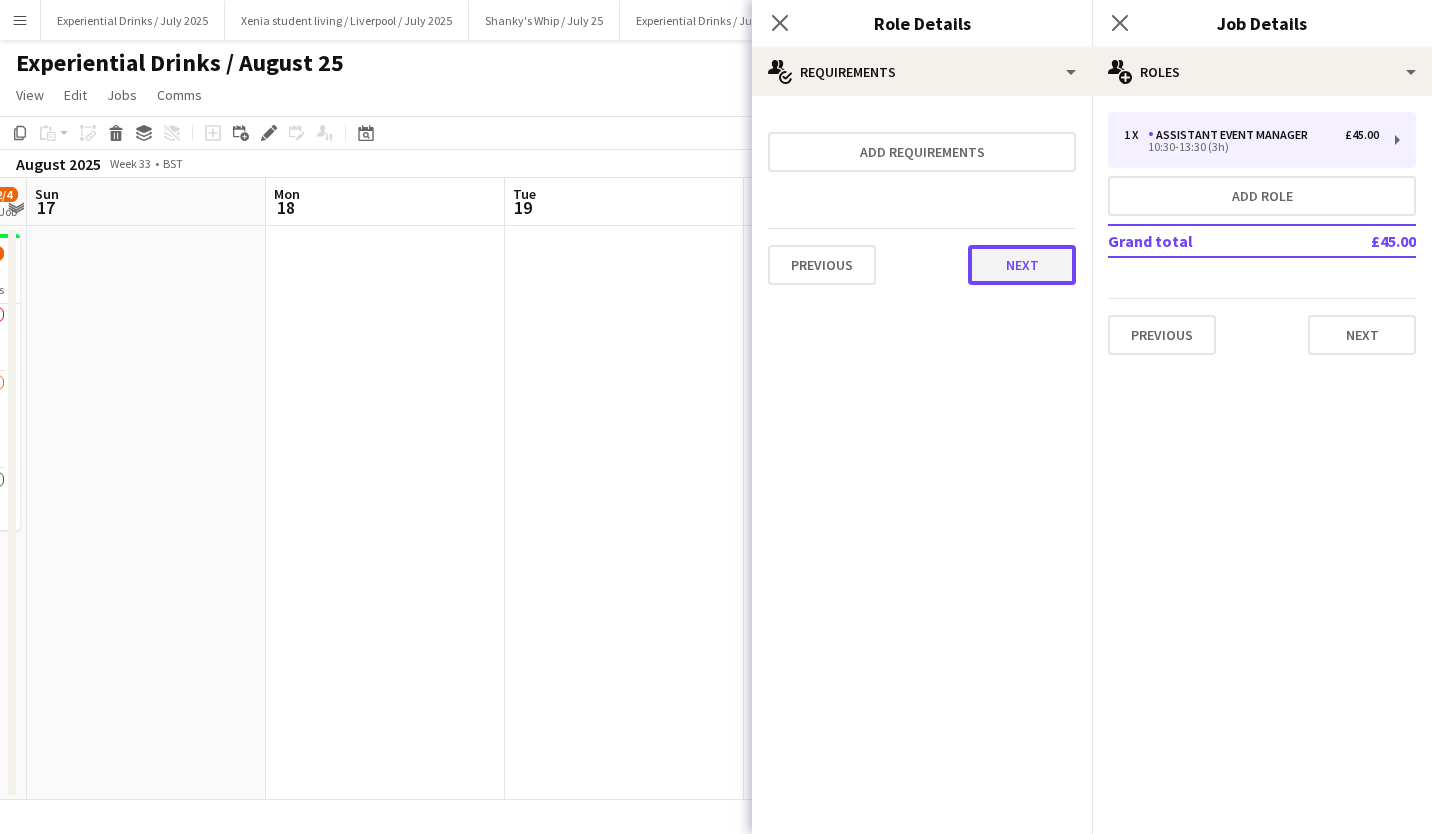 click on "Next" at bounding box center [1022, 265] 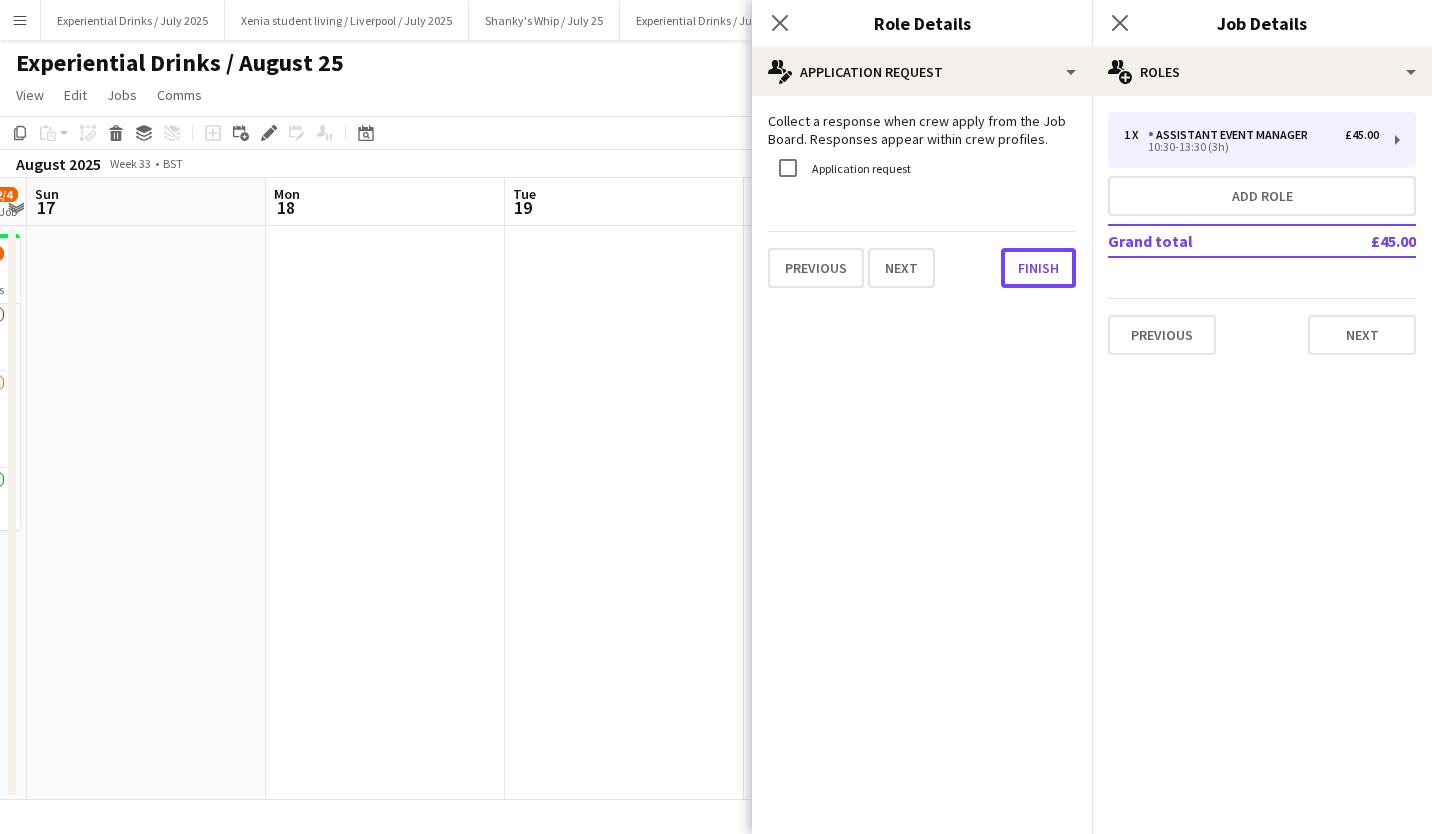 click on "Finish" at bounding box center (1038, 268) 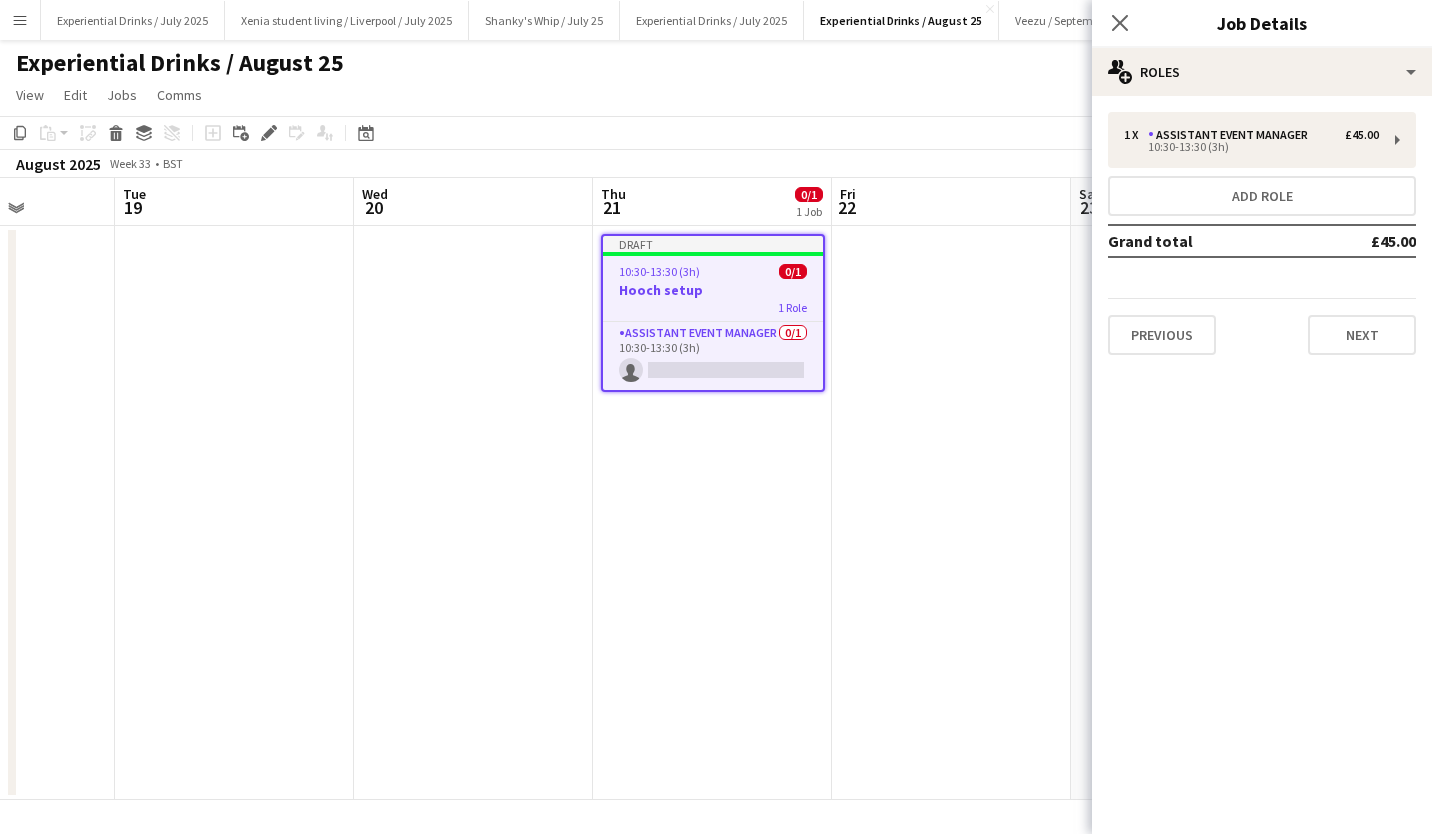 scroll, scrollTop: 0, scrollLeft: 603, axis: horizontal 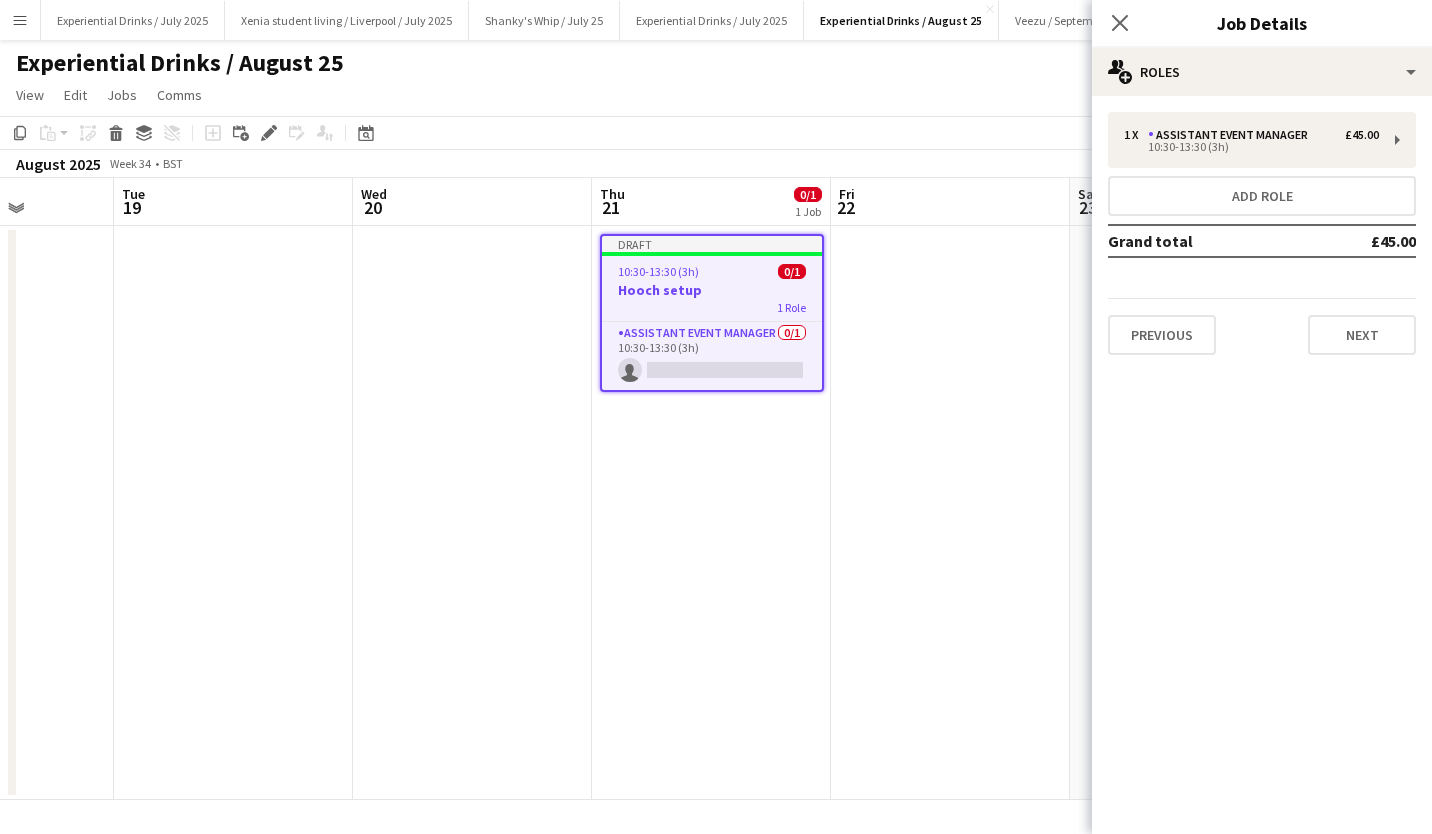 click on "Hooch setup" at bounding box center [712, 290] 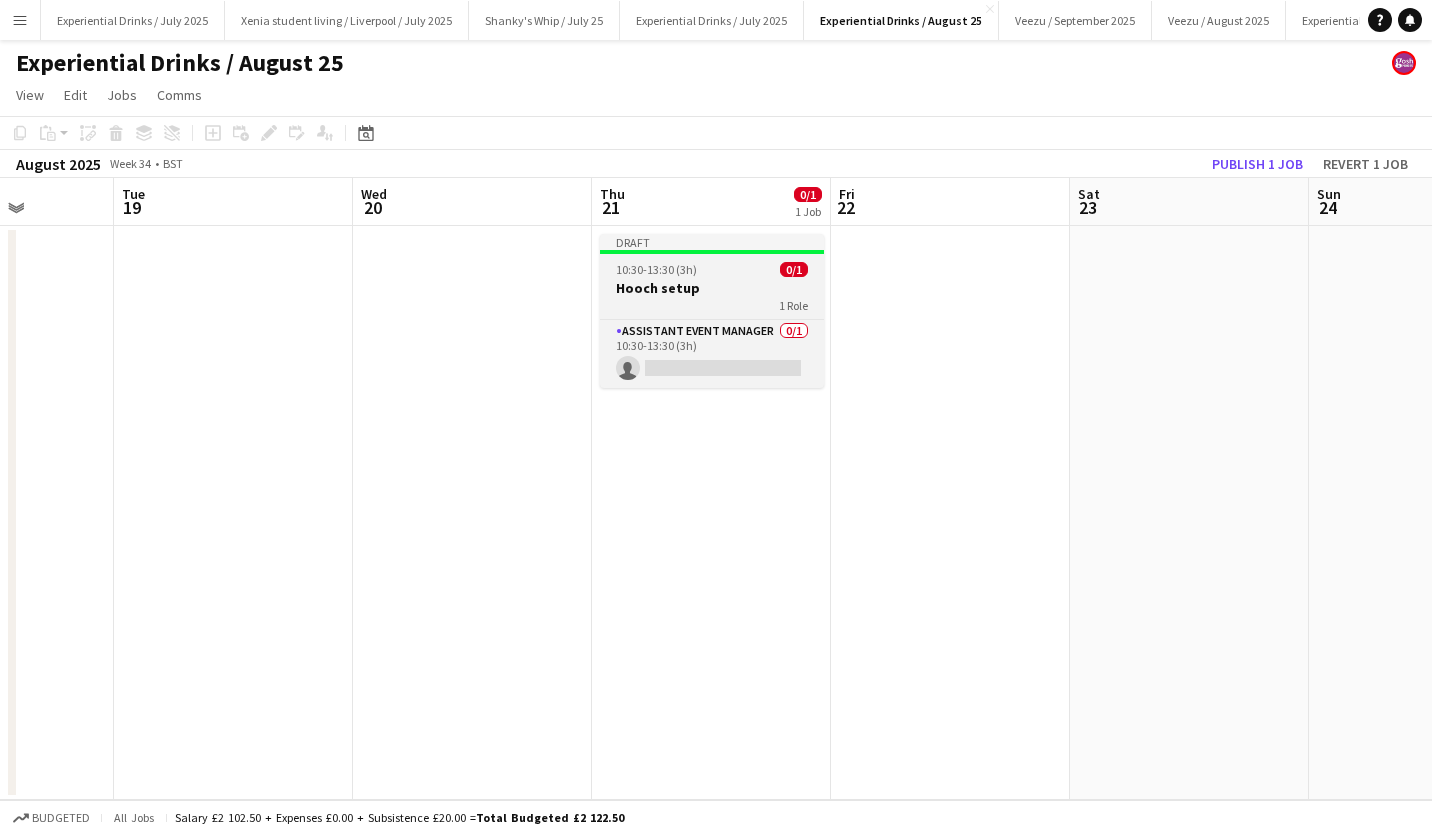 click on "Hooch setup" at bounding box center (712, 288) 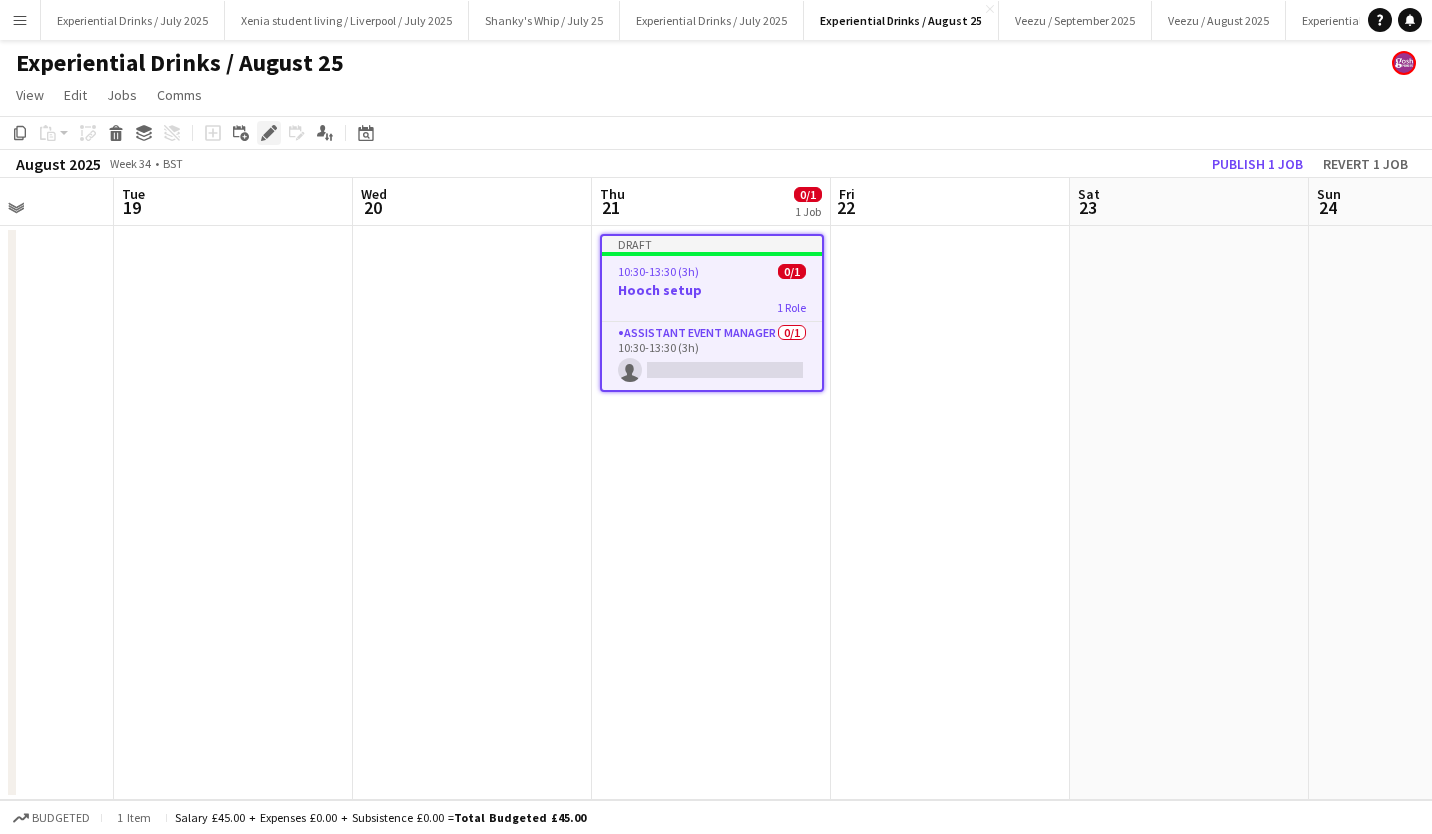 click 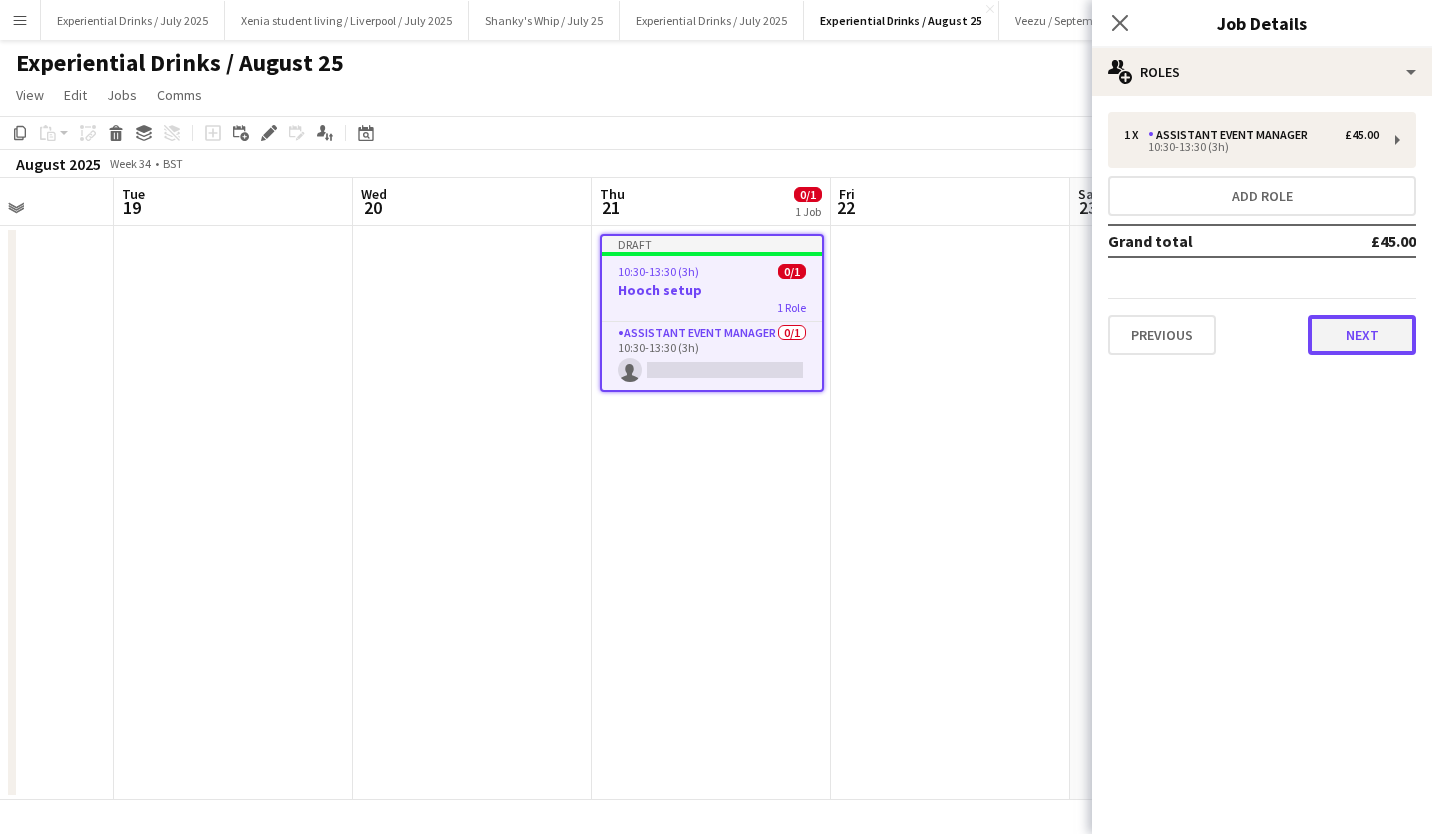 click on "Next" at bounding box center (1362, 335) 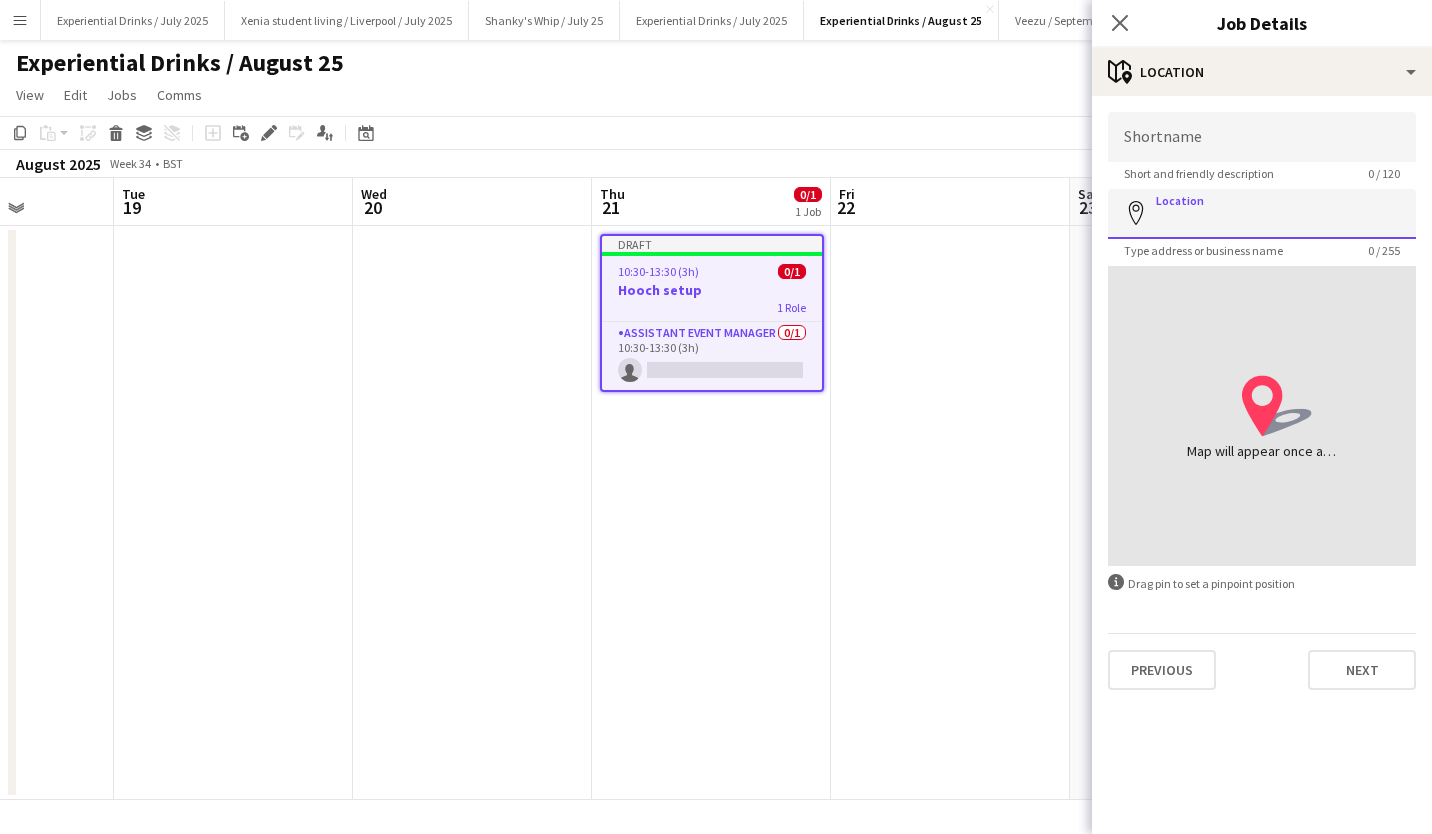 click on "Location" at bounding box center [1262, 214] 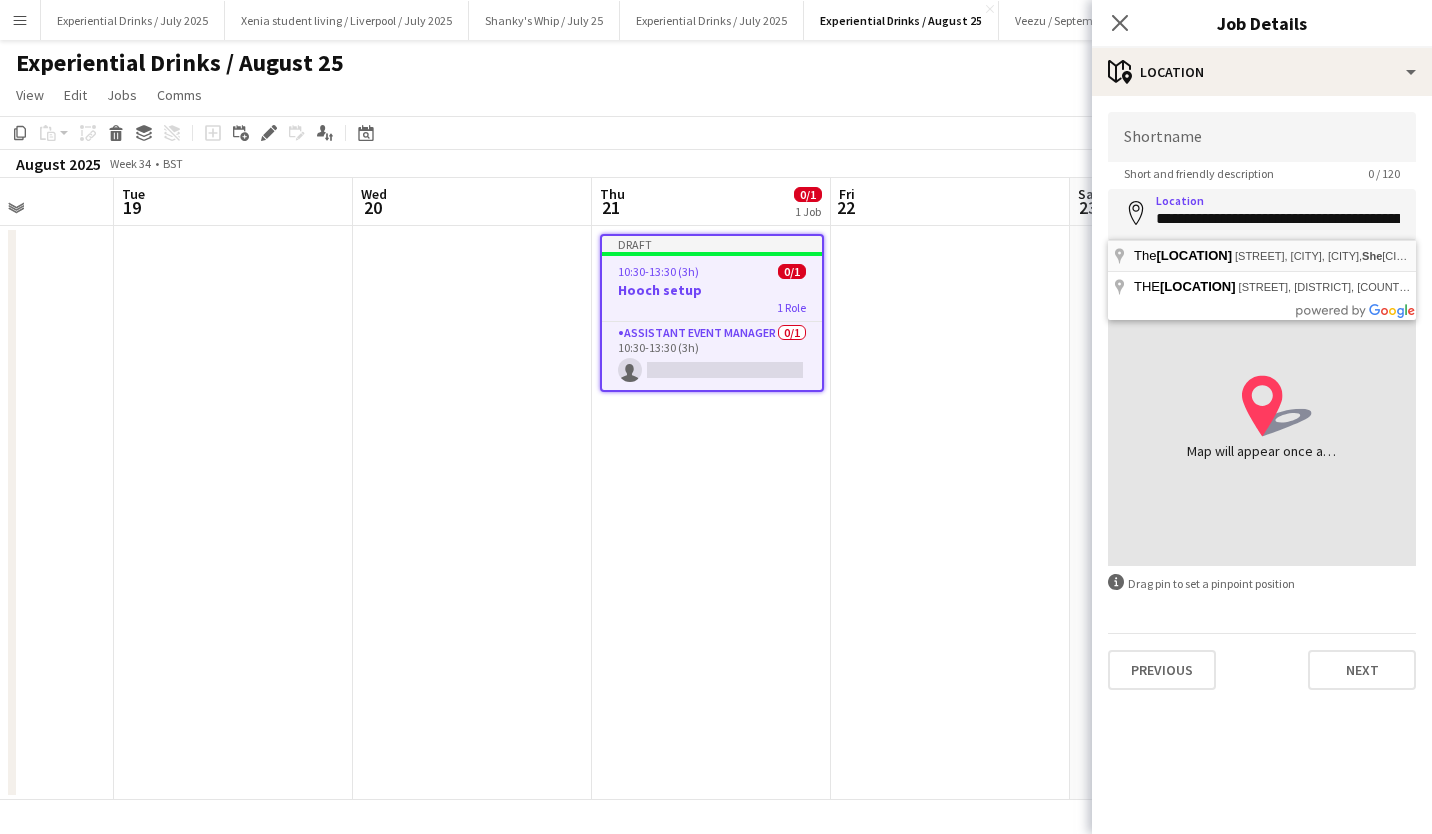 type on "**********" 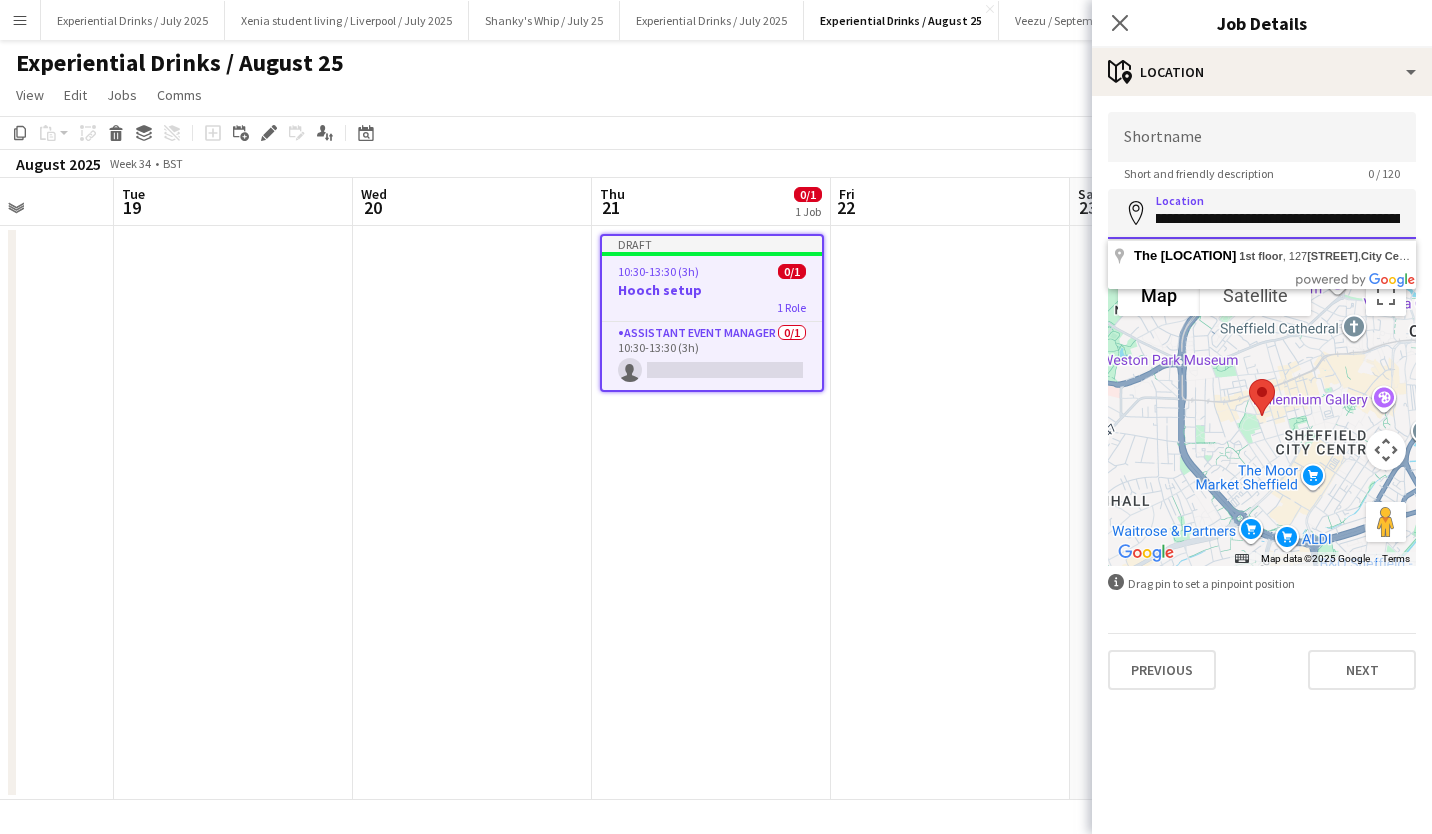 scroll, scrollTop: 0, scrollLeft: 361, axis: horizontal 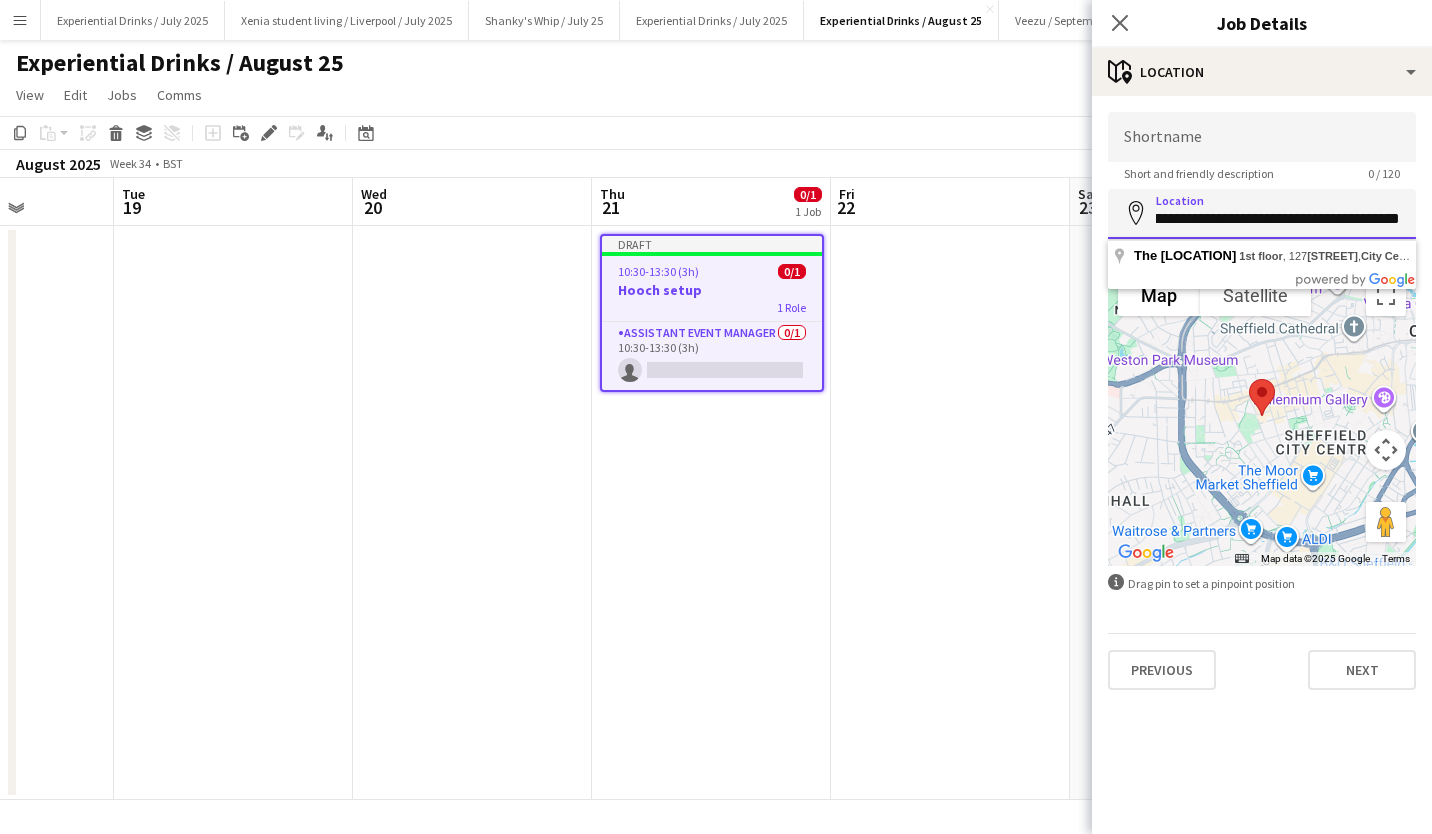 drag, startPoint x: 1158, startPoint y: 217, endPoint x: 1435, endPoint y: 213, distance: 277.02887 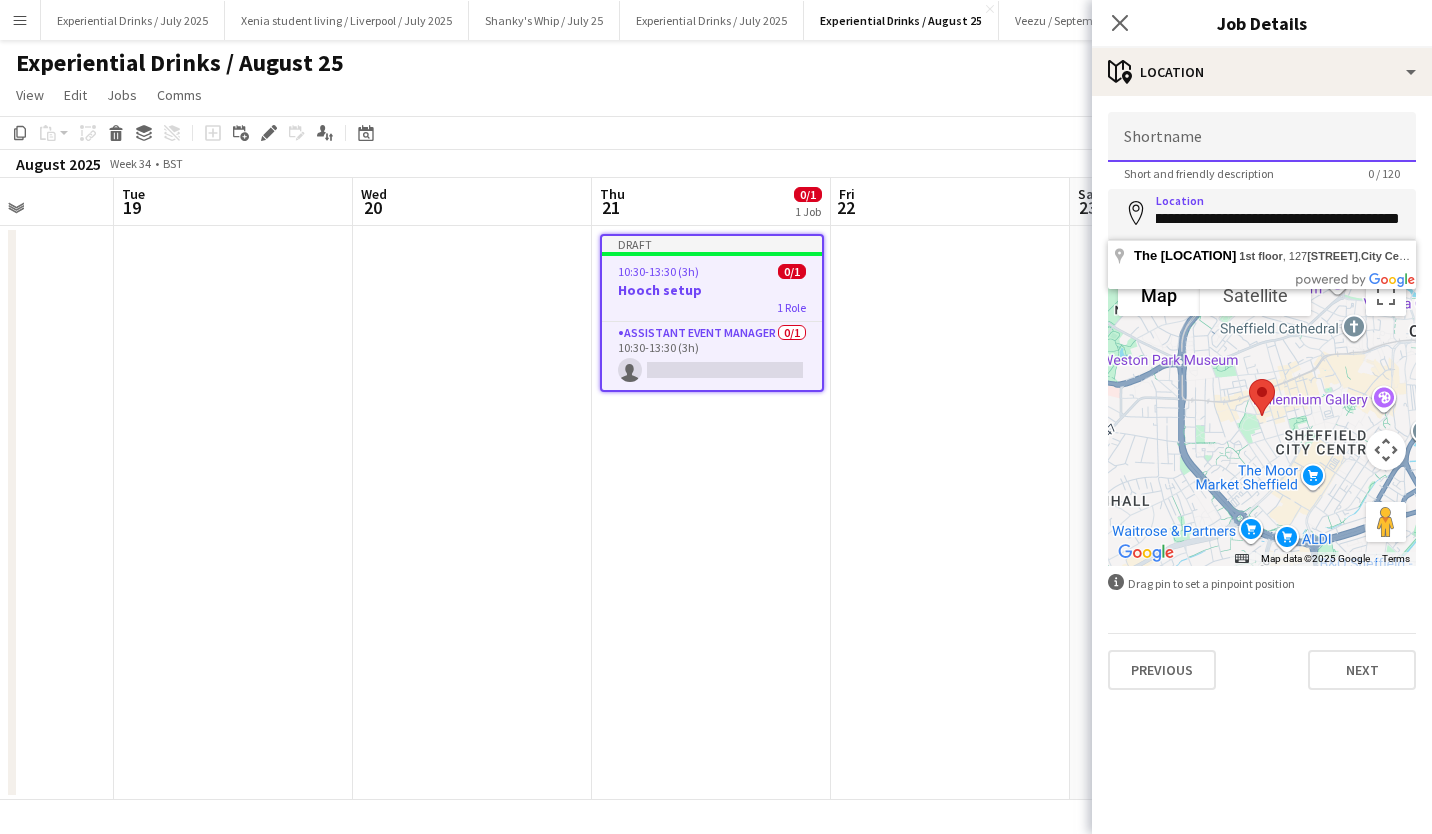 click on "Shortname" at bounding box center (1262, 137) 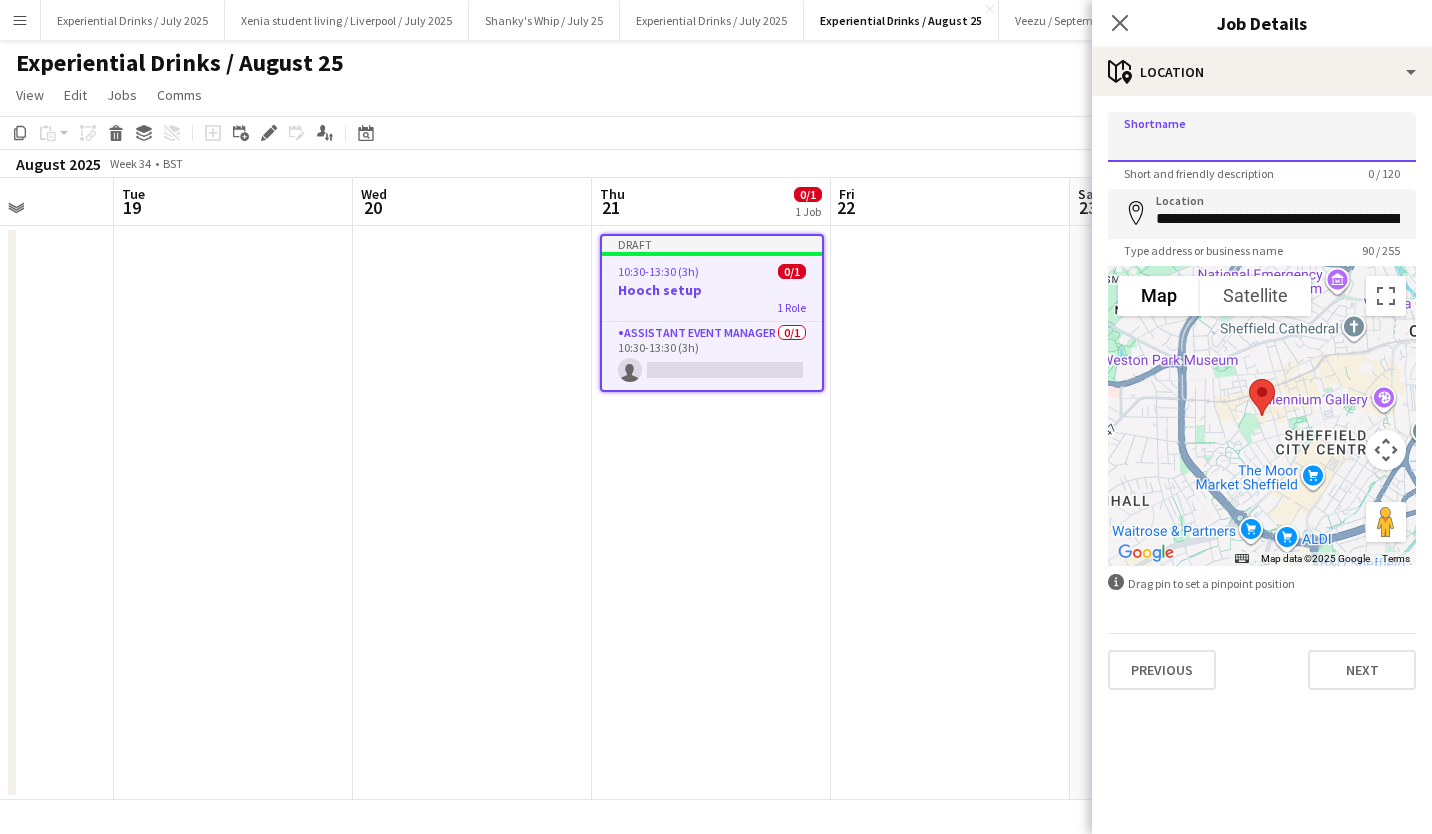 paste on "**********" 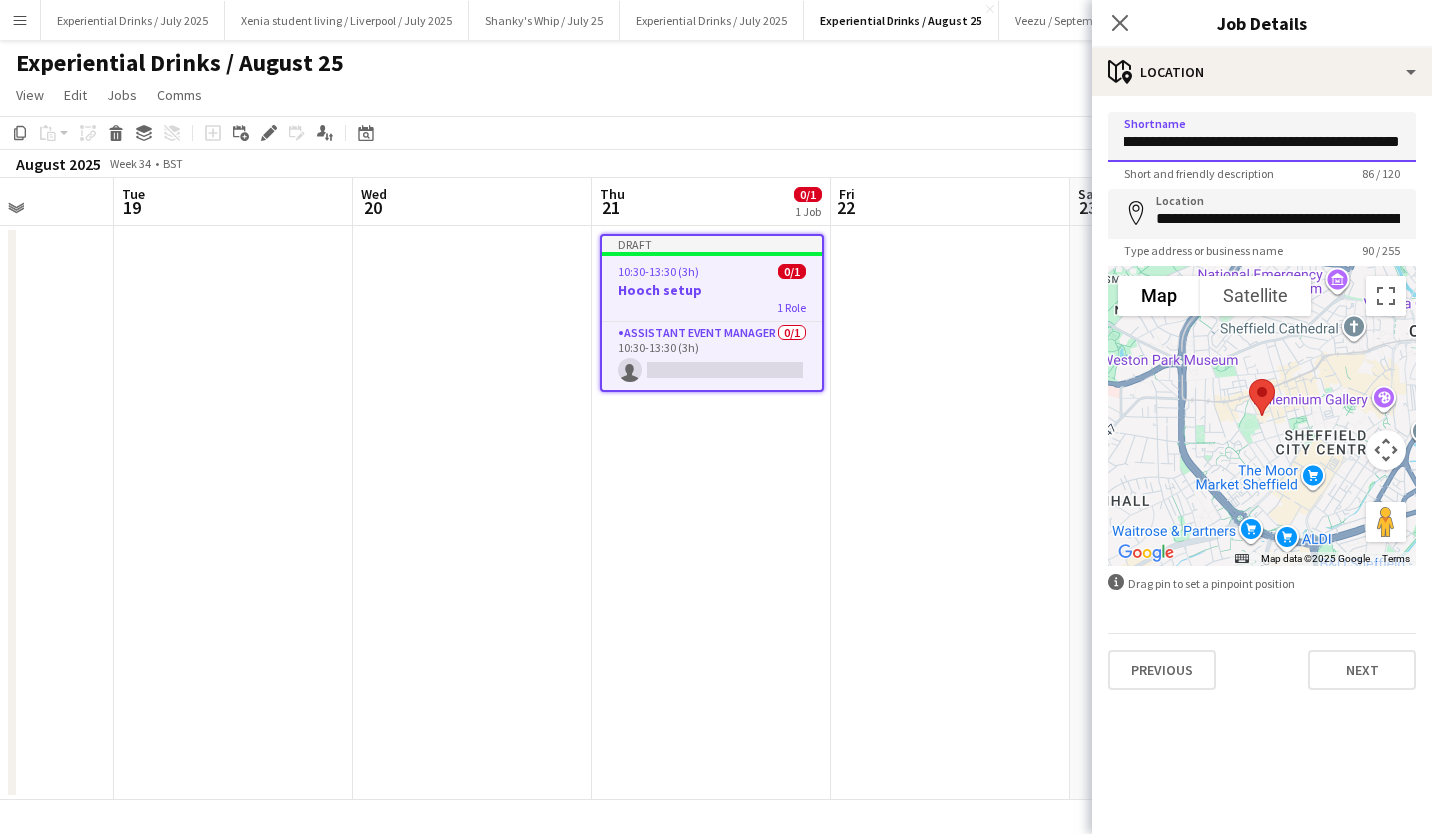 scroll, scrollTop: 0, scrollLeft: 0, axis: both 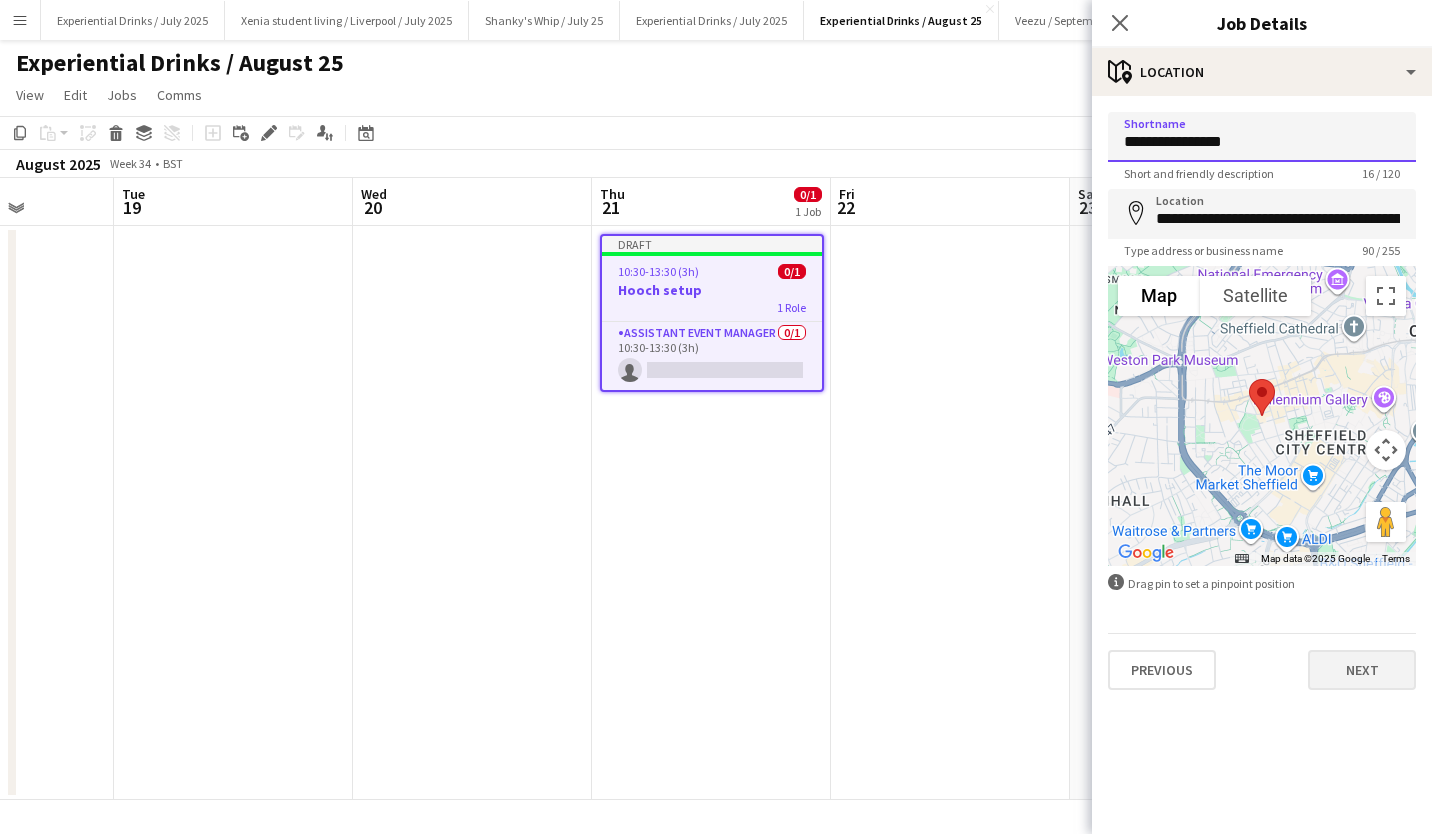 type on "**********" 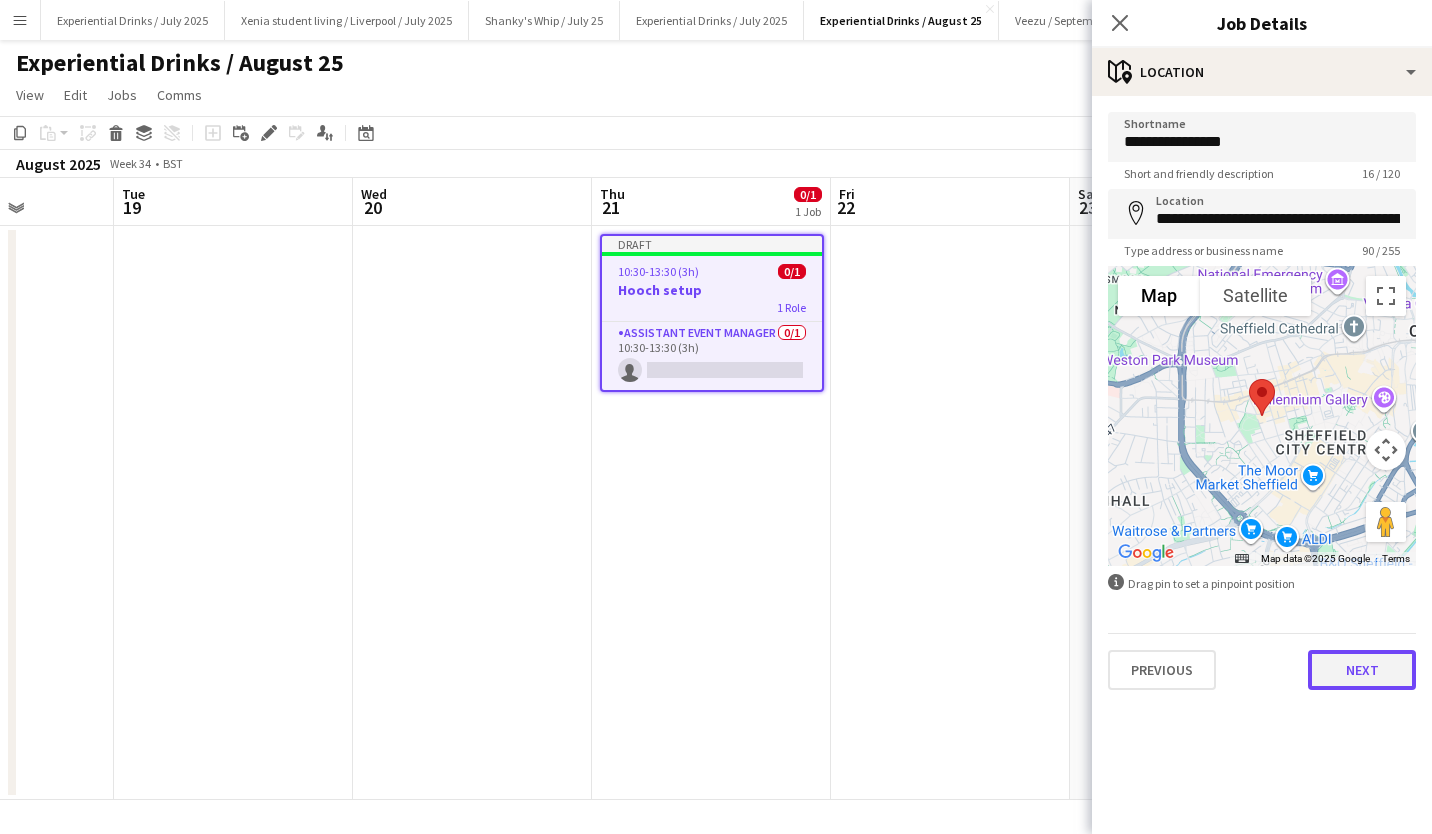 click on "Next" at bounding box center [1362, 670] 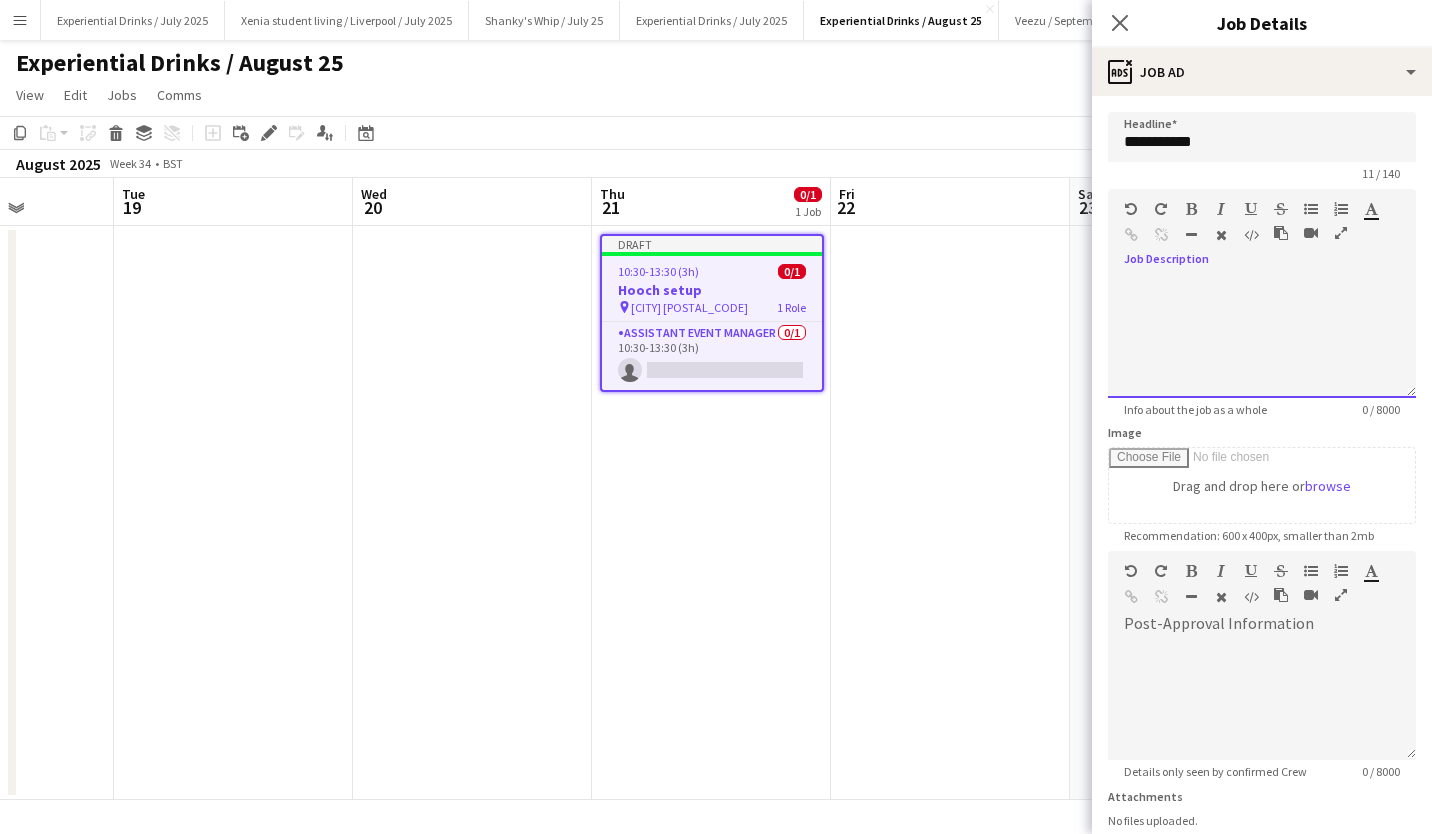 click at bounding box center (1262, 338) 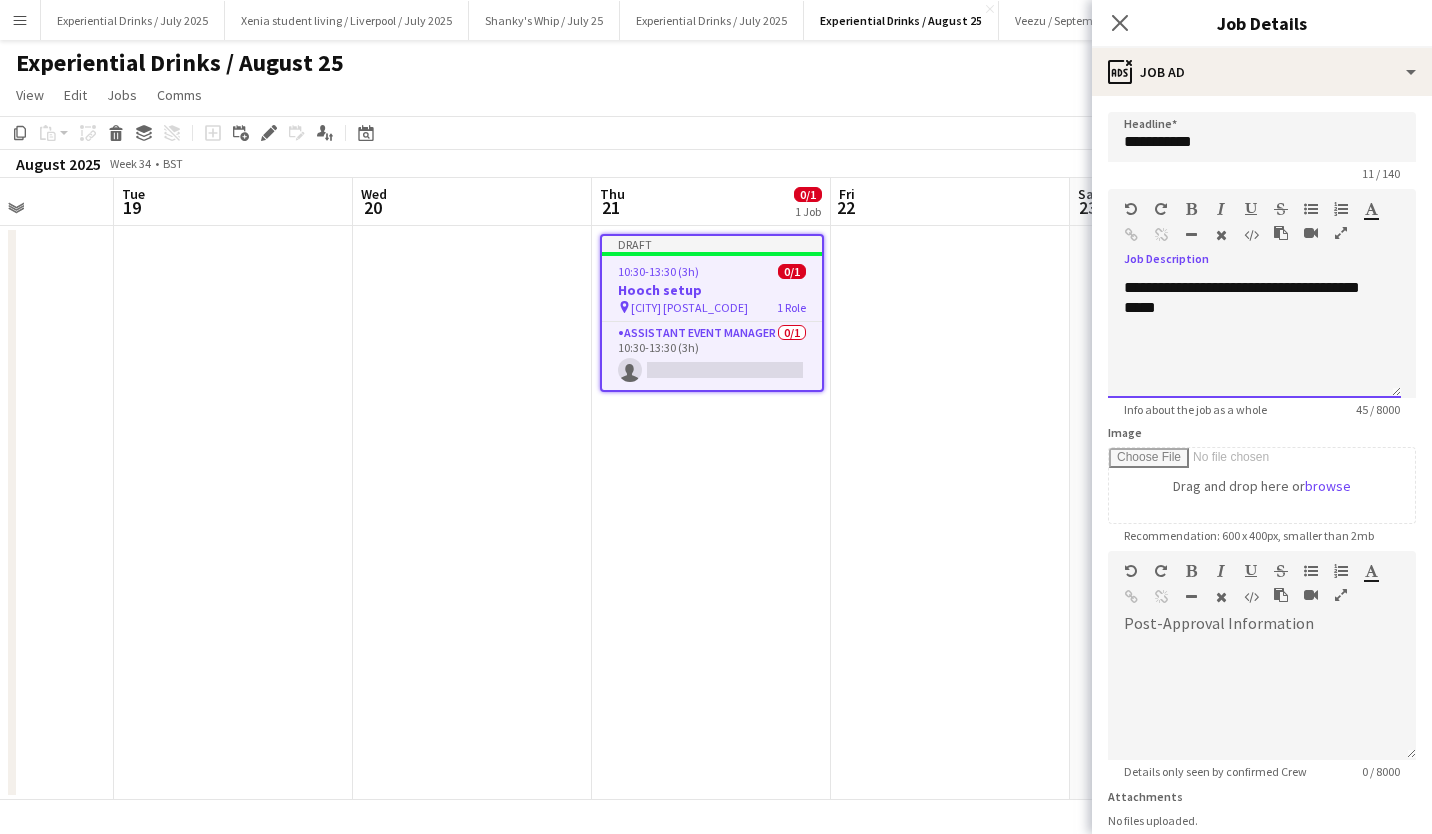 scroll, scrollTop: 154, scrollLeft: 0, axis: vertical 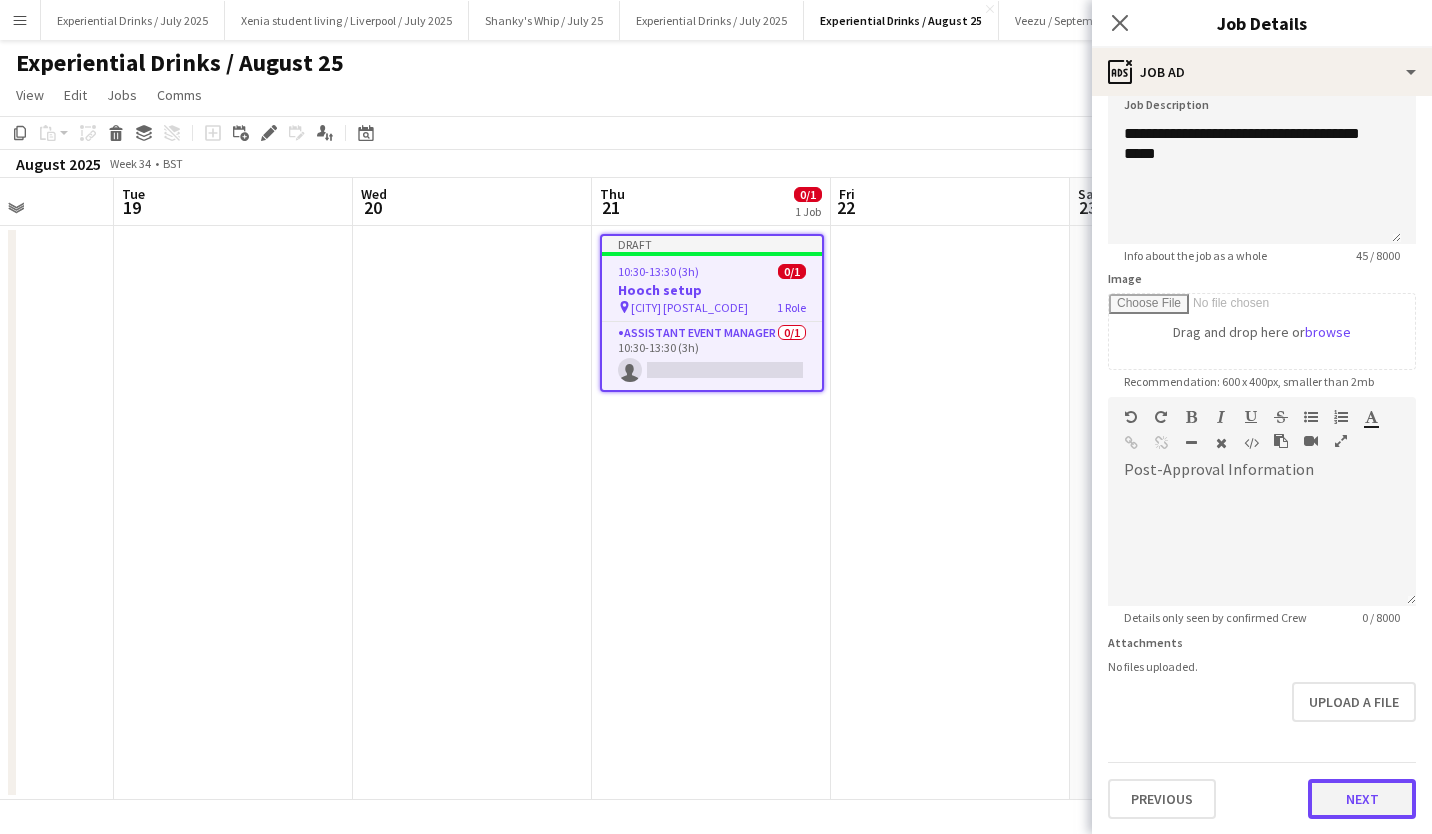 click on "Next" at bounding box center [1362, 799] 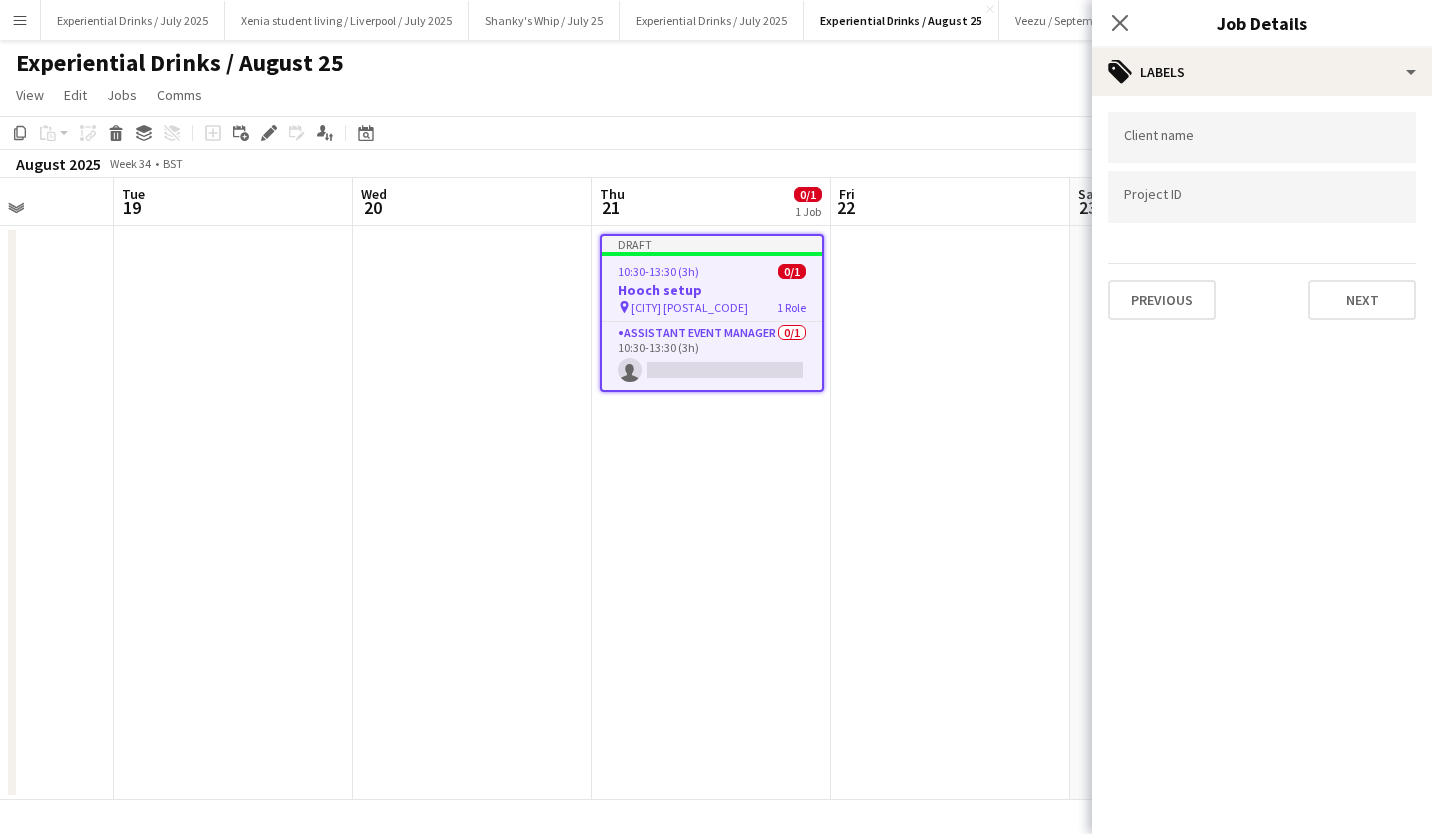 scroll, scrollTop: 0, scrollLeft: 0, axis: both 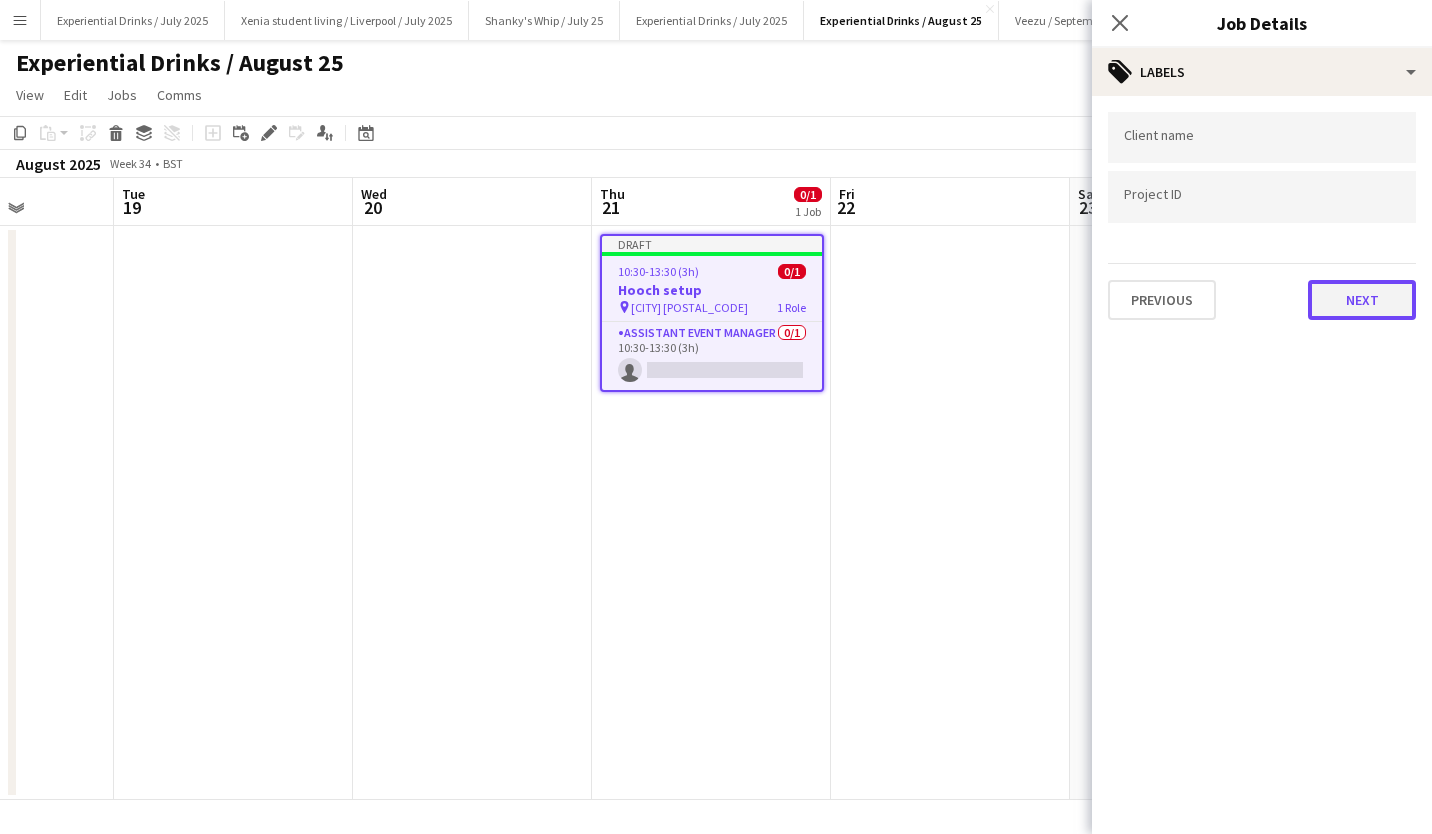 click on "Next" at bounding box center (1362, 300) 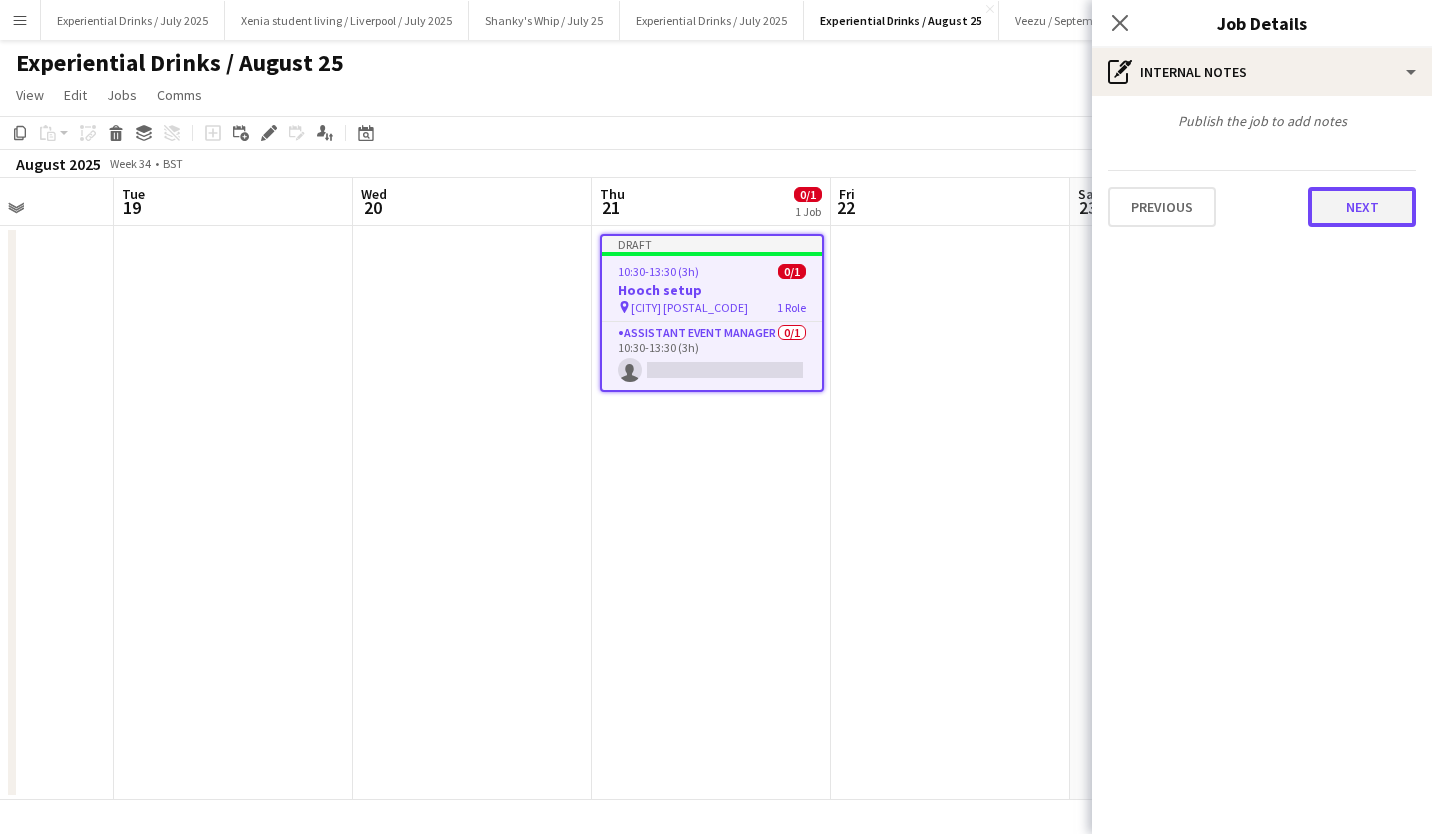 click on "Next" at bounding box center [1362, 207] 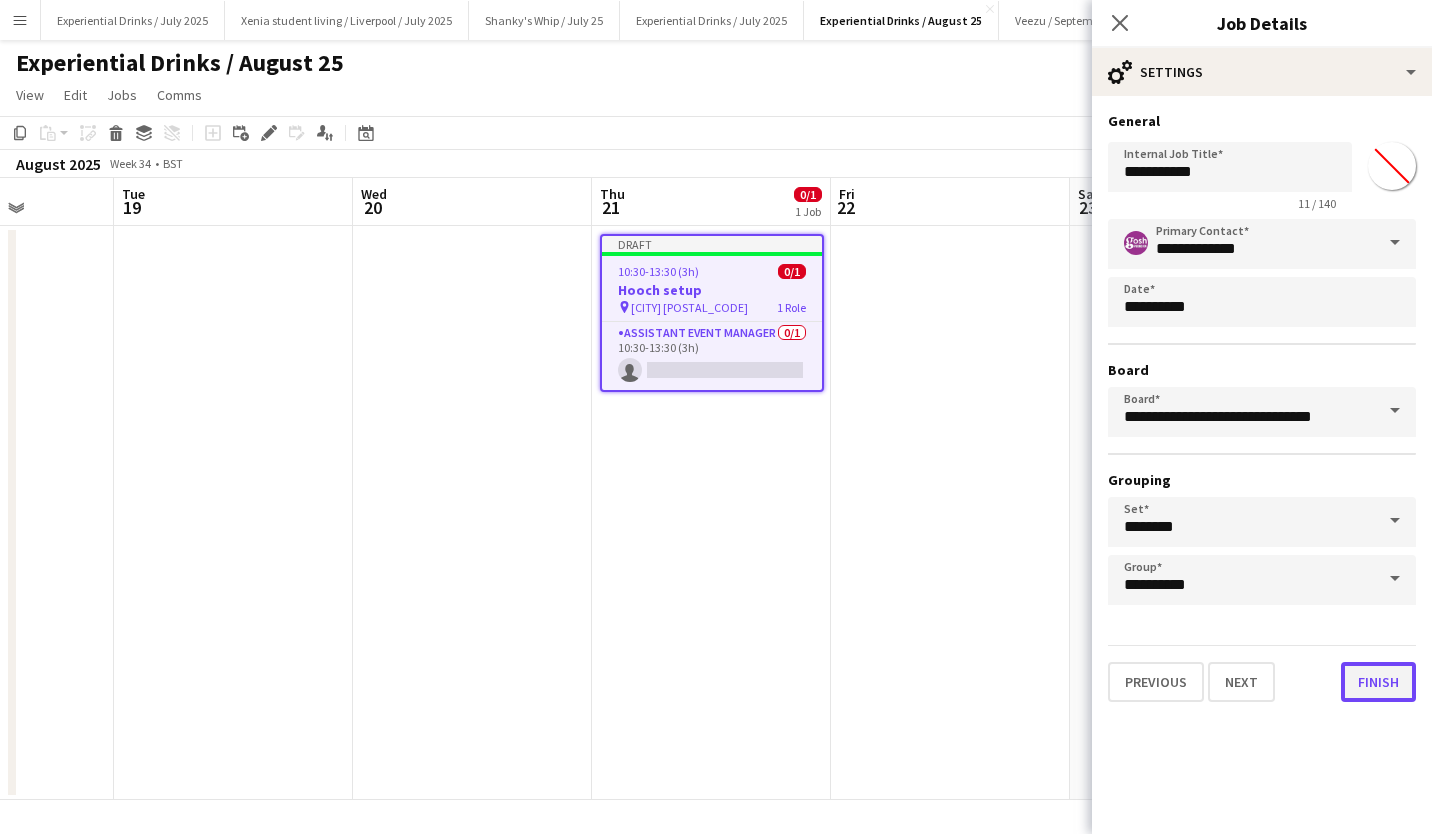 click on "Finish" at bounding box center [1378, 682] 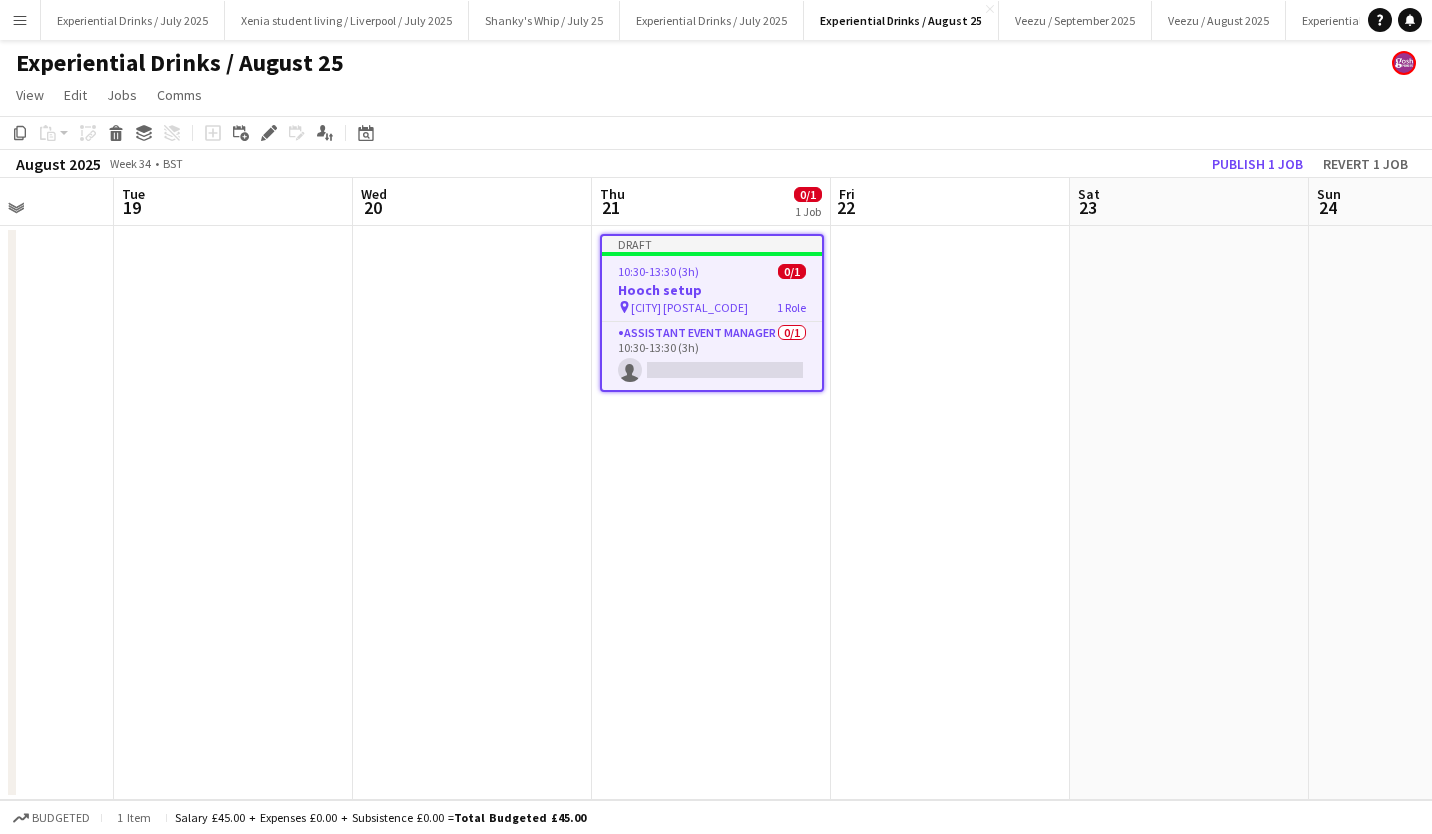 click on "10:30-13:30 (3h)" at bounding box center (658, 271) 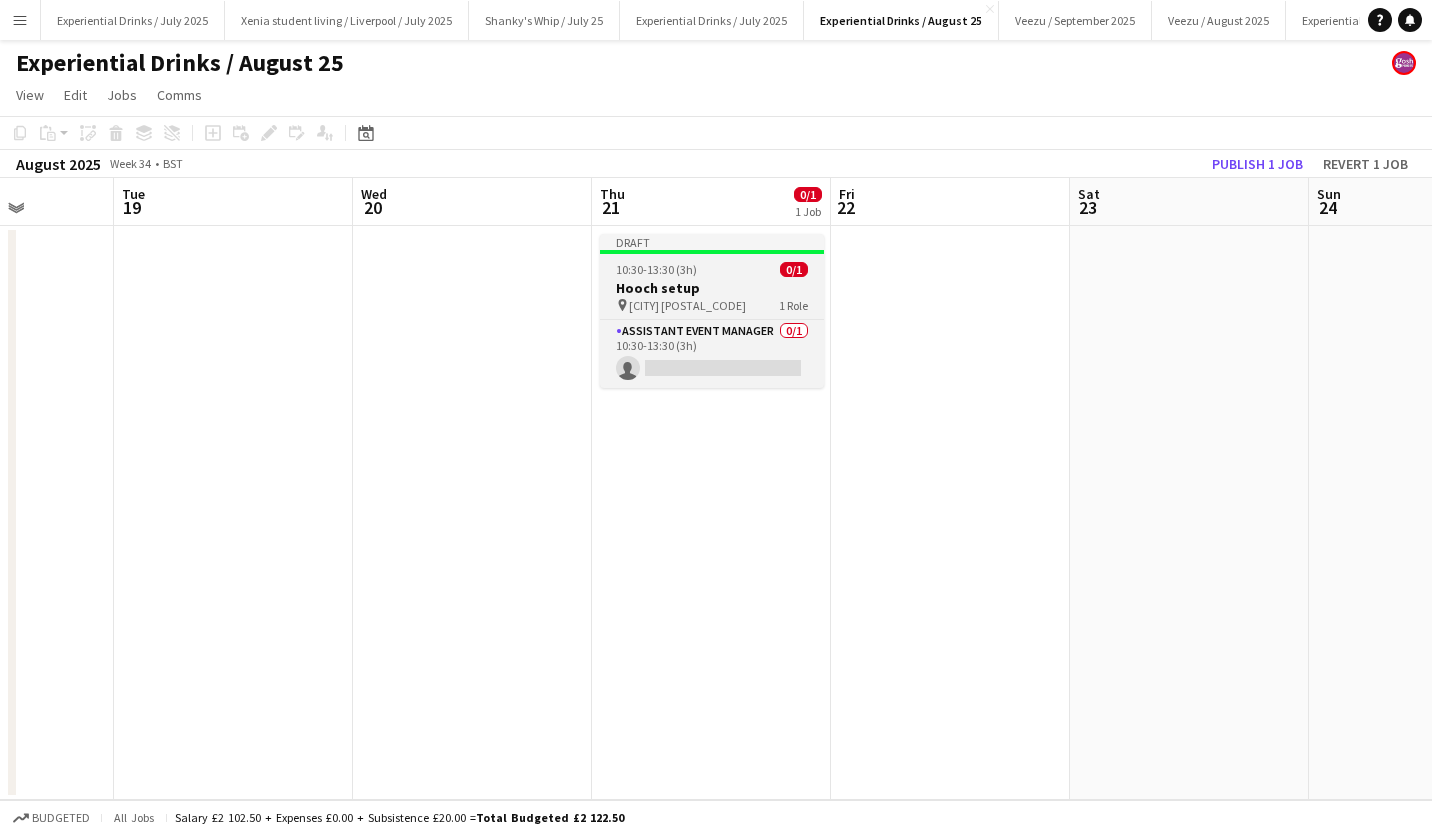 click on "10:30-13:30 (3h)" at bounding box center [656, 269] 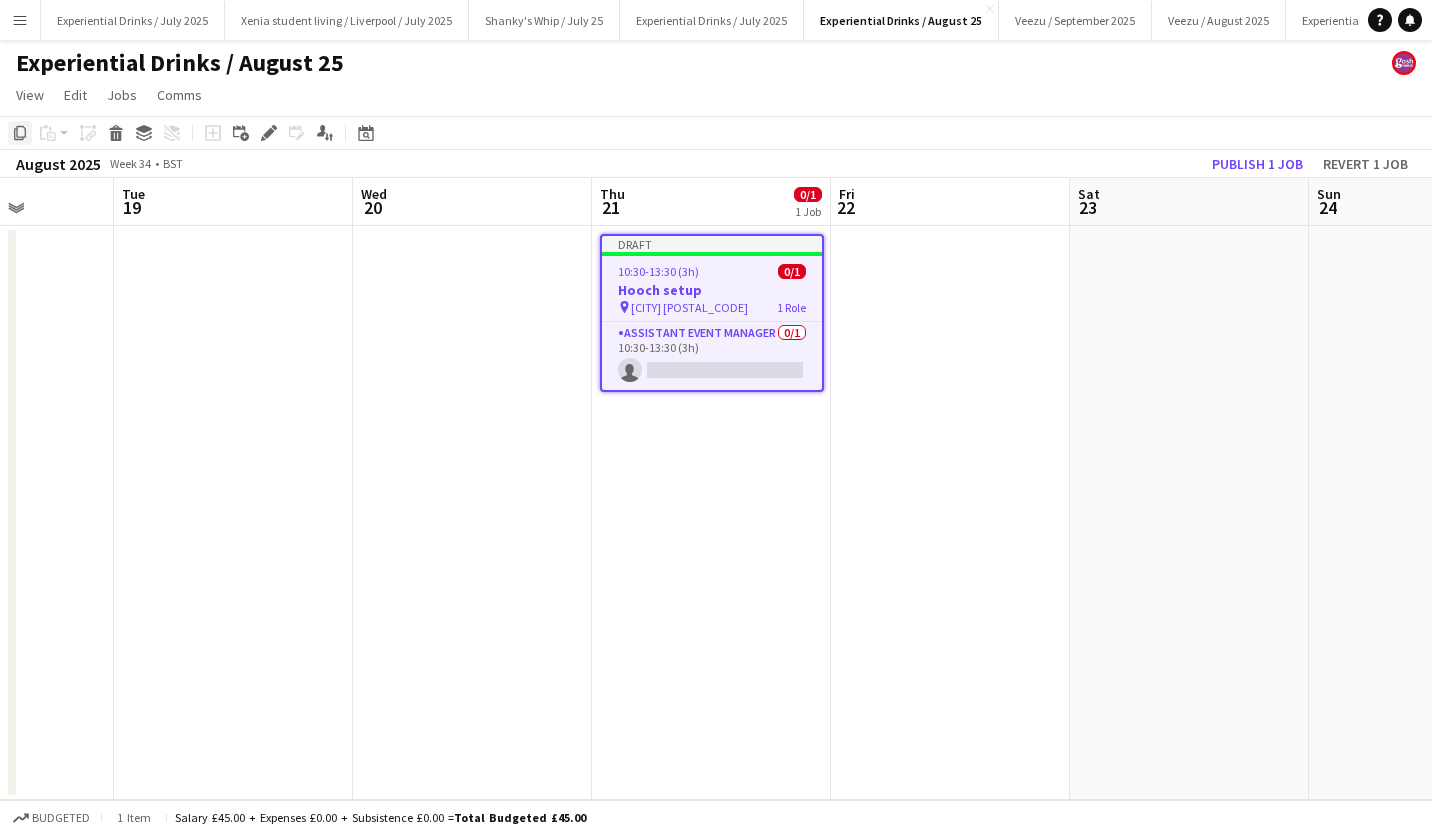 click on "Copy" 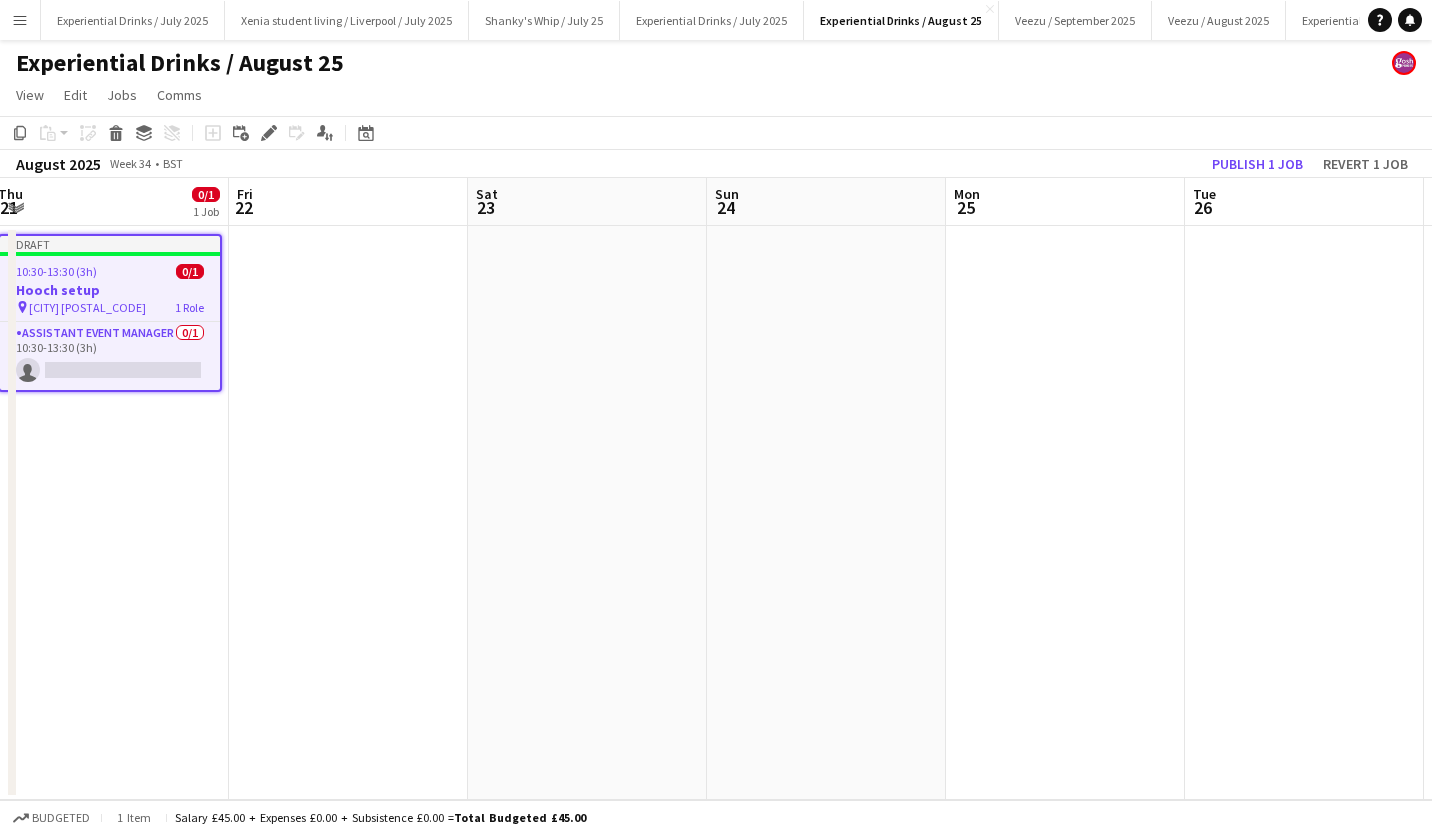 scroll, scrollTop: 0, scrollLeft: 750, axis: horizontal 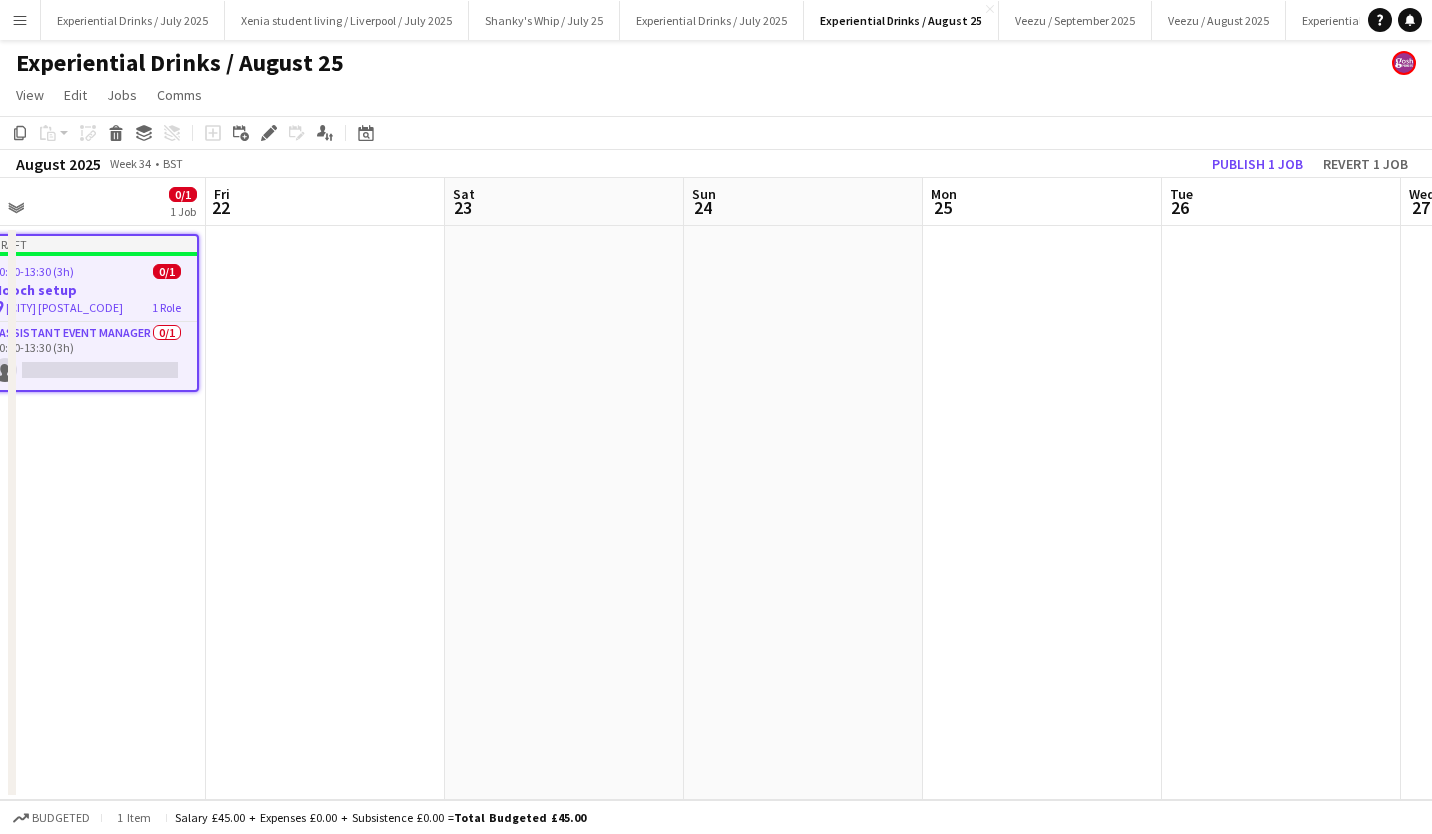 click at bounding box center [1281, 513] 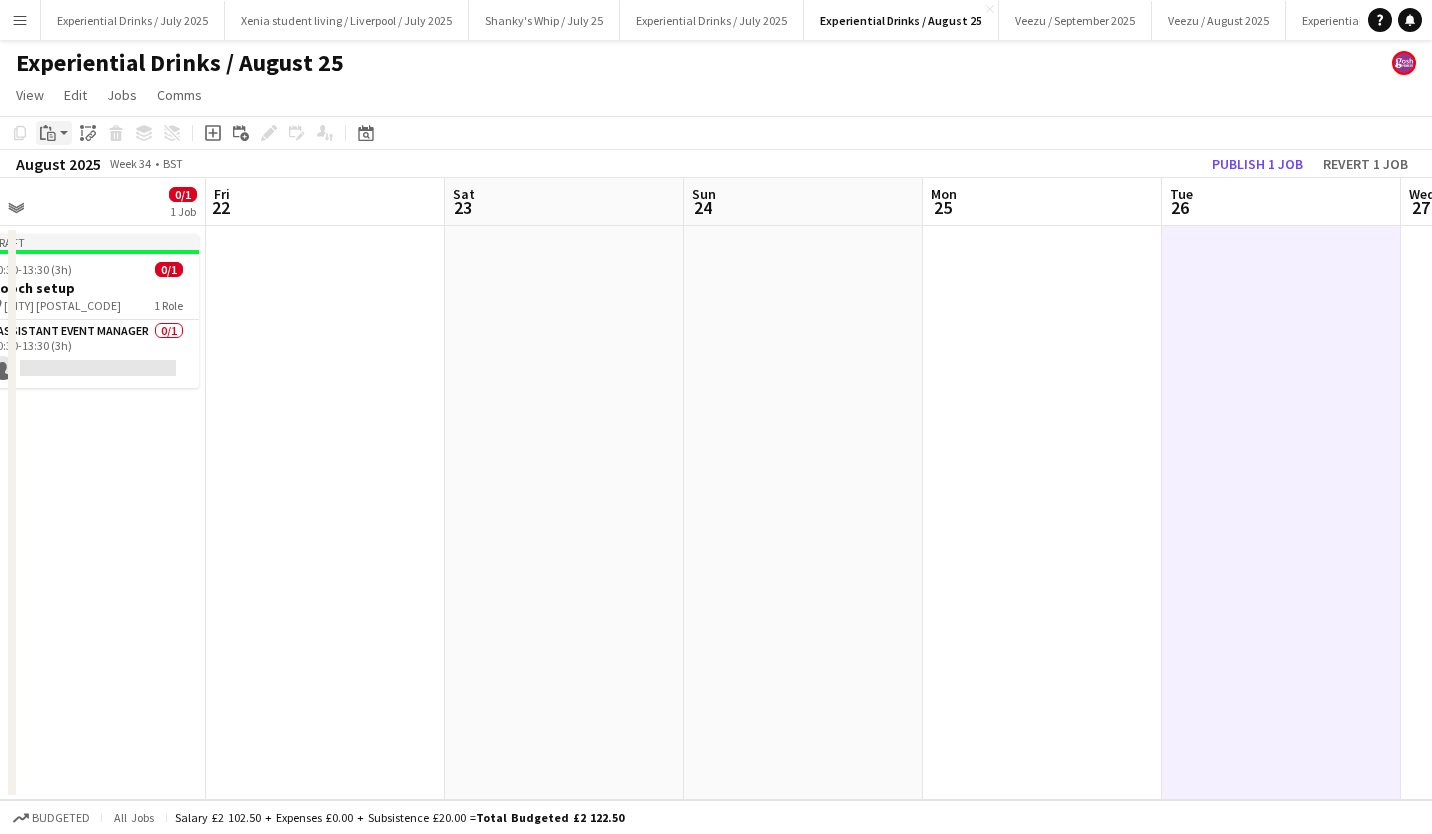 click on "Paste" at bounding box center [48, 133] 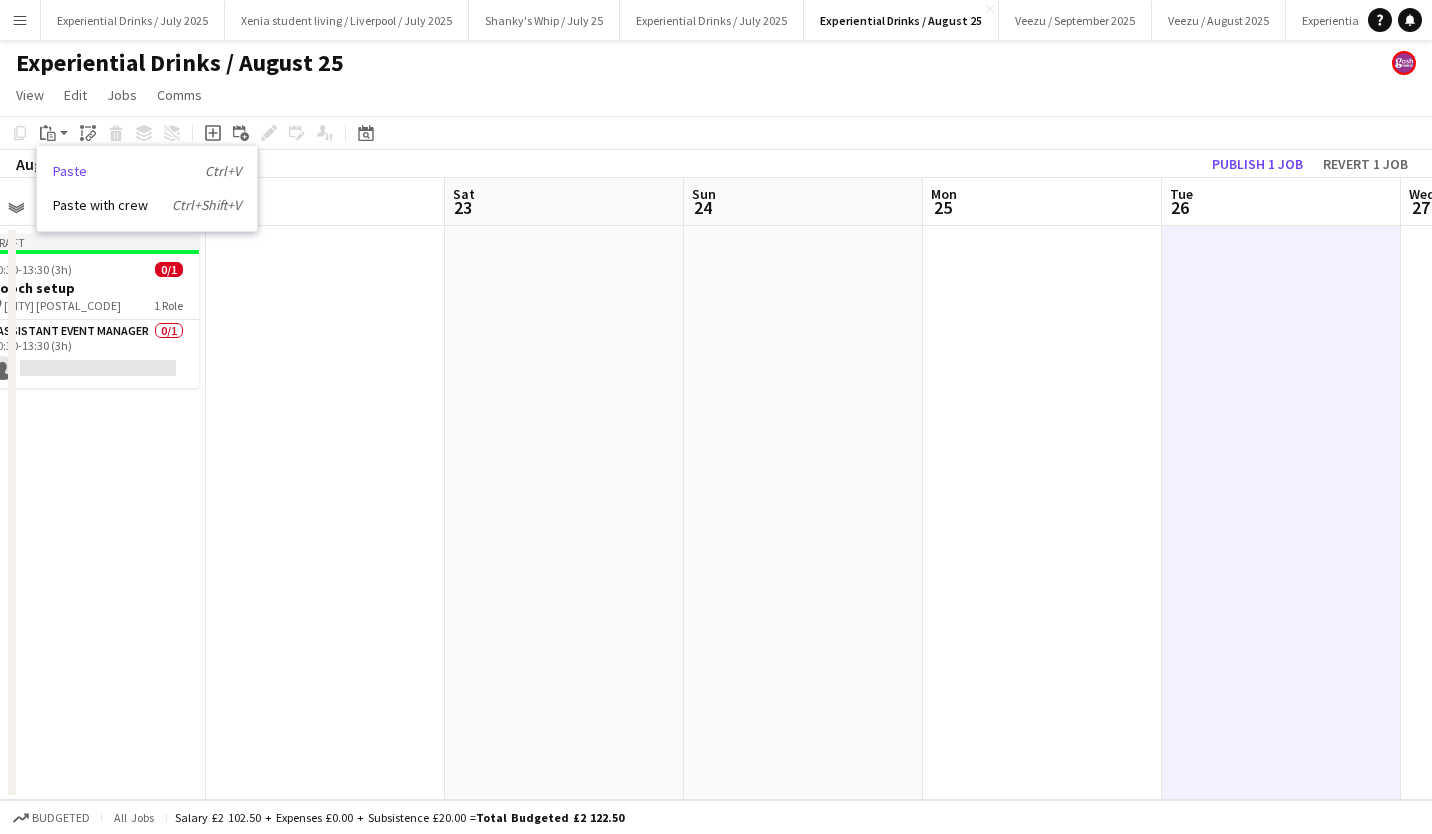 click on "Paste   Ctrl+V" at bounding box center (147, 171) 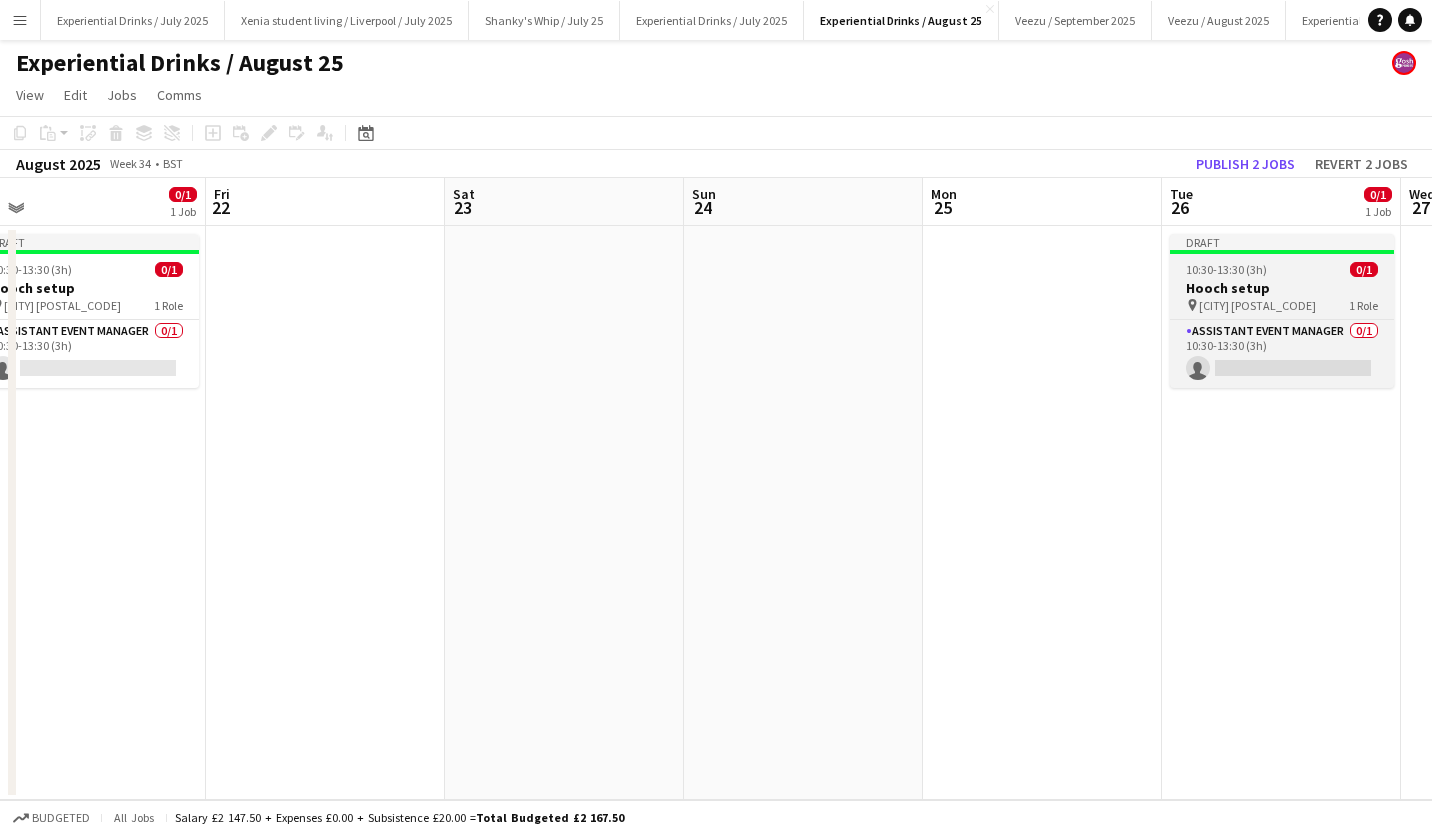 click on "Hooch setup" at bounding box center (1282, 288) 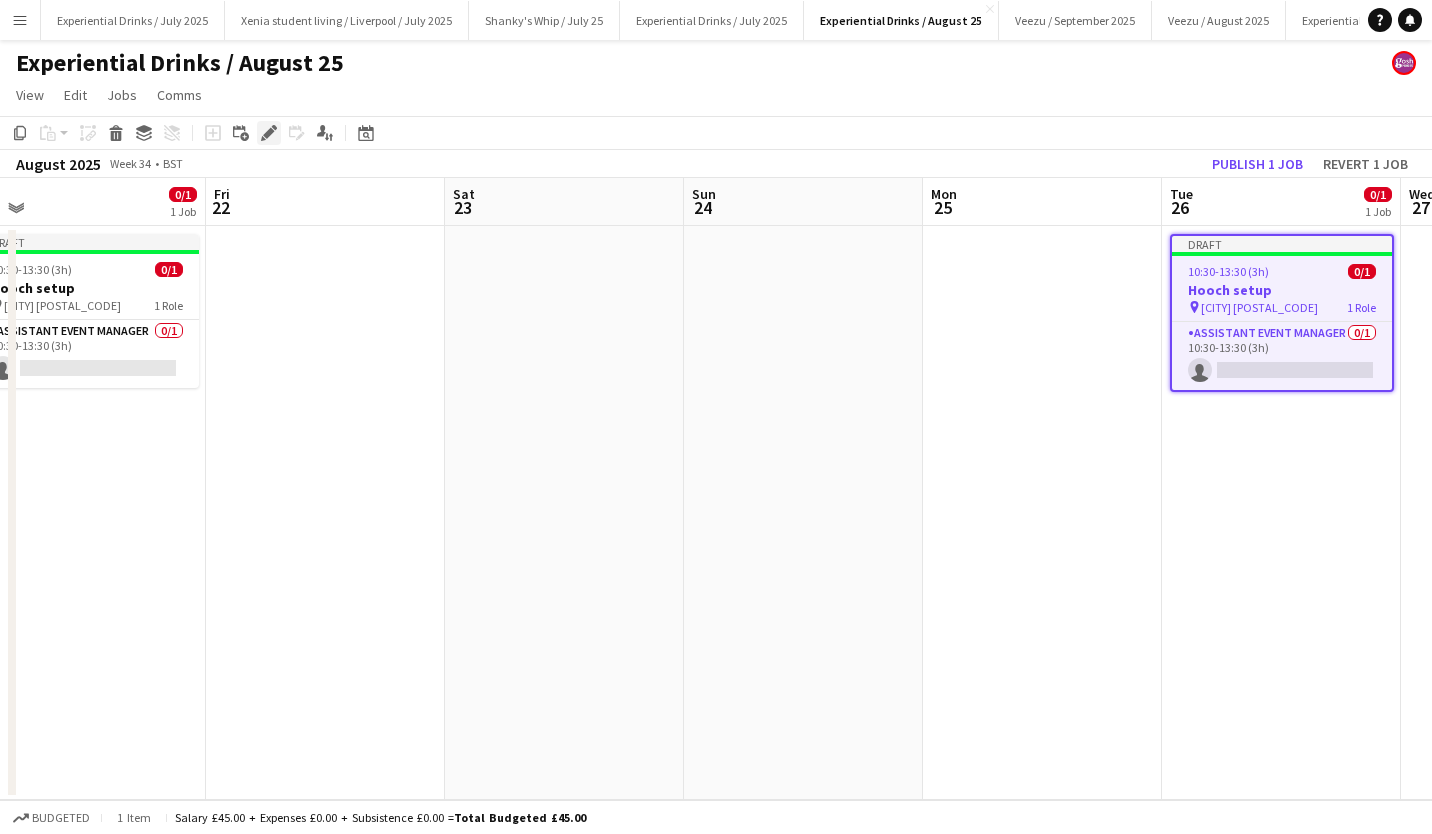 click on "Edit" 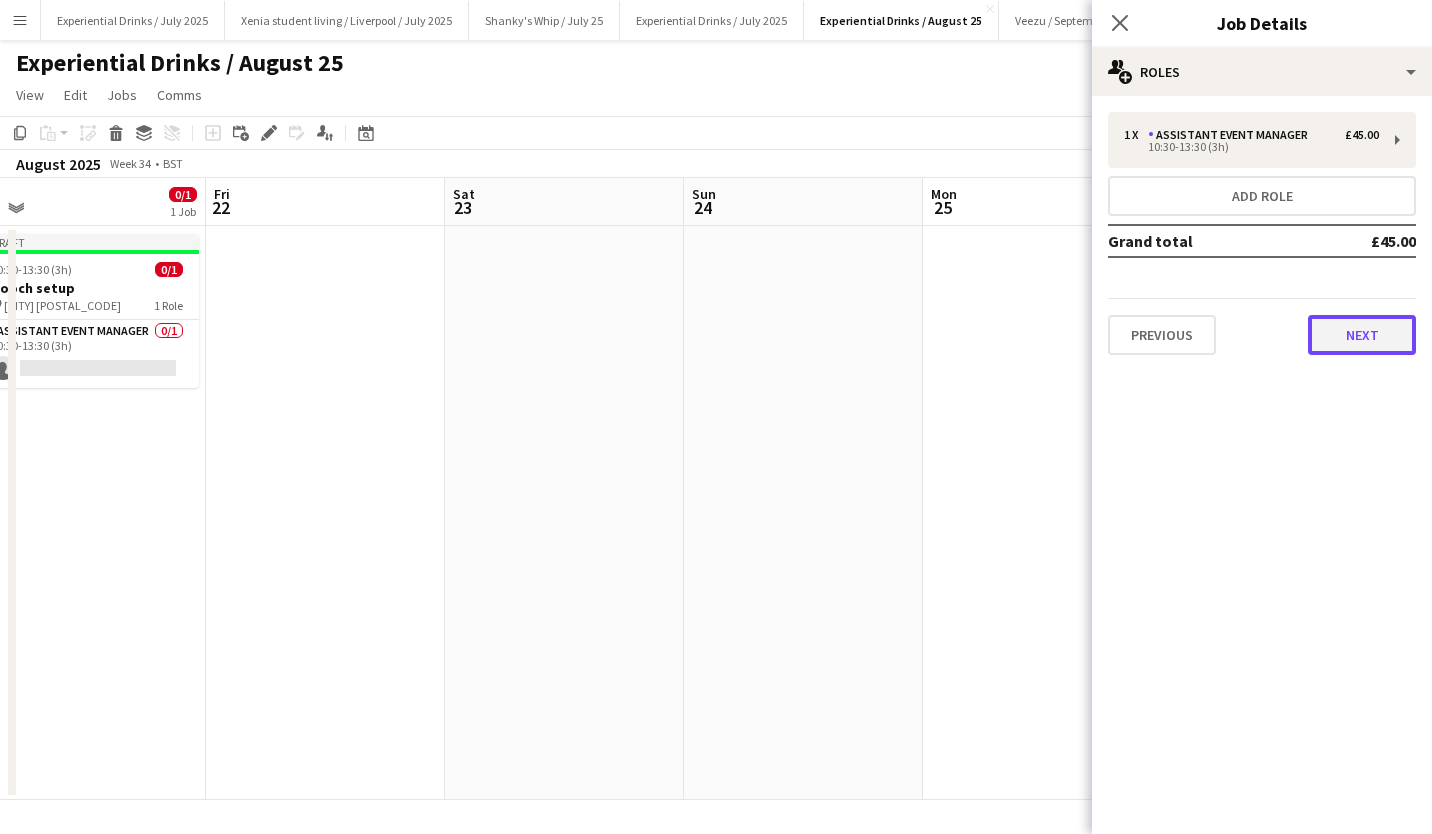 click on "Next" at bounding box center (1362, 335) 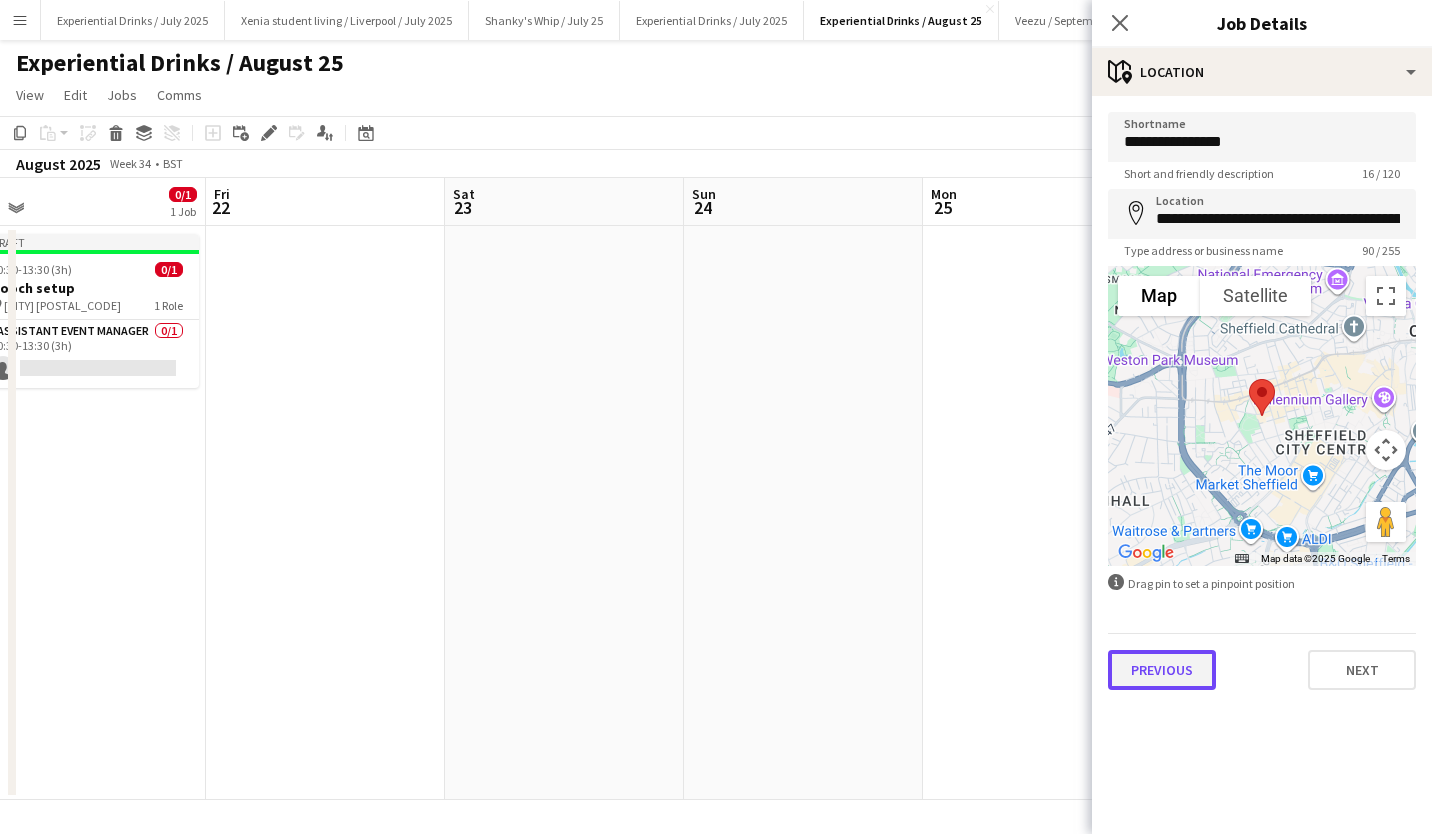 click on "Previous" at bounding box center [1162, 670] 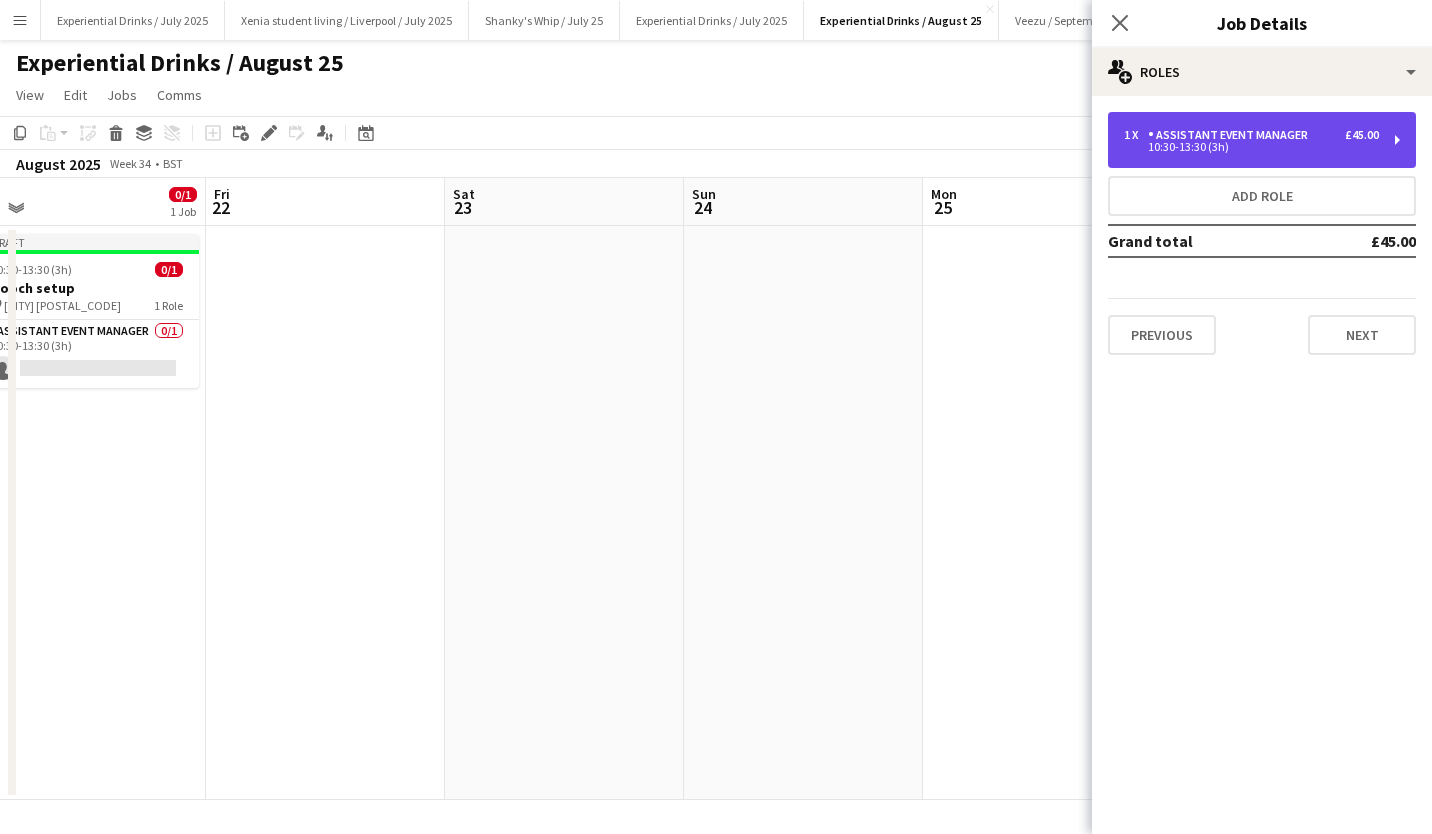 click on "Assistant Event Manager" at bounding box center (1232, 135) 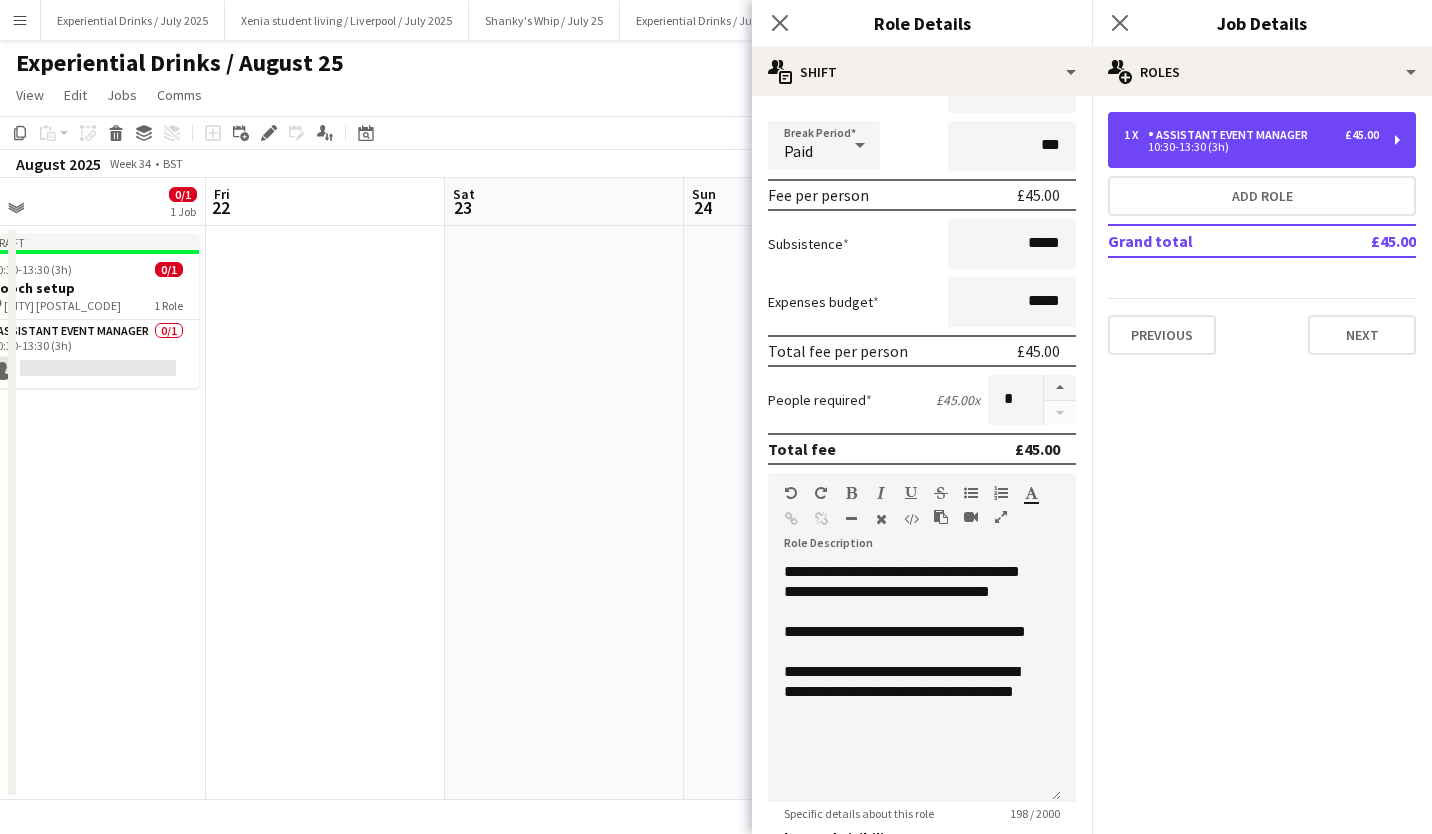 scroll, scrollTop: 224, scrollLeft: 0, axis: vertical 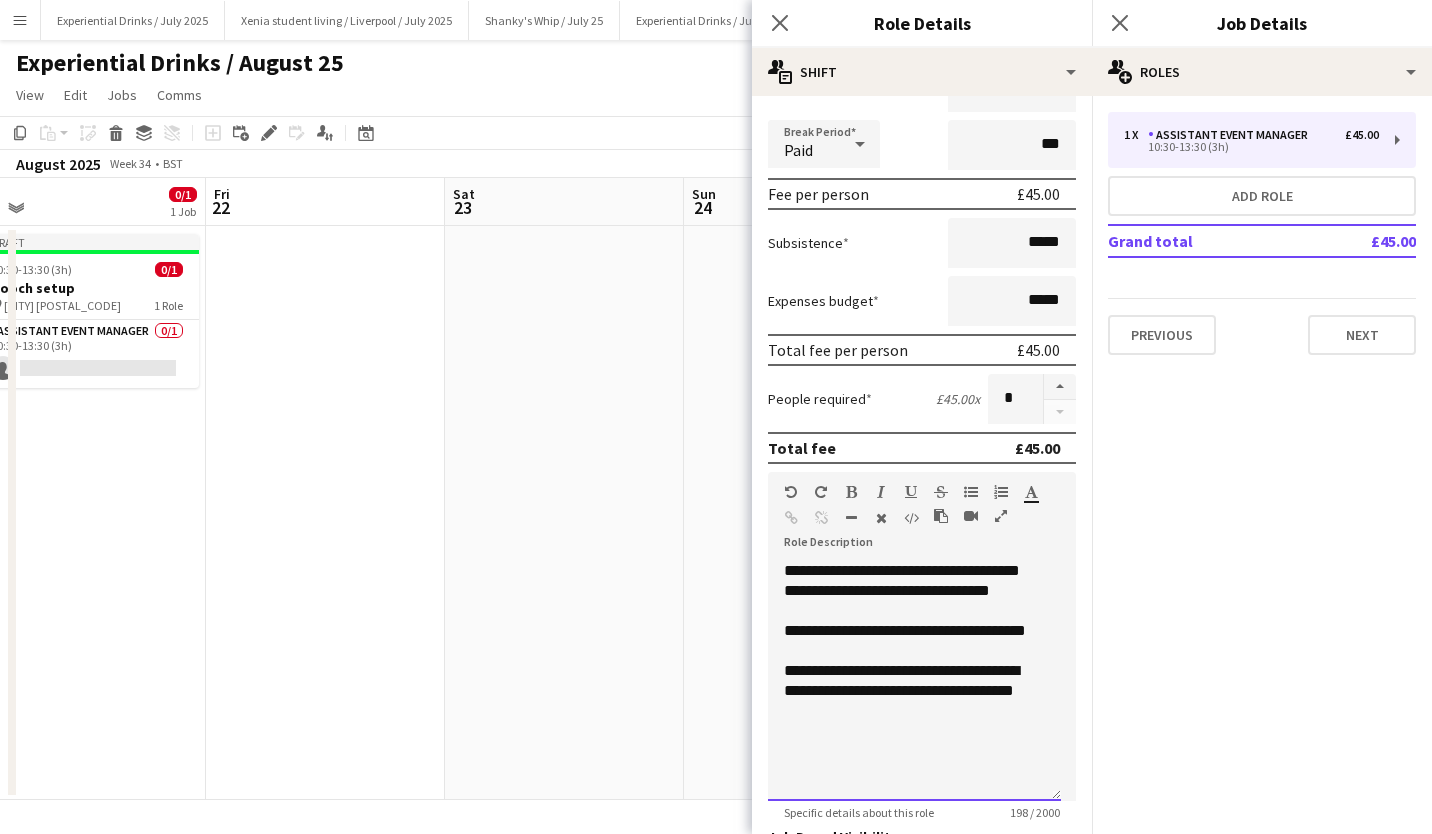 click on "**********" at bounding box center (914, 681) 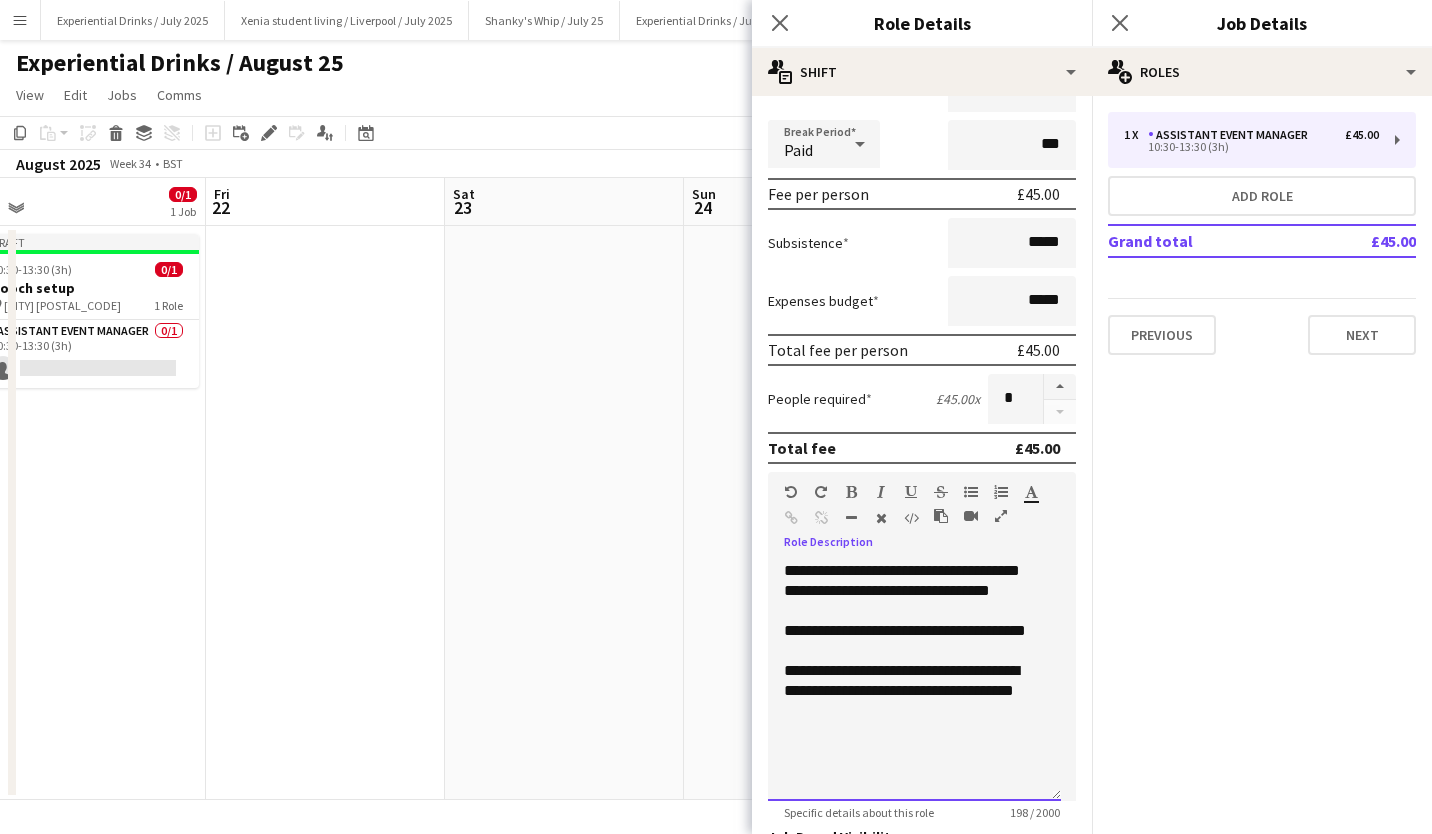 type 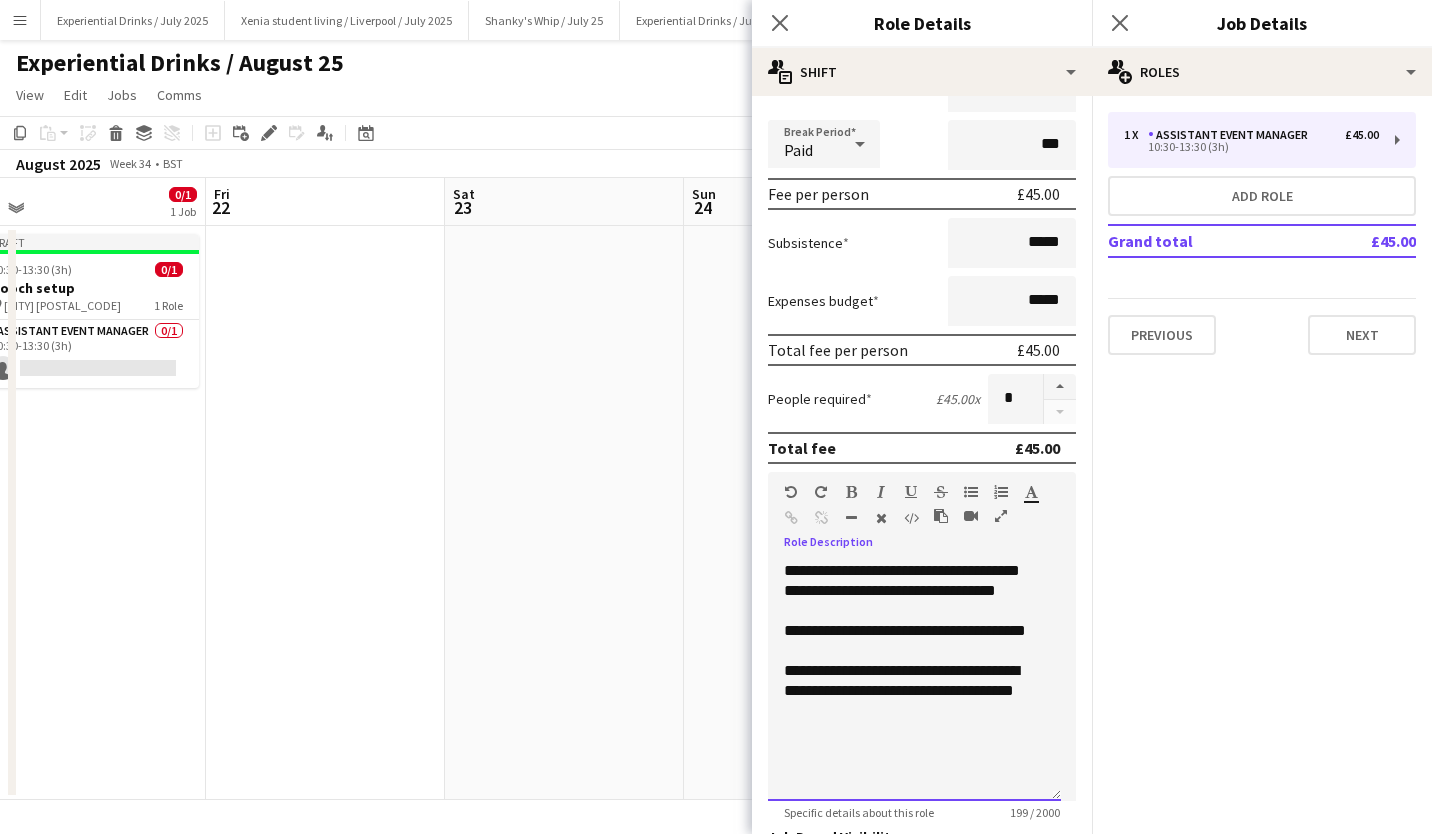 scroll, scrollTop: 520, scrollLeft: 0, axis: vertical 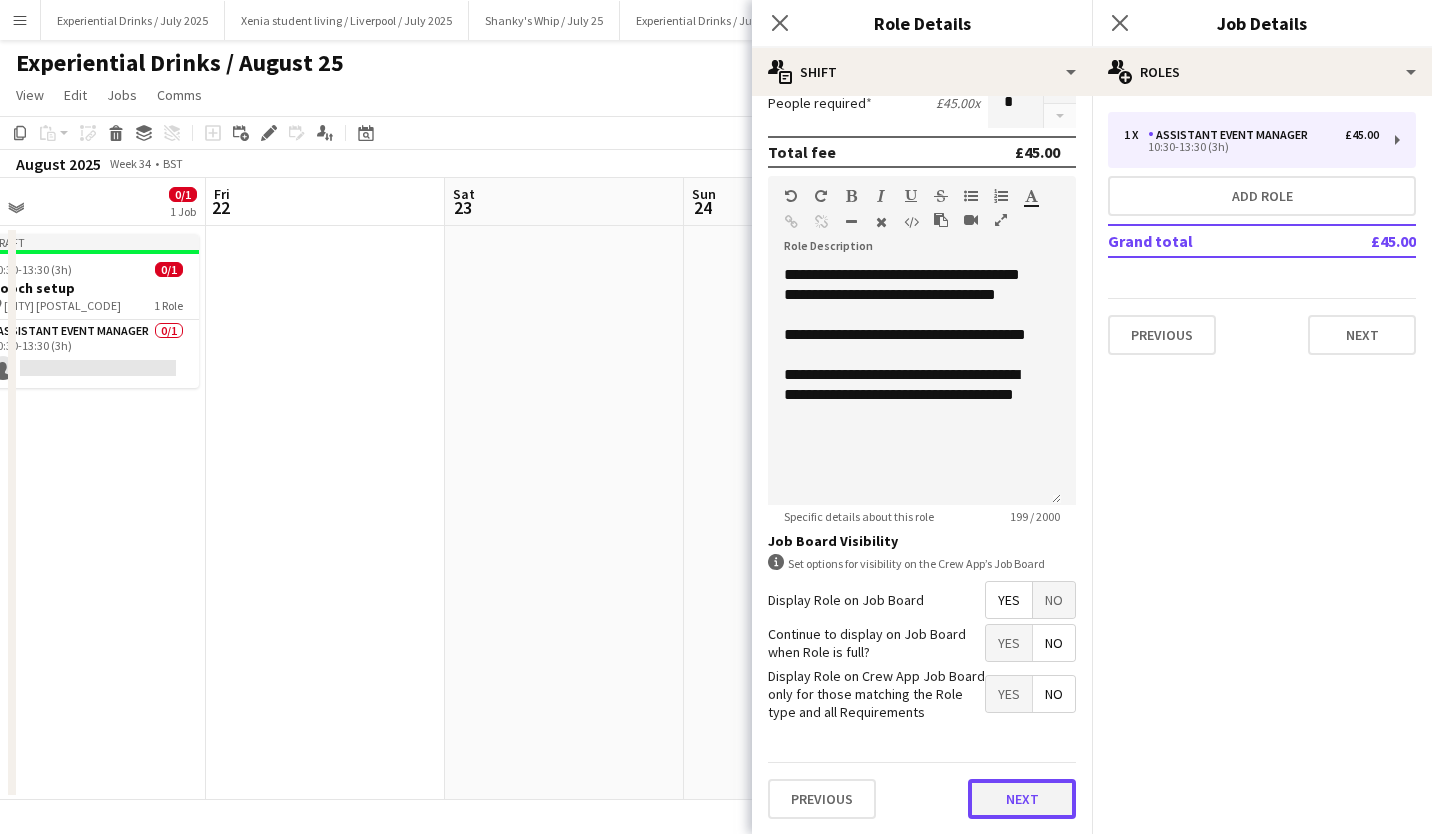 click on "Next" at bounding box center [1022, 799] 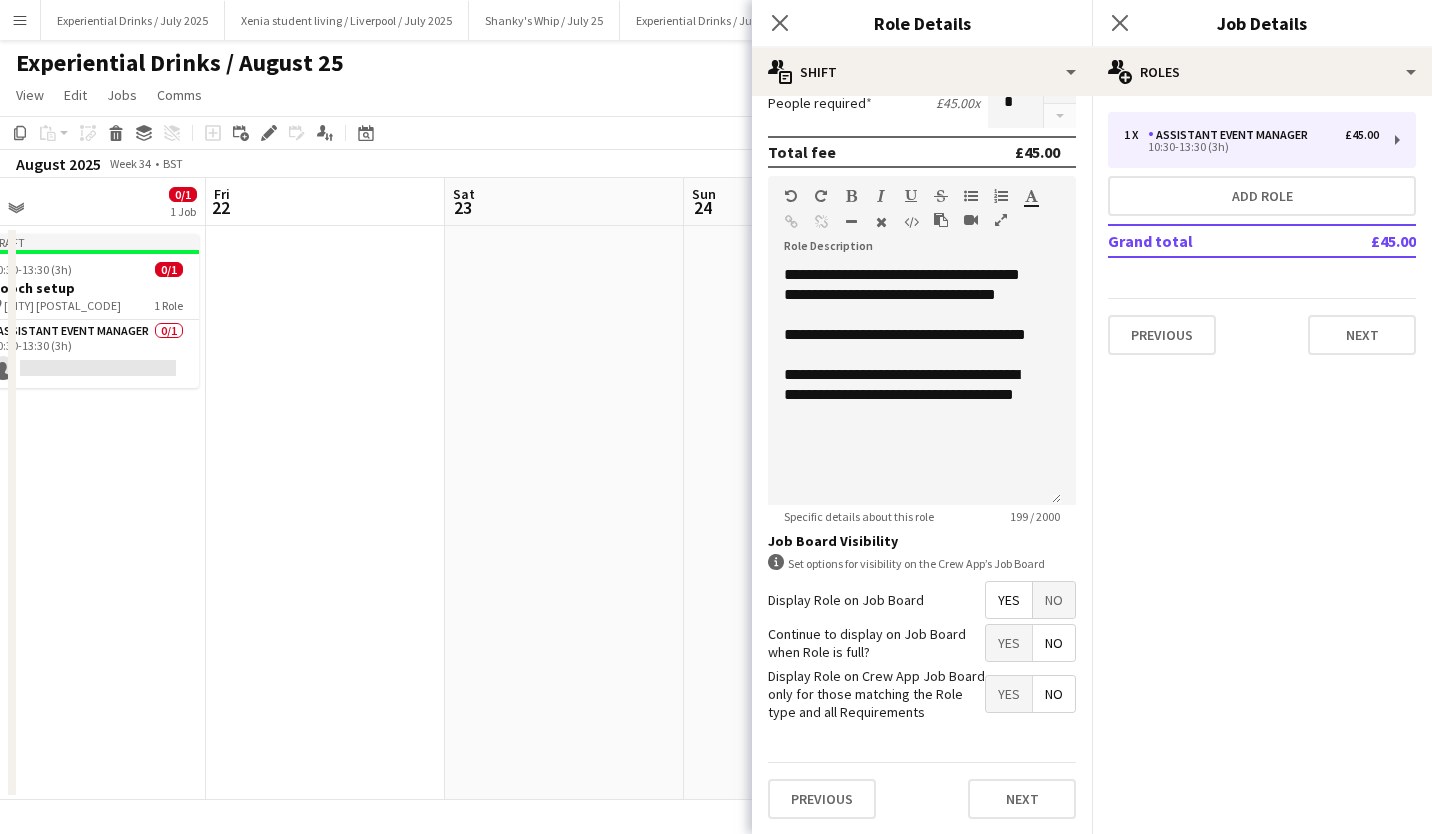 scroll, scrollTop: 0, scrollLeft: 0, axis: both 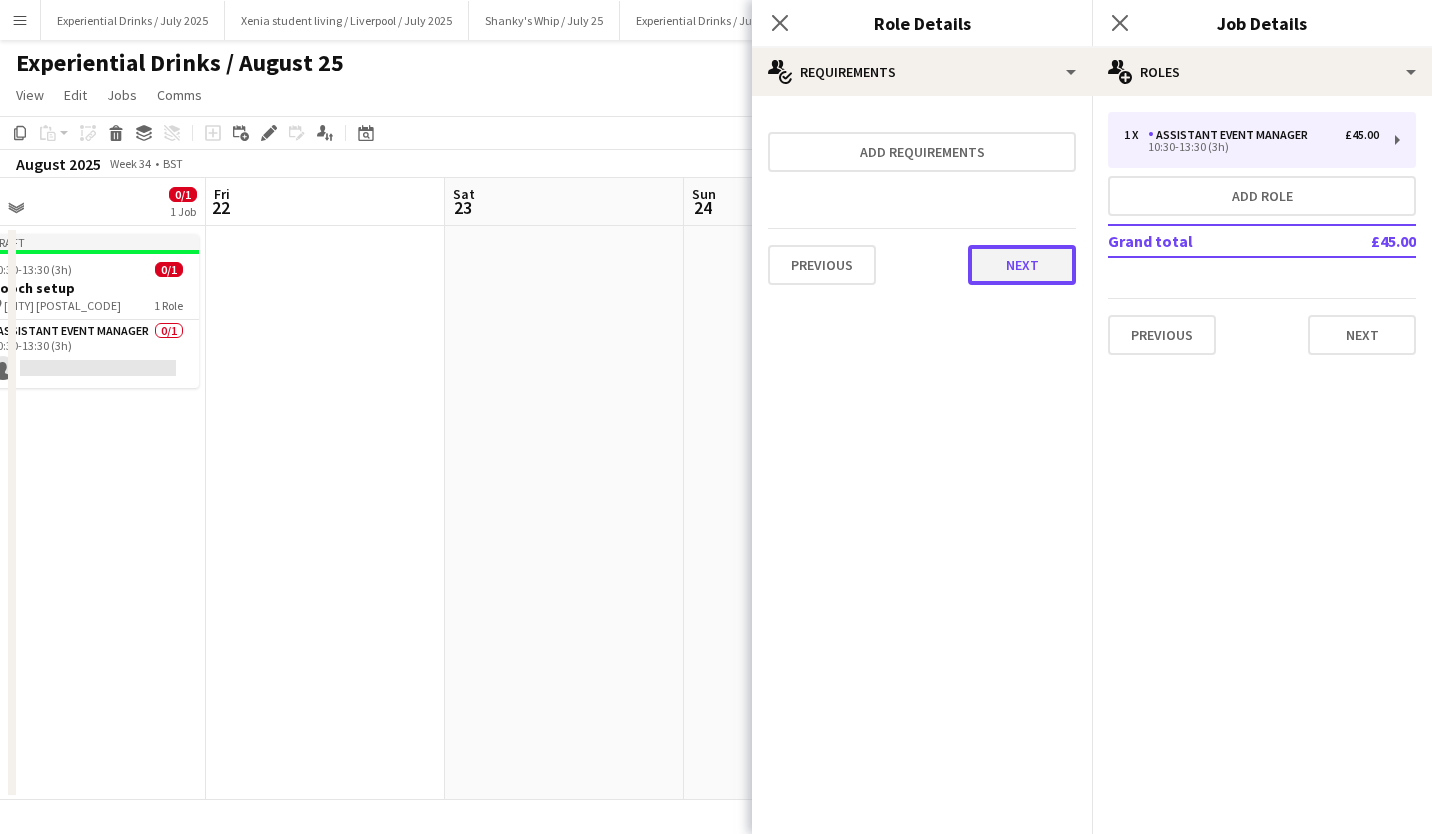 click on "Next" at bounding box center [1022, 265] 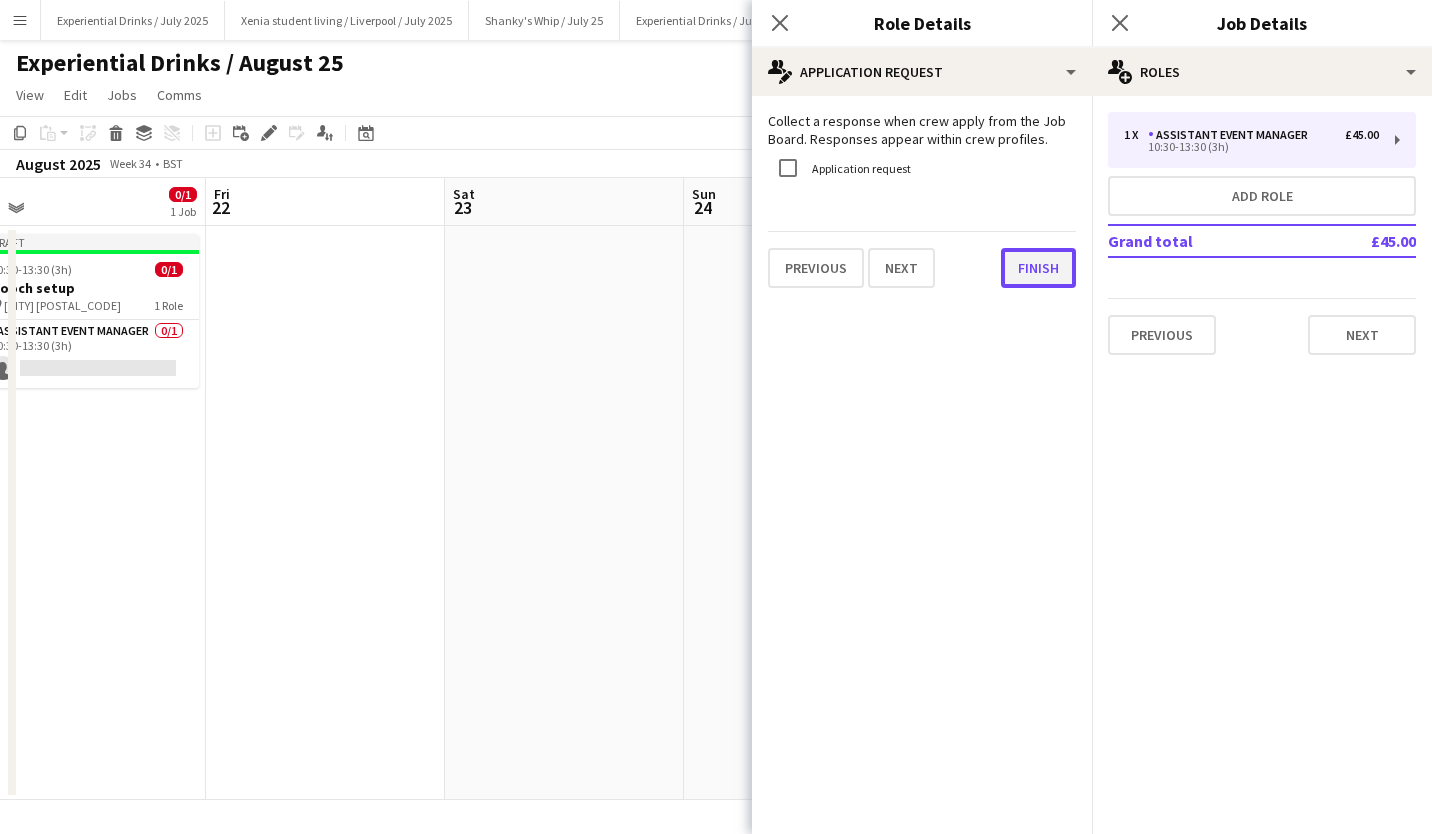 click on "Finish" at bounding box center (1038, 268) 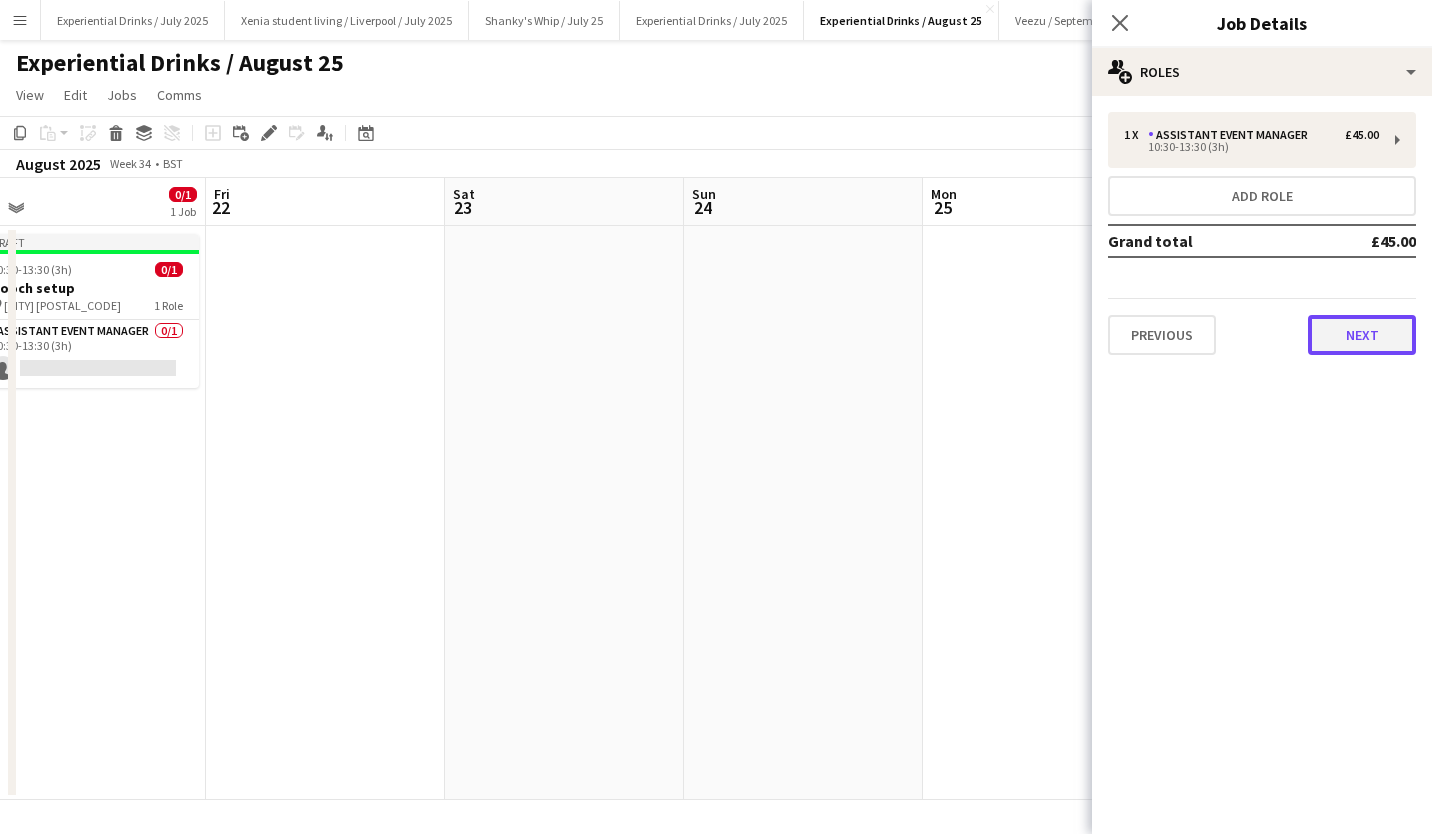 click on "Next" at bounding box center (1362, 335) 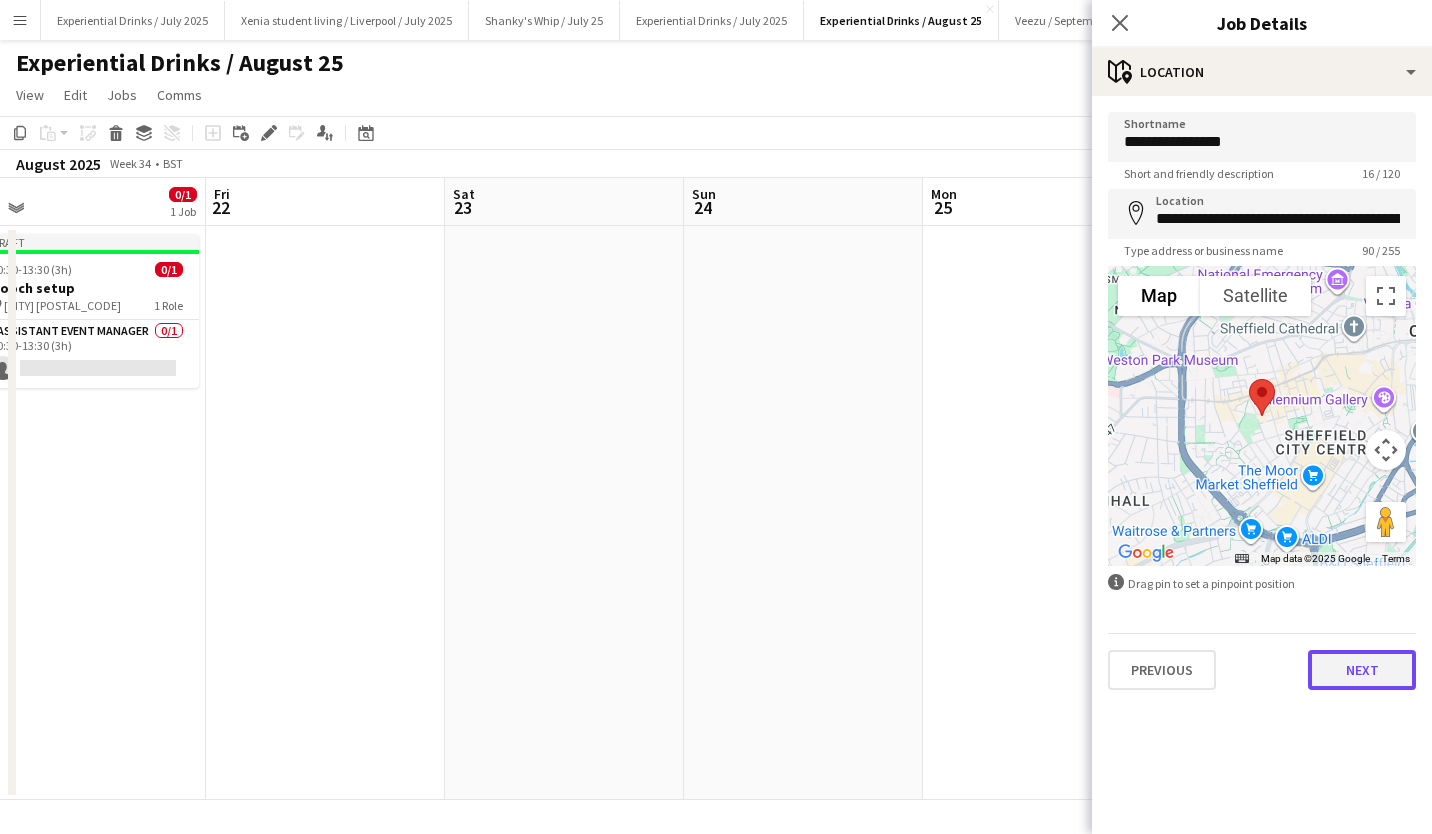 click on "Next" at bounding box center (1362, 670) 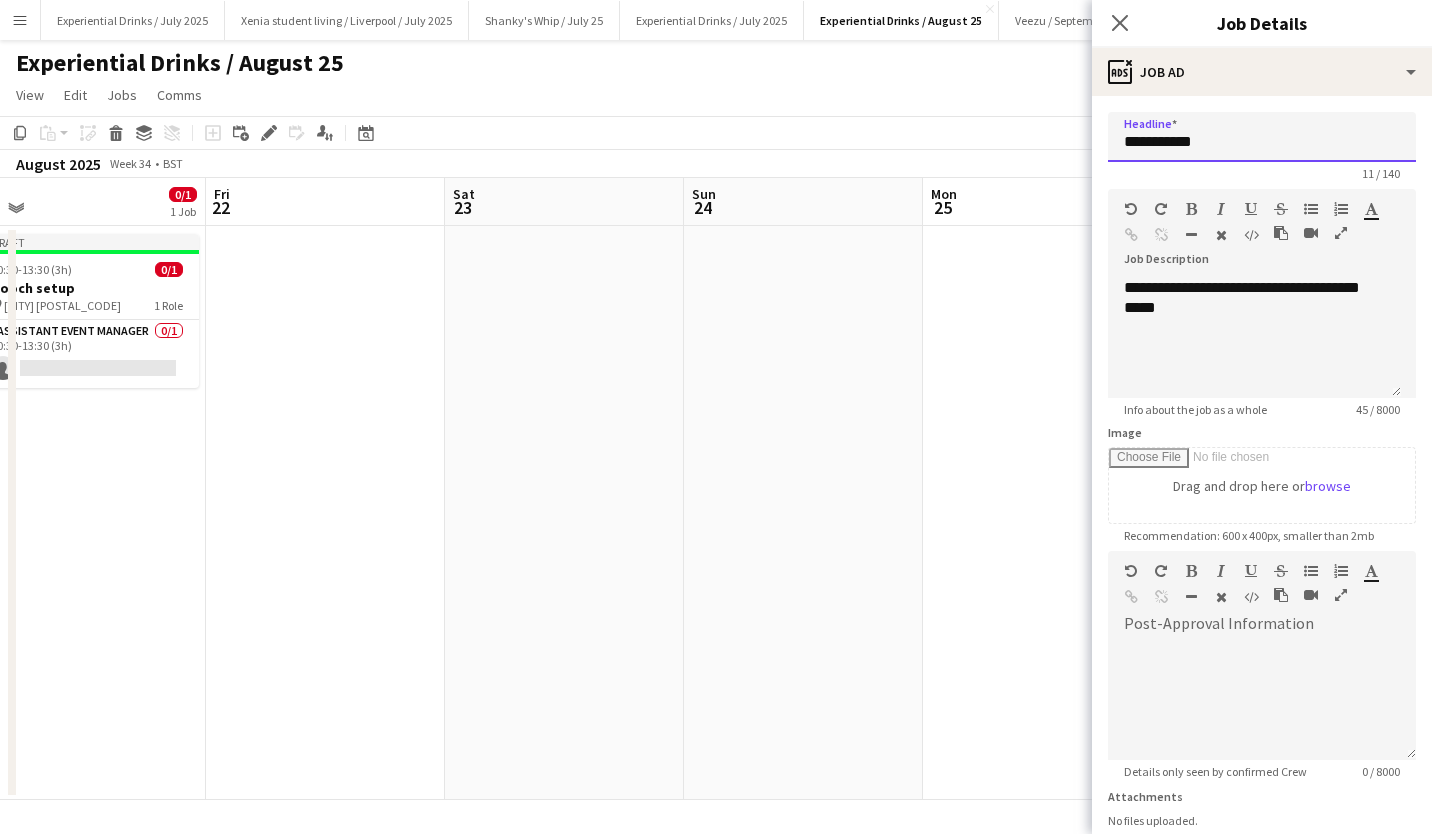 click on "**********" at bounding box center [1262, 137] 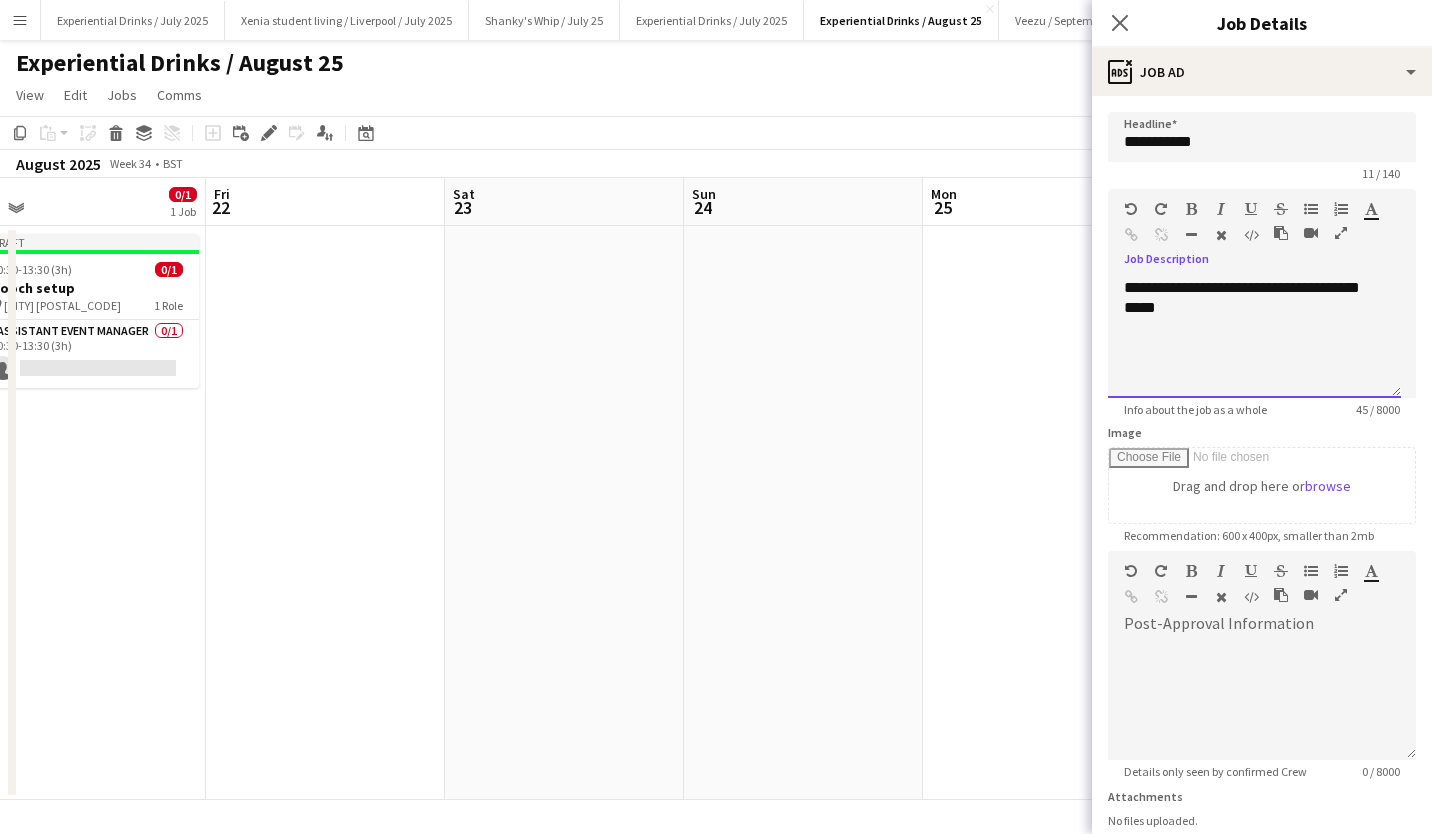 click on "**********" at bounding box center [1254, 338] 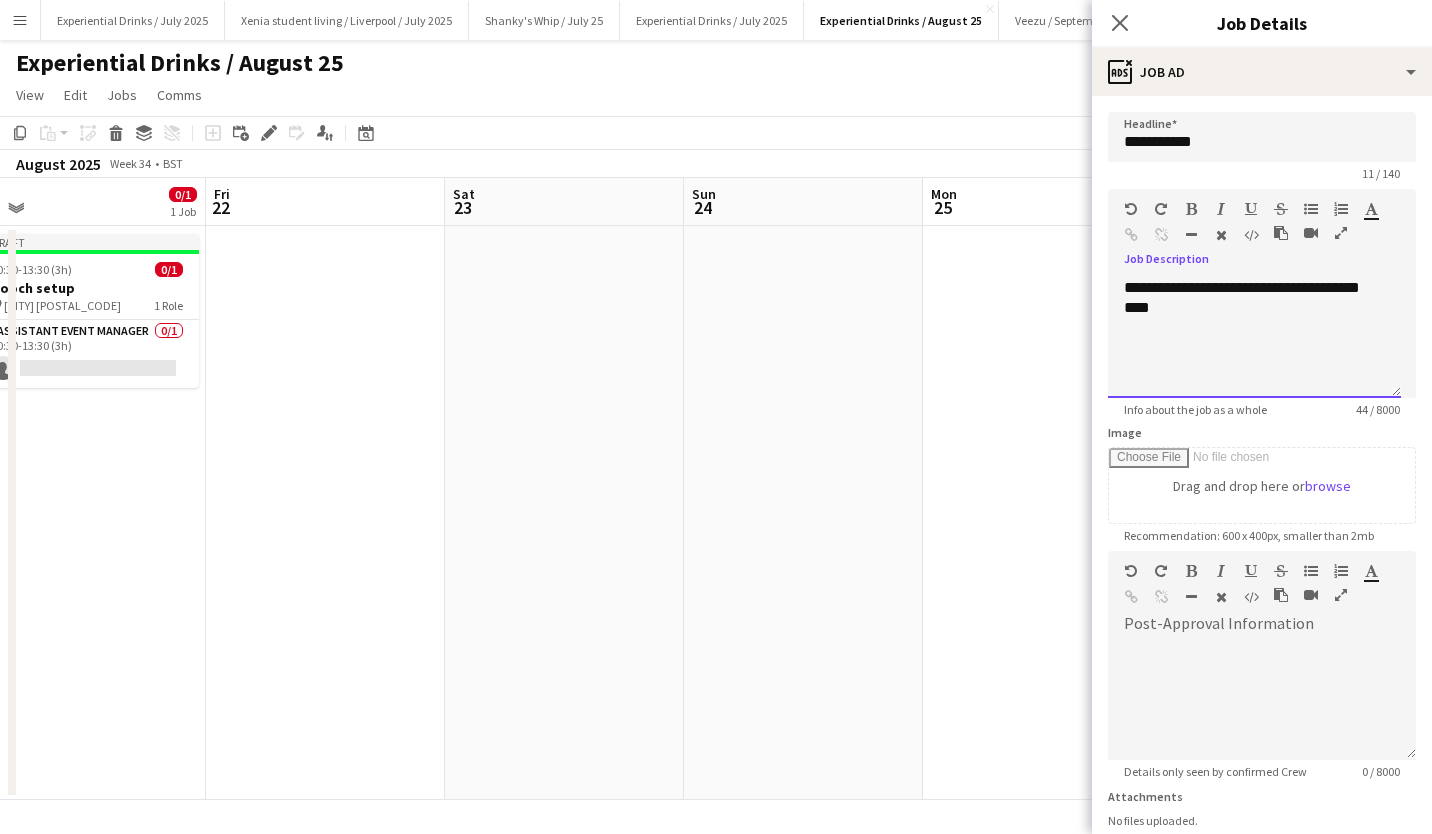 scroll, scrollTop: 154, scrollLeft: 0, axis: vertical 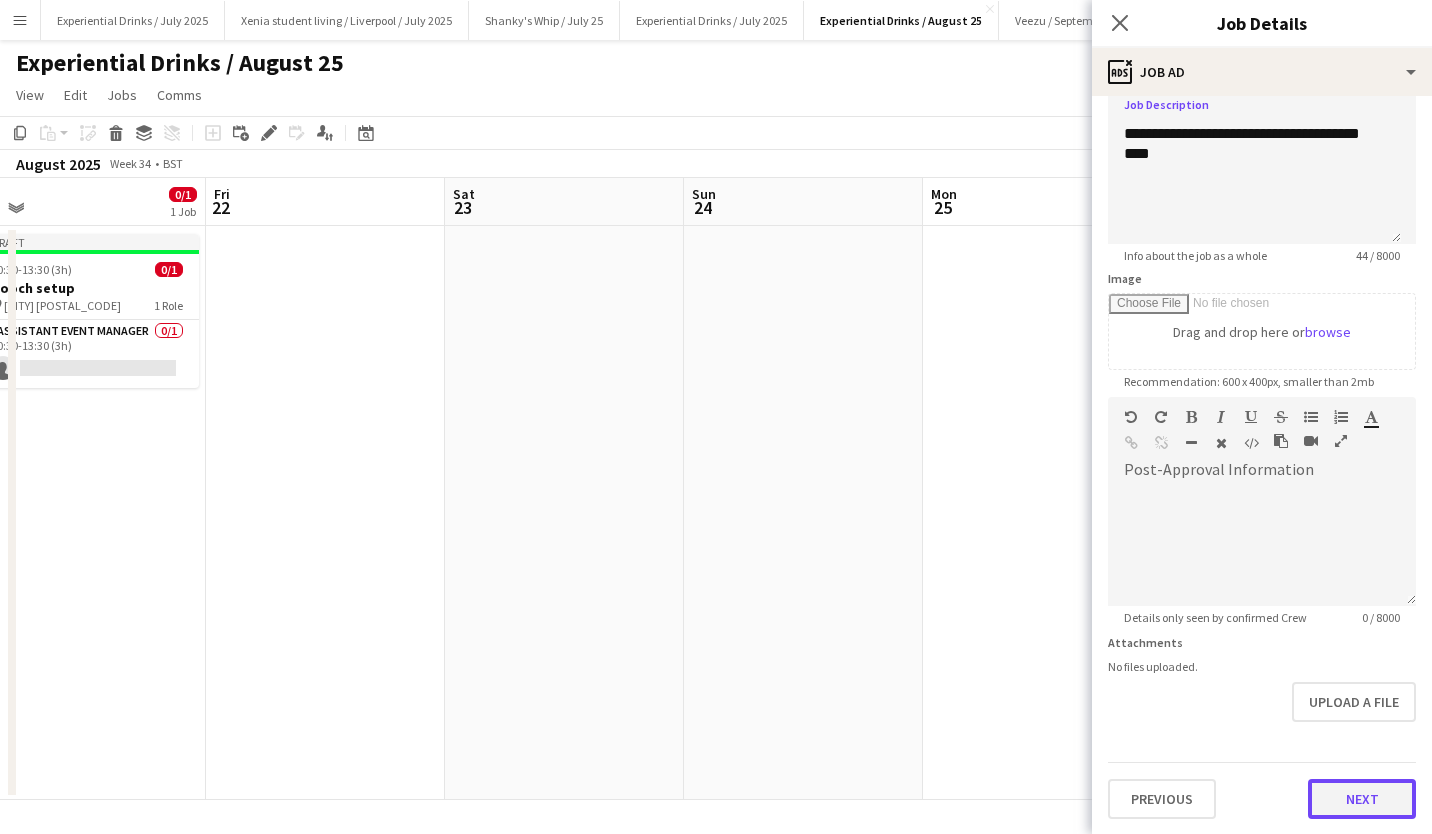 click on "Next" at bounding box center (1362, 799) 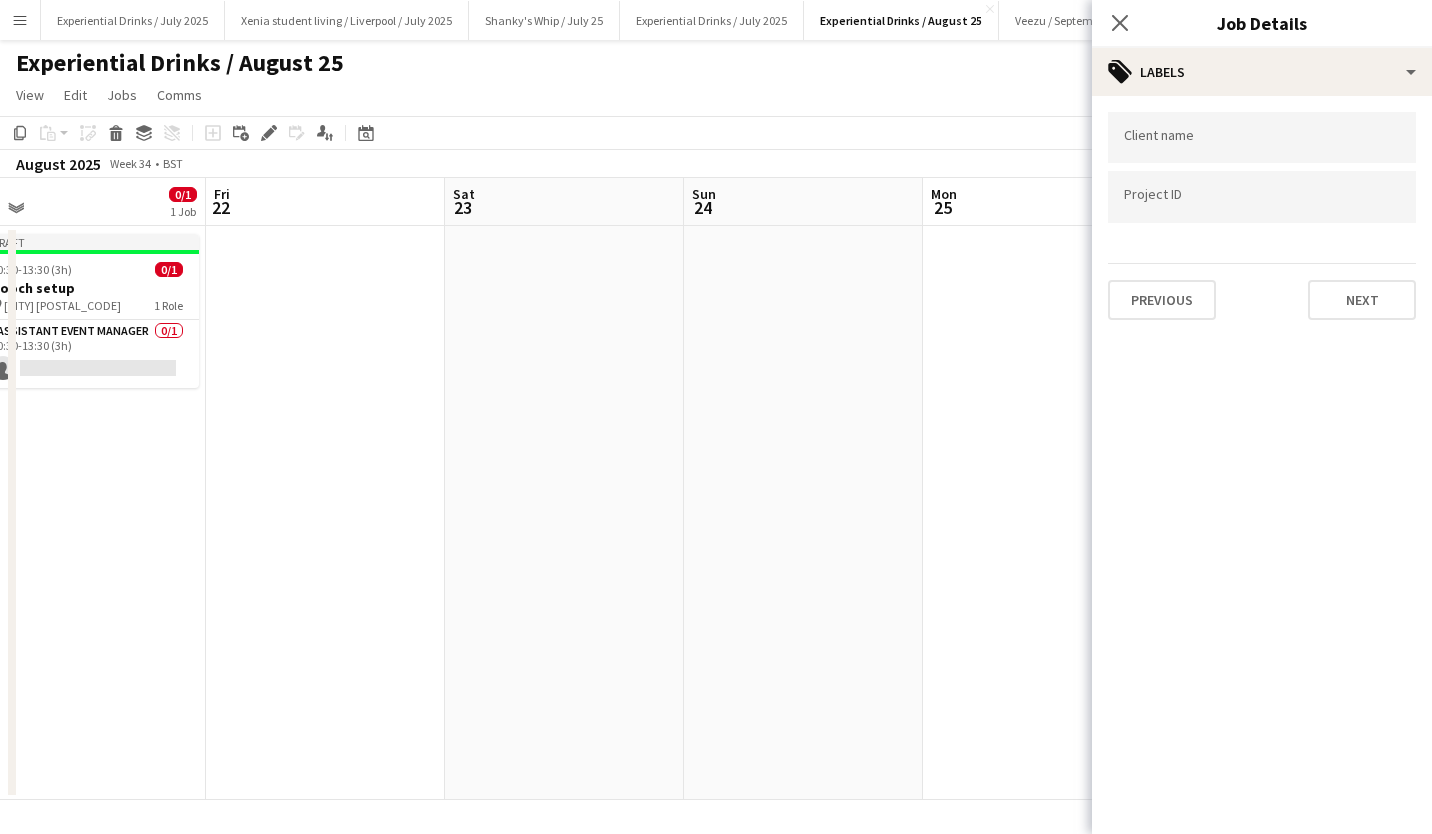 type on "*******" 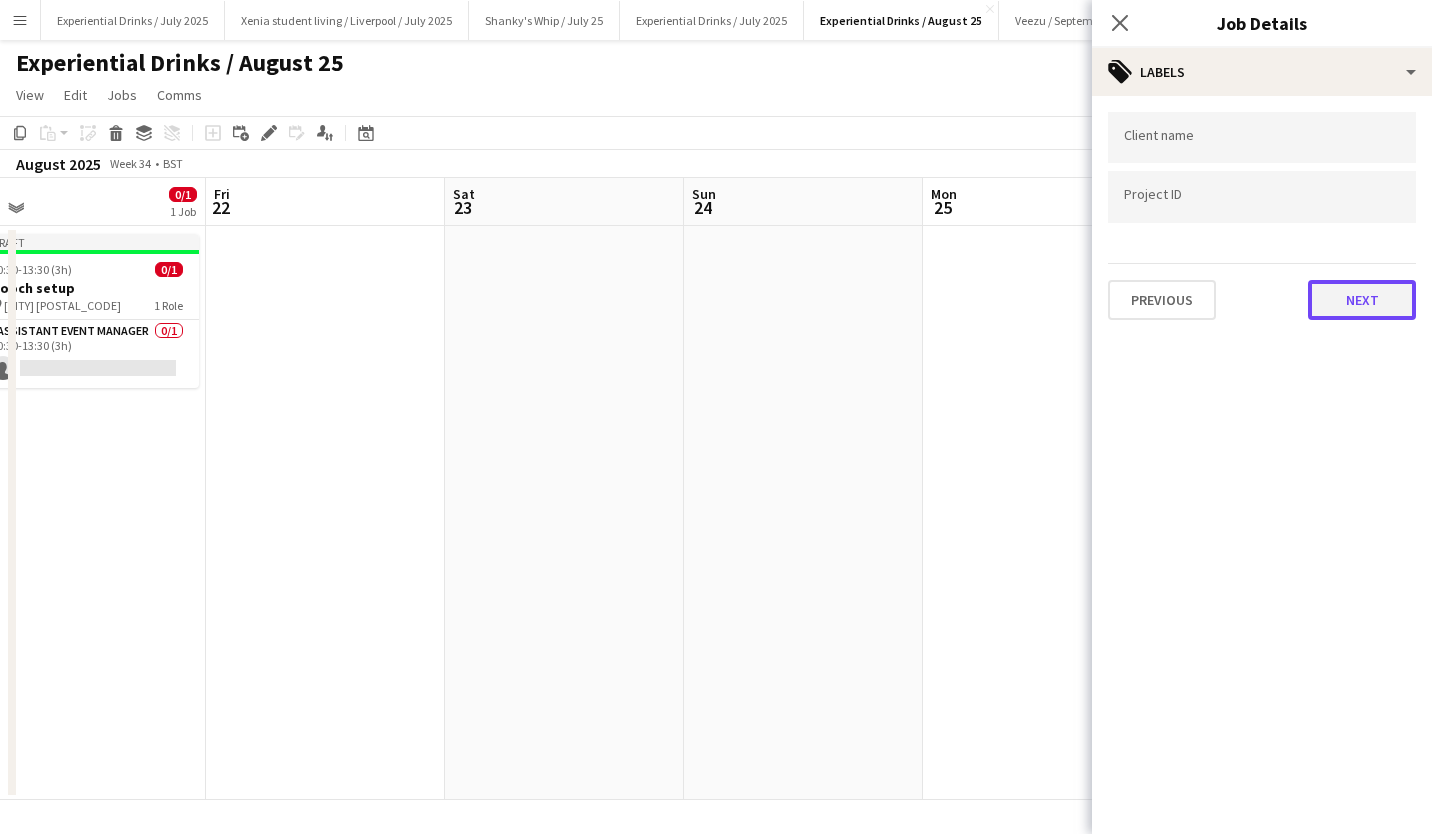 click on "Next" at bounding box center (1362, 300) 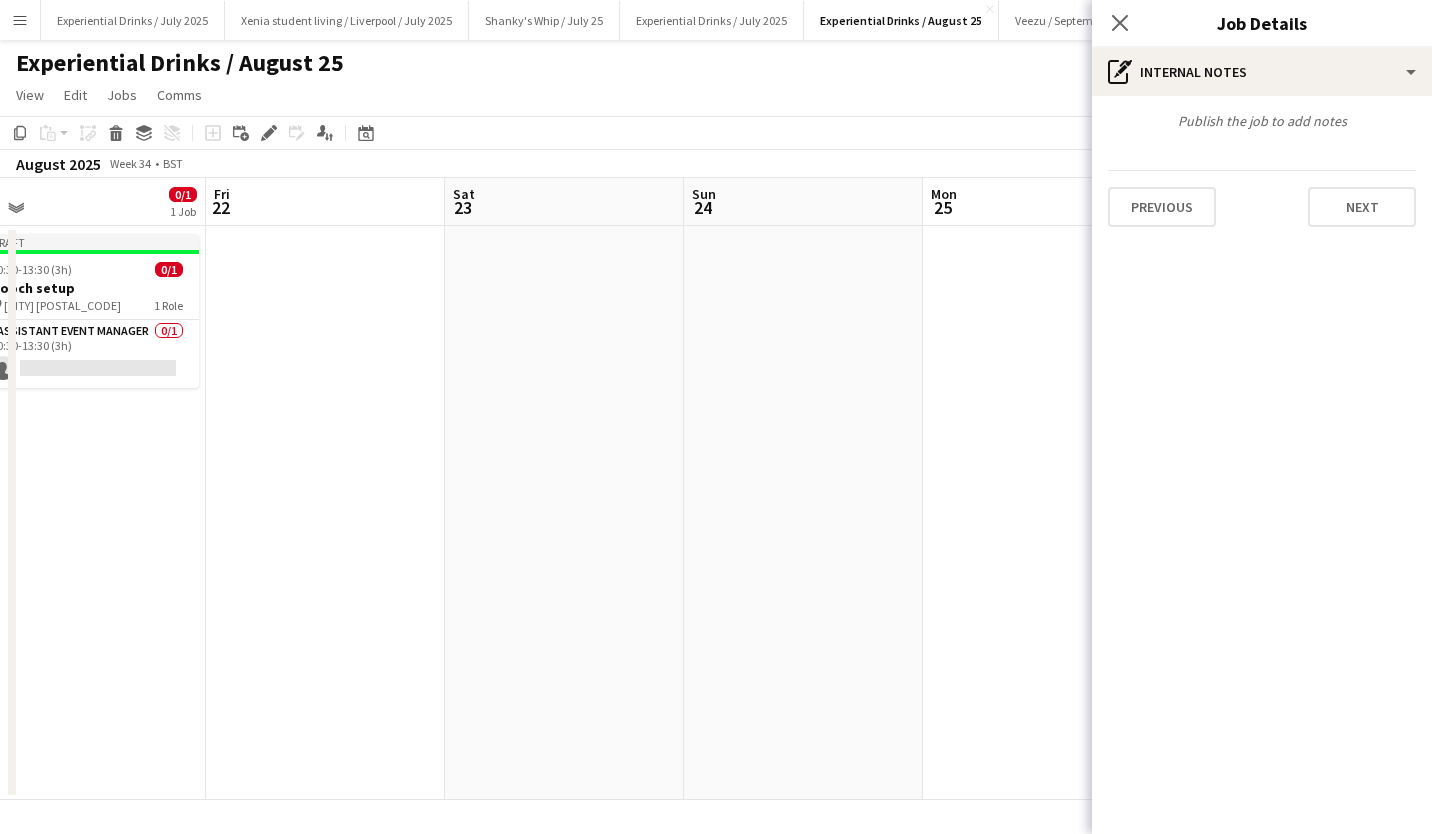 click on "Publish the job to add notes   Previous   Next" at bounding box center (1262, 169) 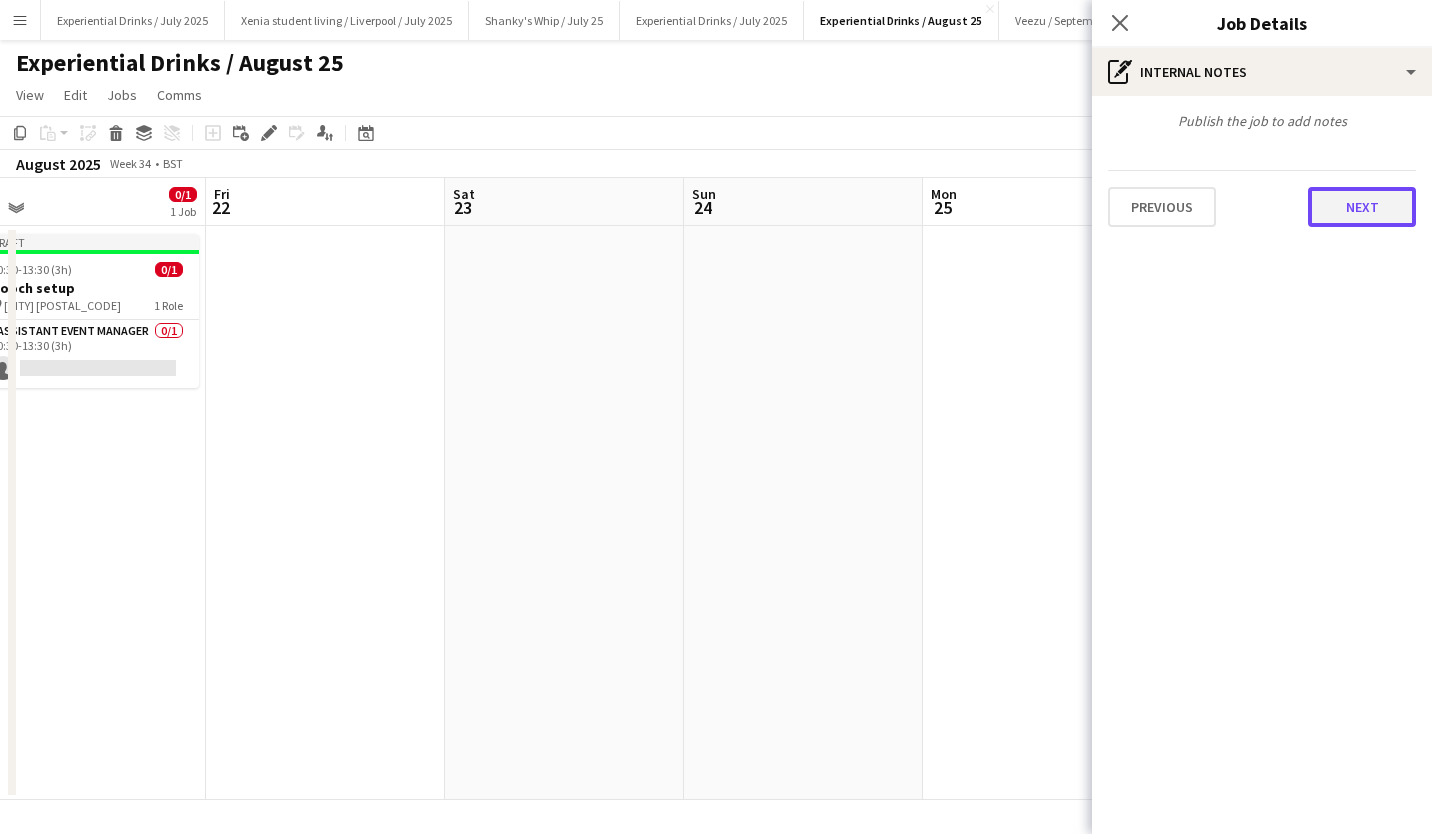 click on "Next" at bounding box center [1362, 207] 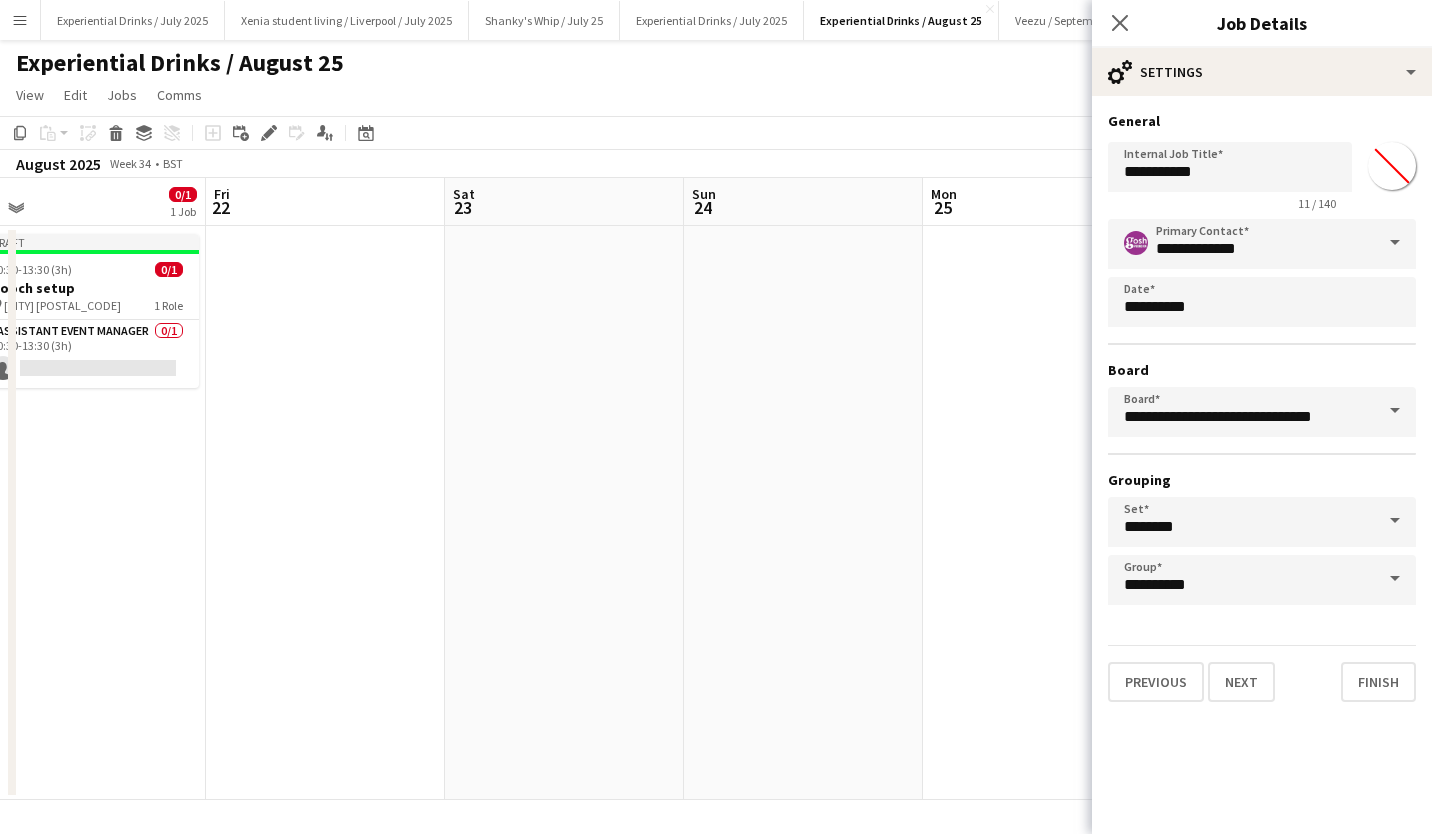 click on "**********" at bounding box center [1230, 176] 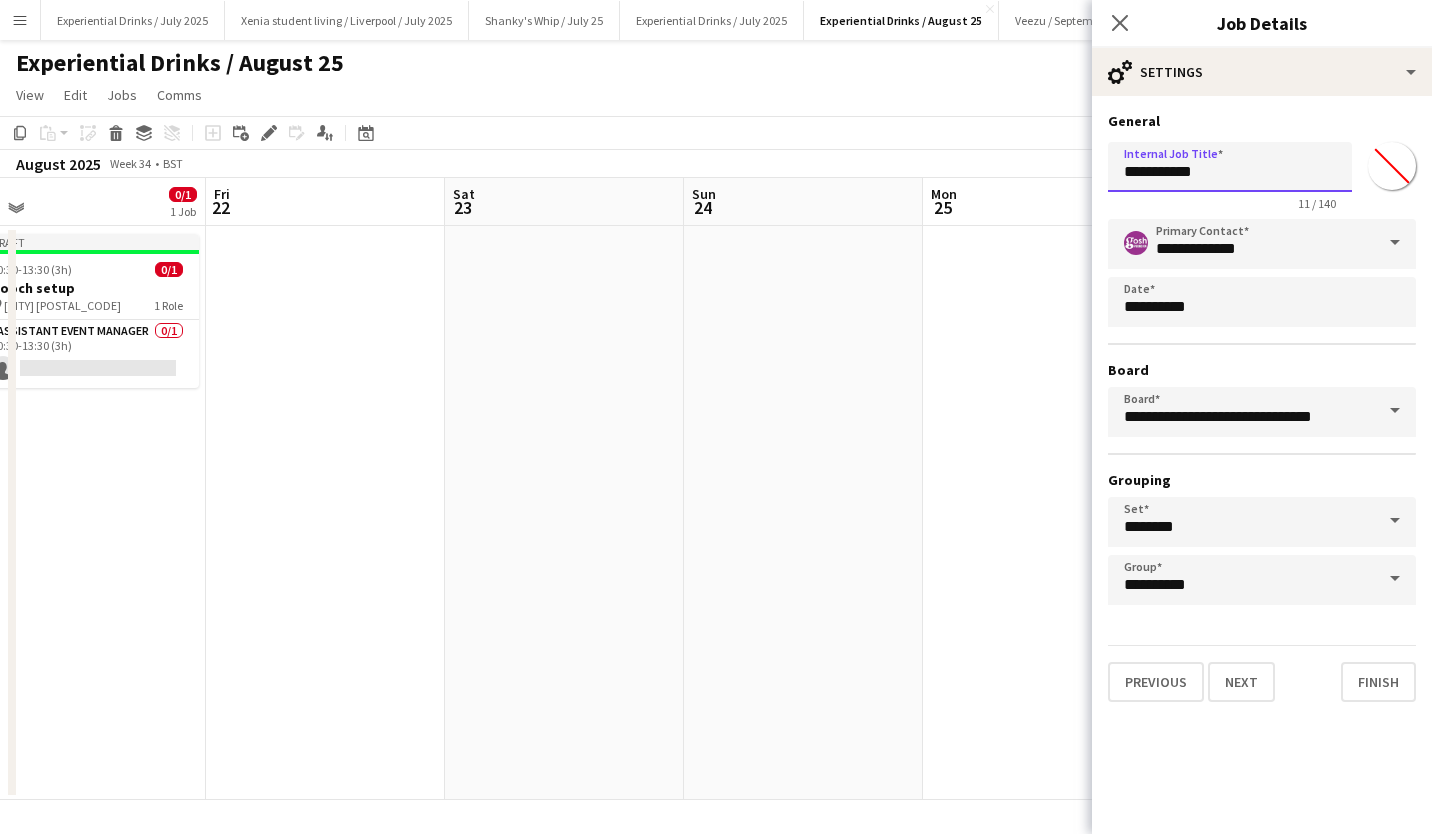 click on "**********" at bounding box center (1230, 167) 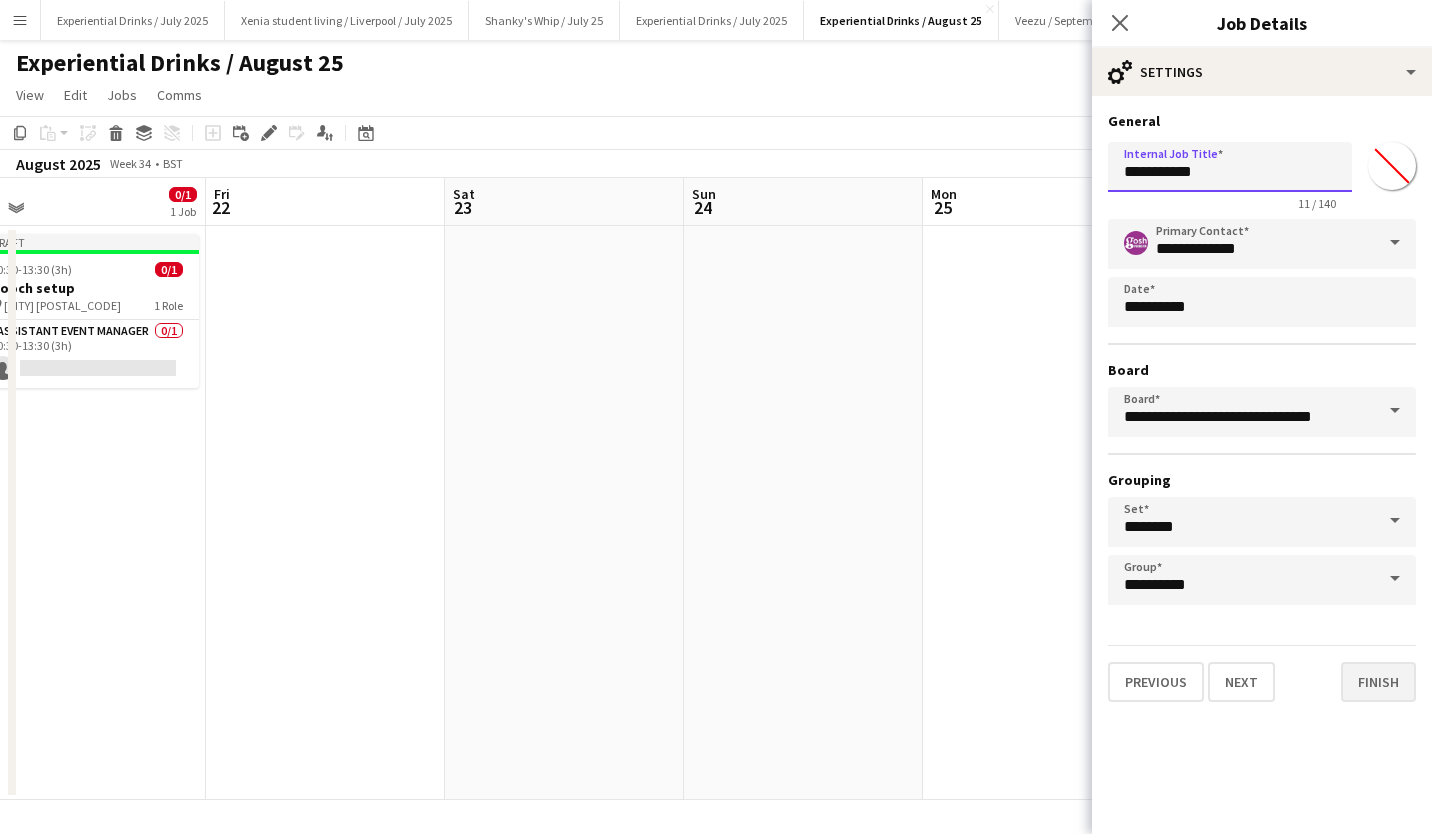 type on "**********" 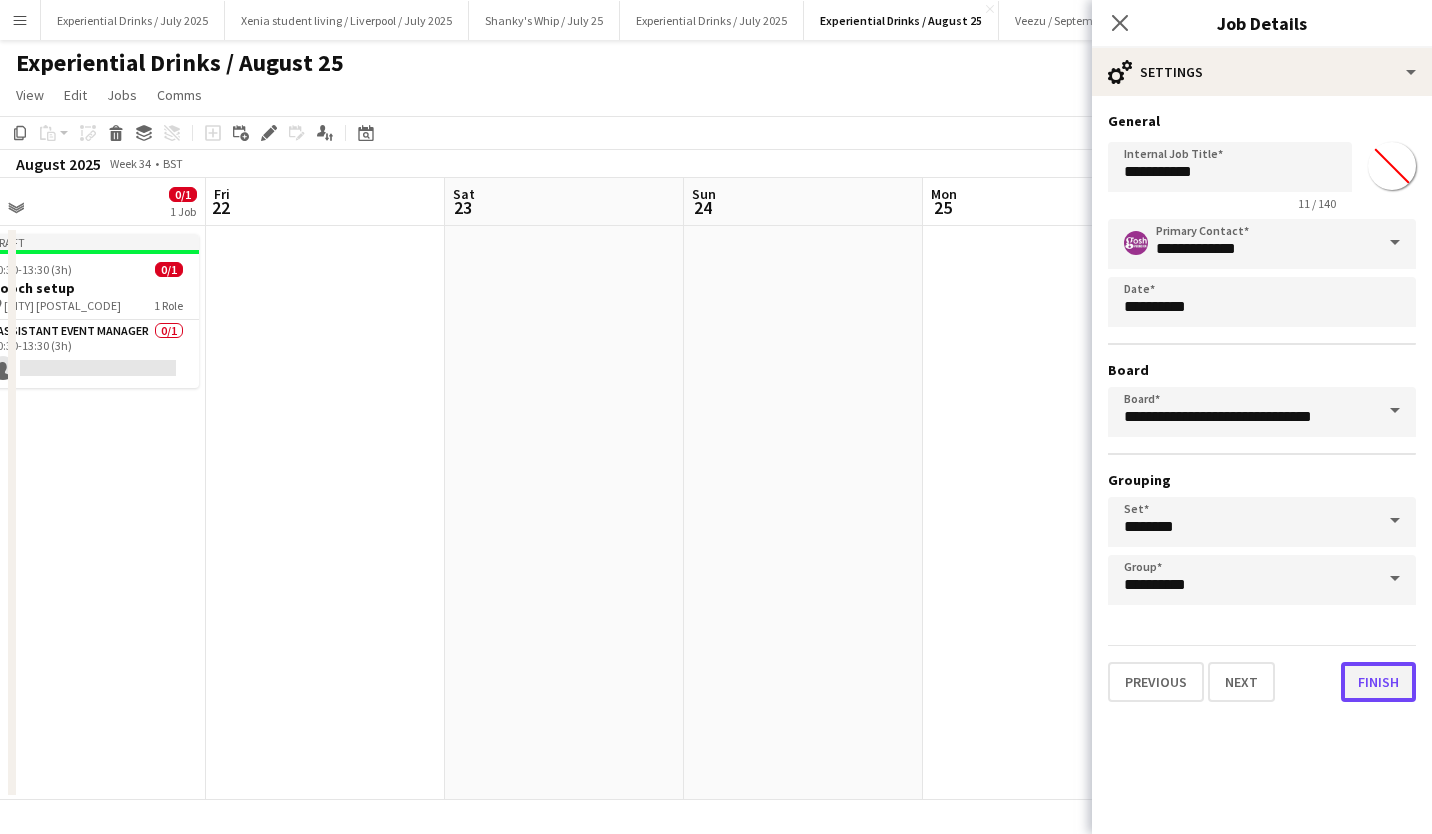 click on "Finish" at bounding box center [1378, 682] 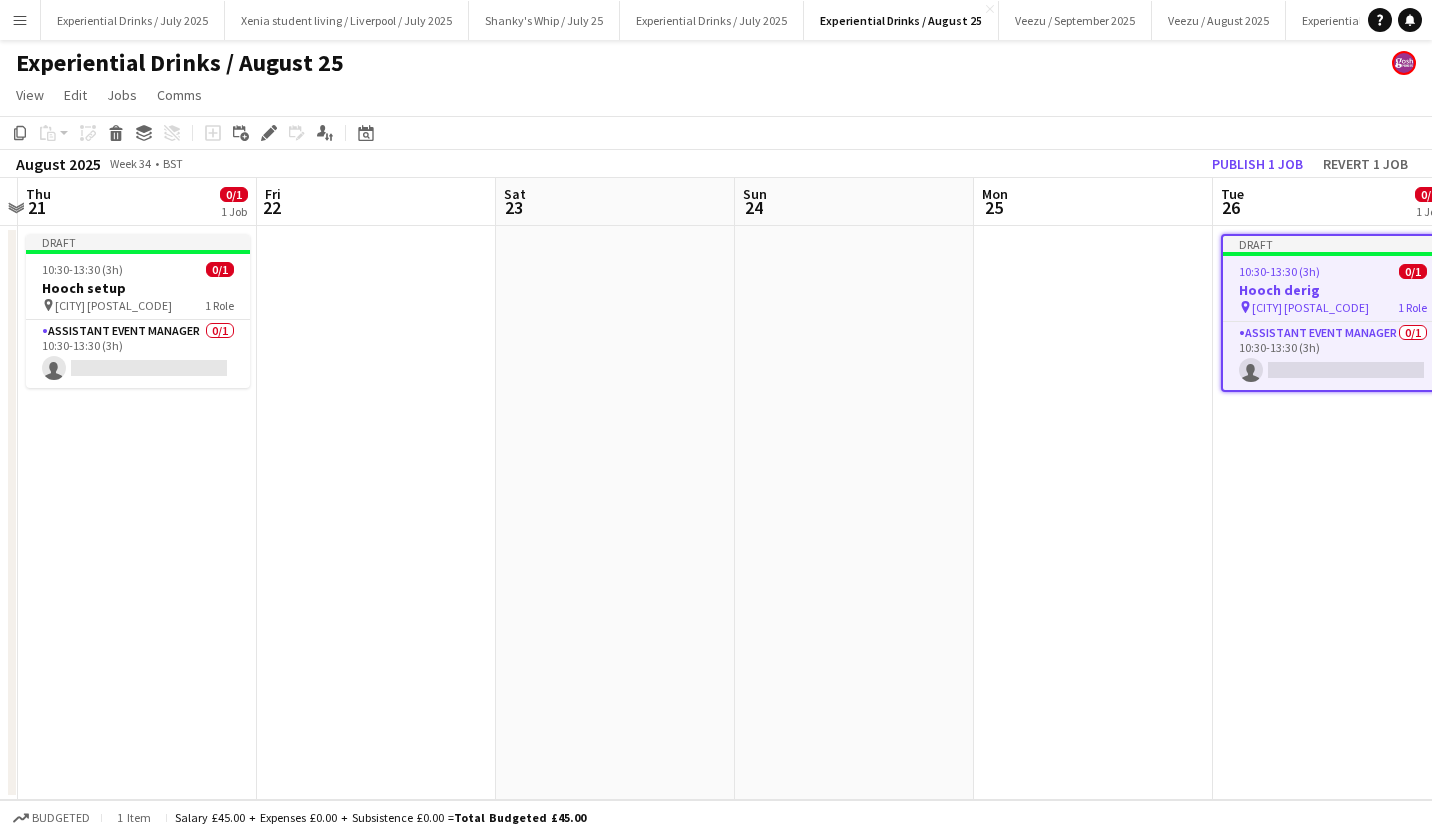 scroll, scrollTop: 0, scrollLeft: 673, axis: horizontal 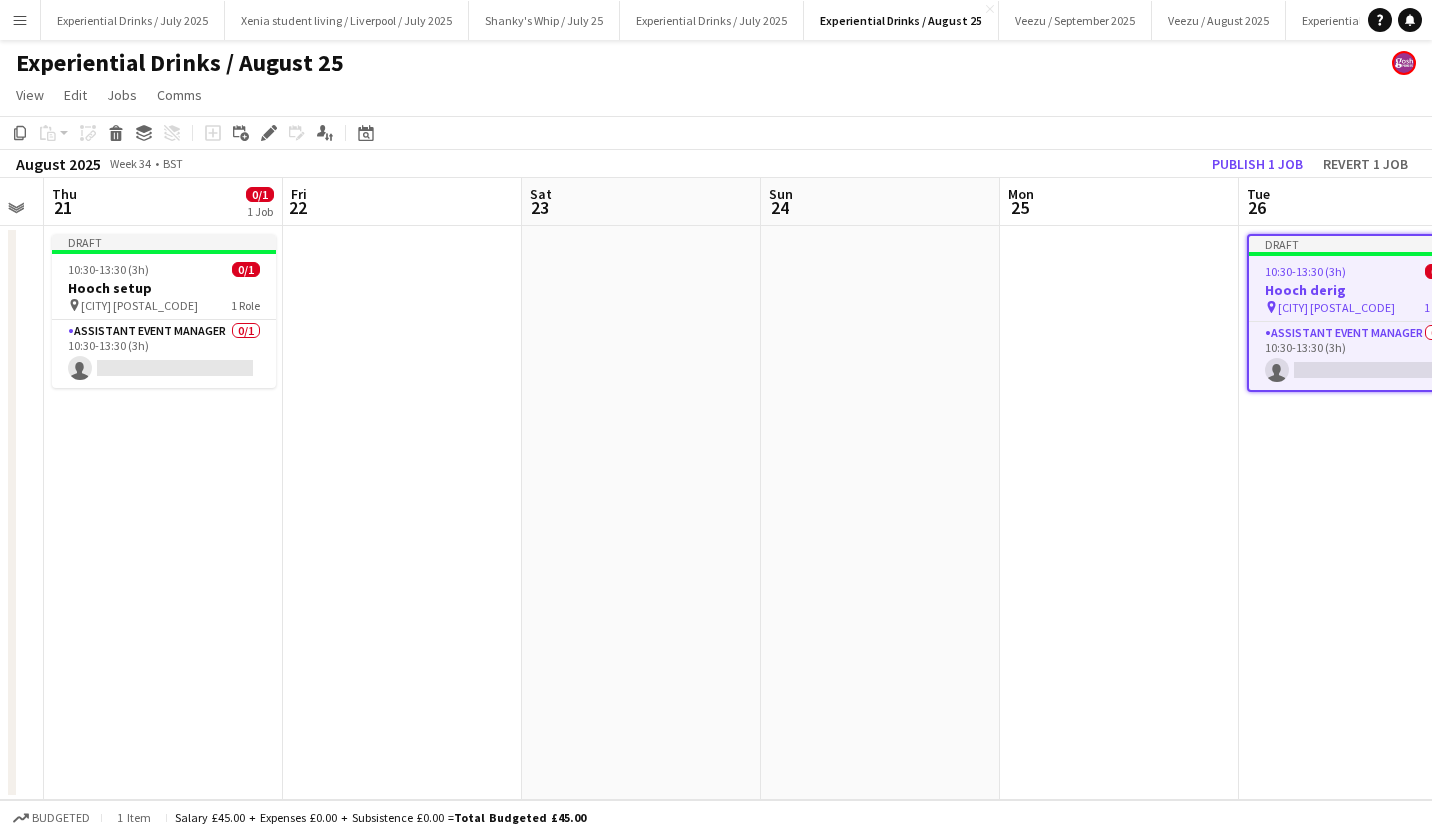 drag, startPoint x: 1067, startPoint y: 288, endPoint x: 1160, endPoint y: 129, distance: 184.20097 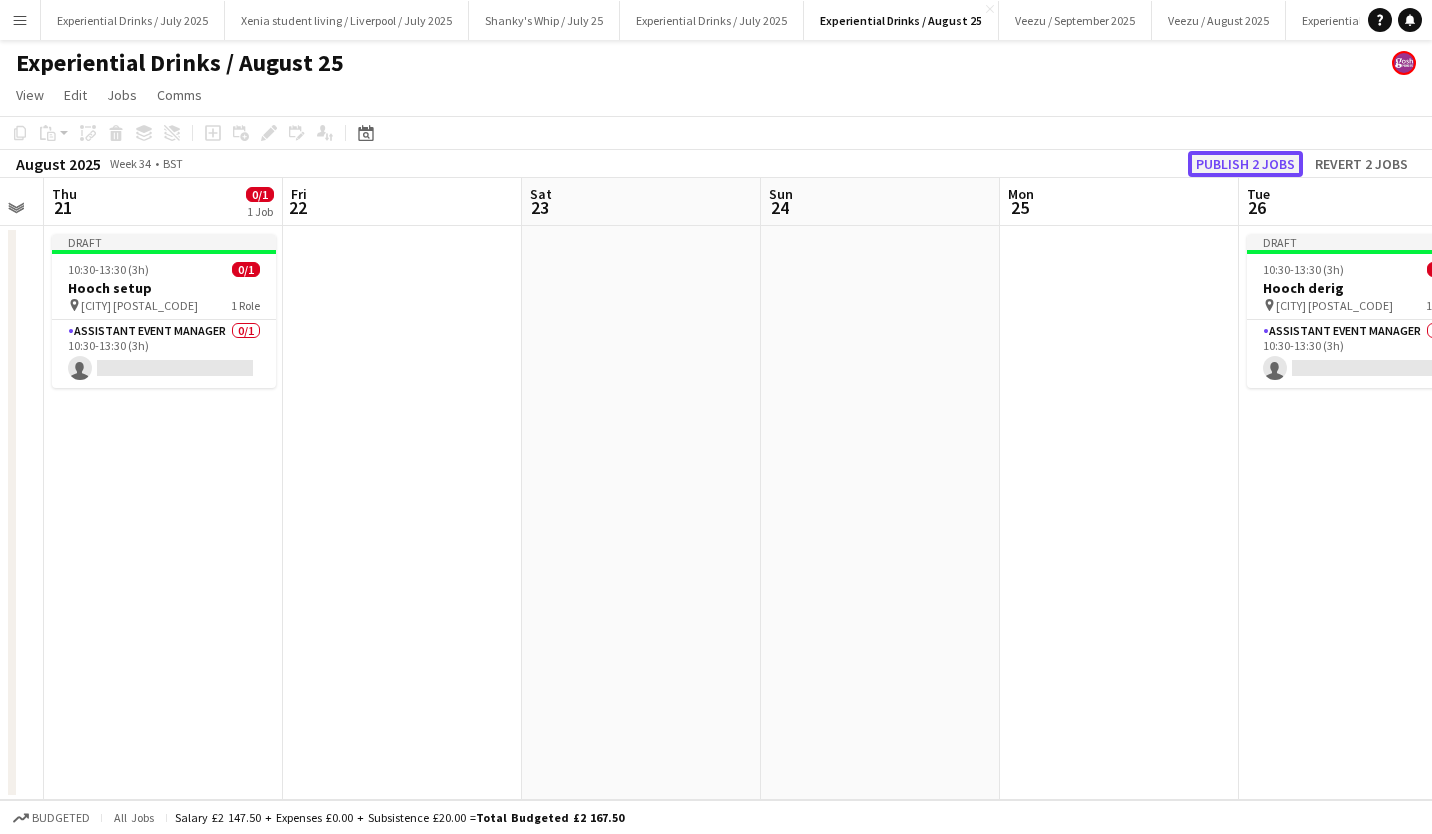 click on "Publish 2 jobs" 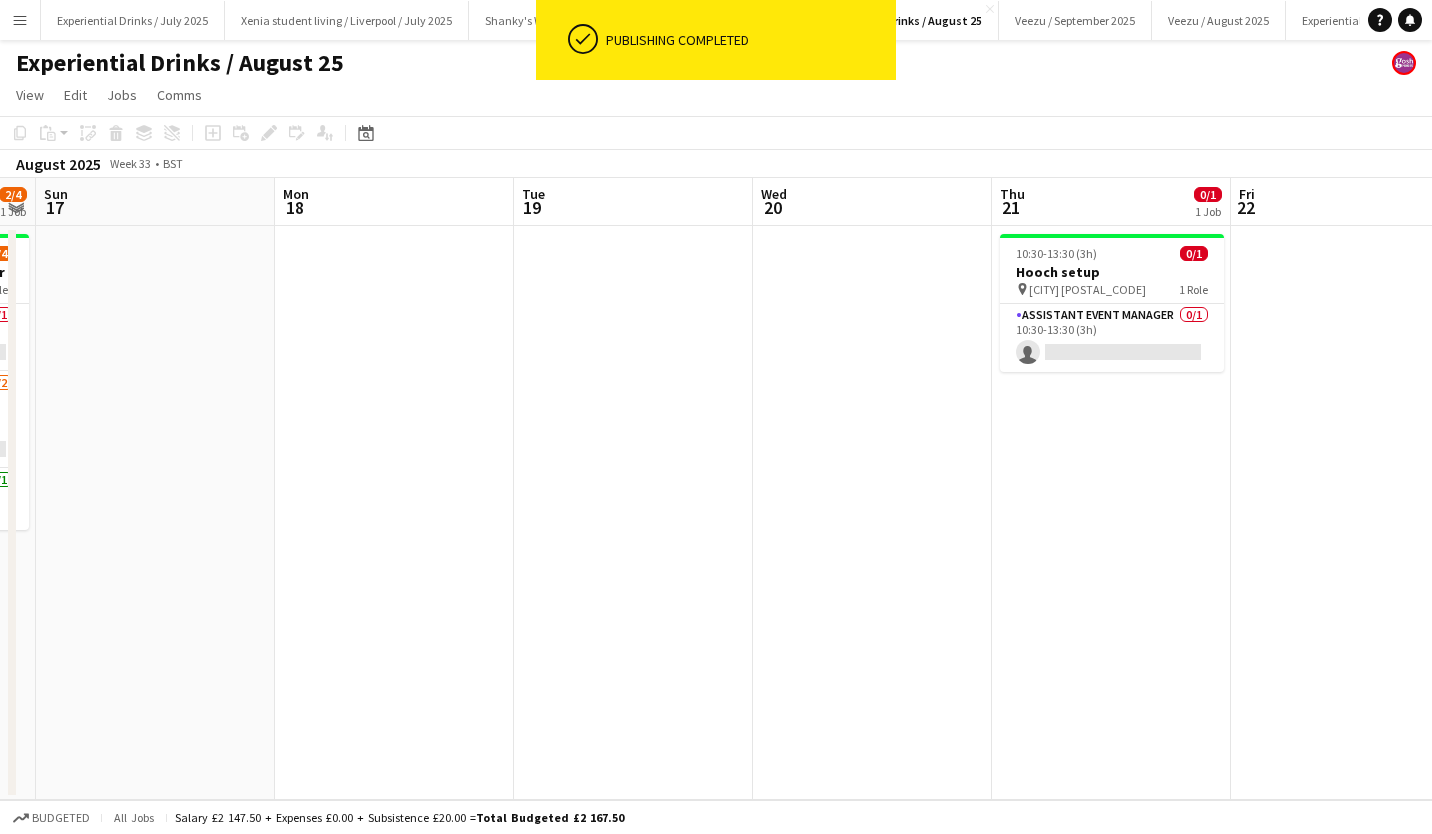 scroll, scrollTop: 0, scrollLeft: 525, axis: horizontal 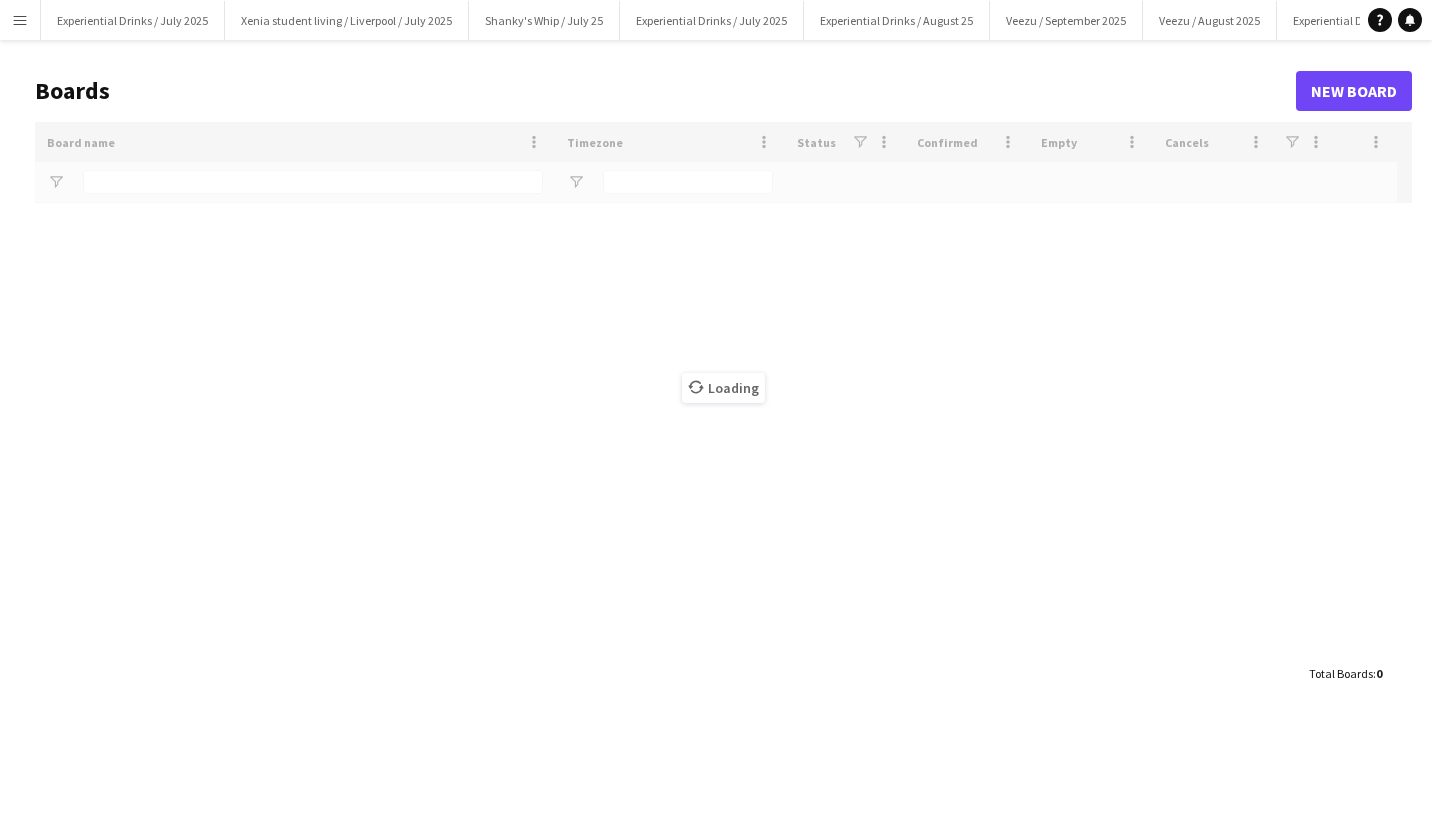 type on "******" 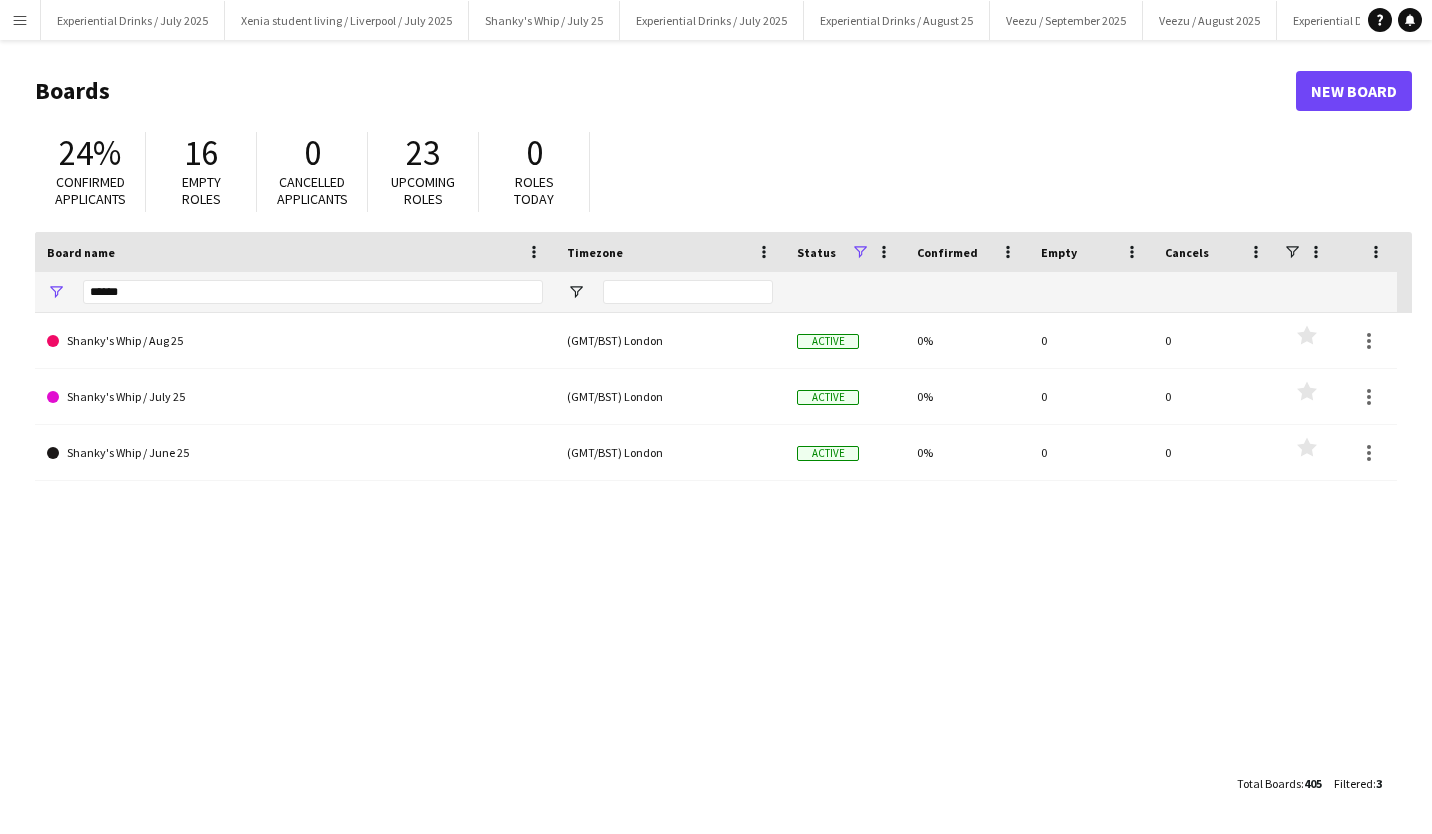 click on "Menu" at bounding box center (20, 20) 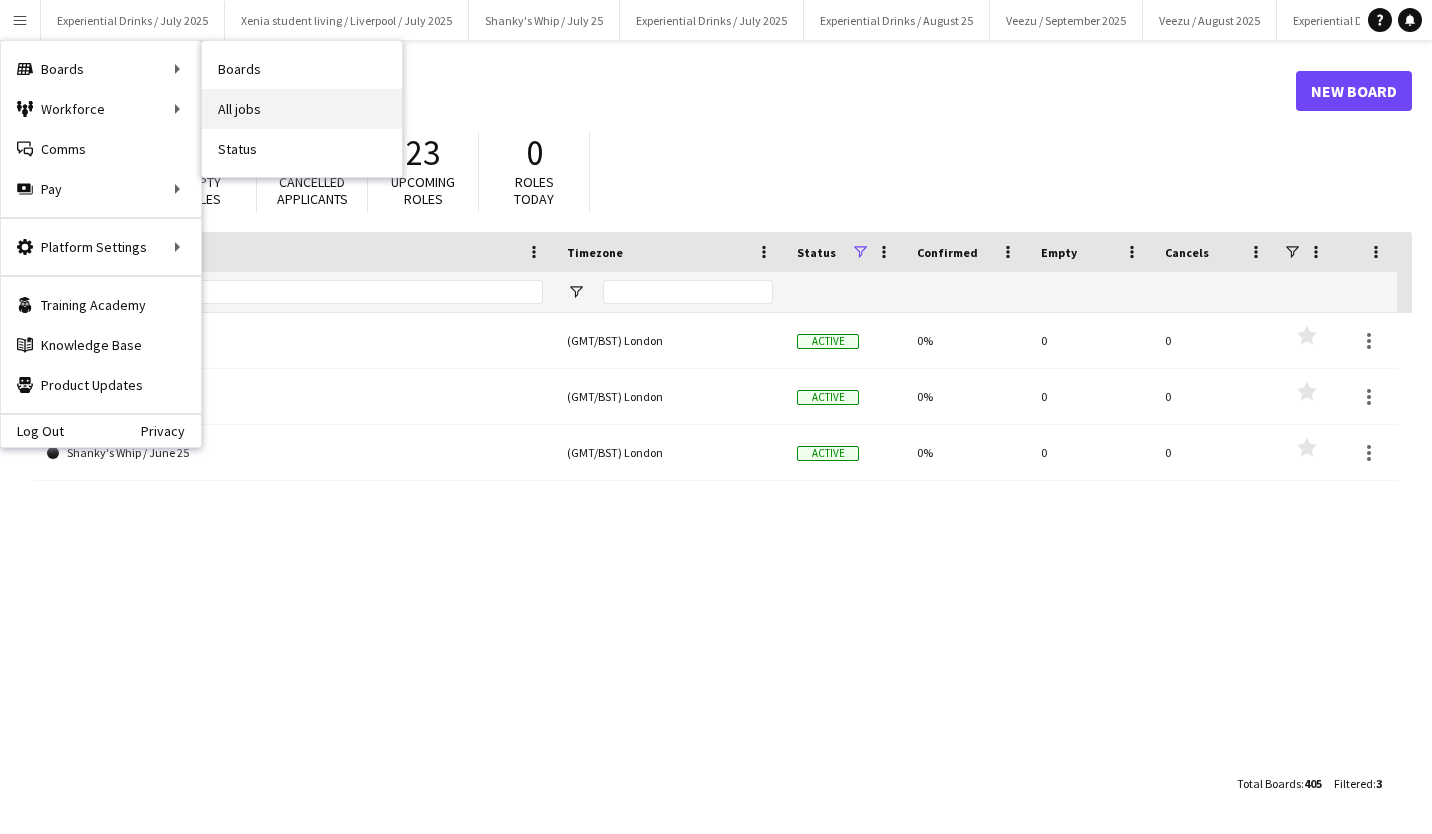 click on "All jobs" at bounding box center [302, 109] 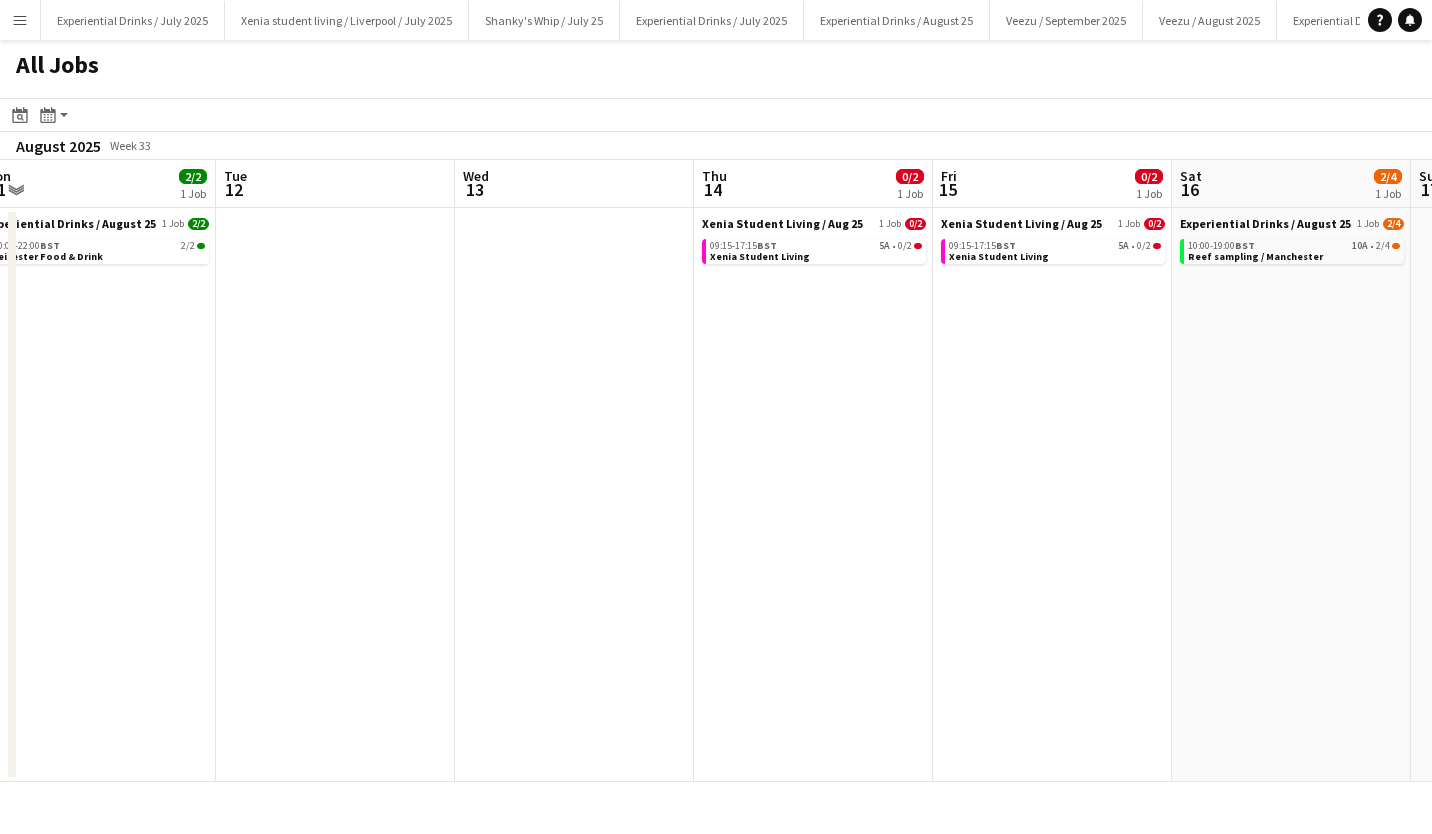 scroll, scrollTop: 0, scrollLeft: 741, axis: horizontal 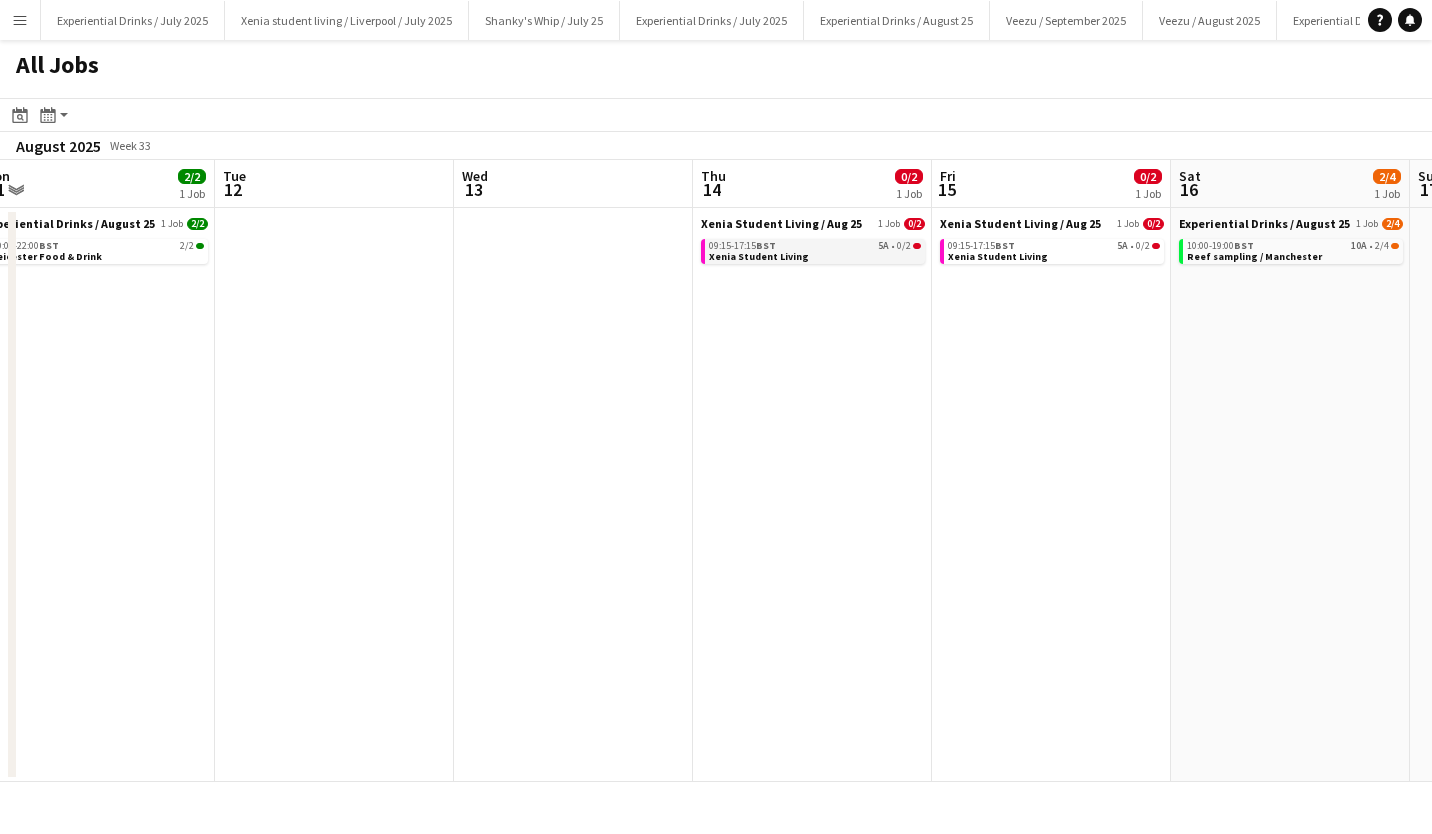 click on "09:15-17:15    BST   5A   •   0/2   [NAME]" at bounding box center [815, 250] 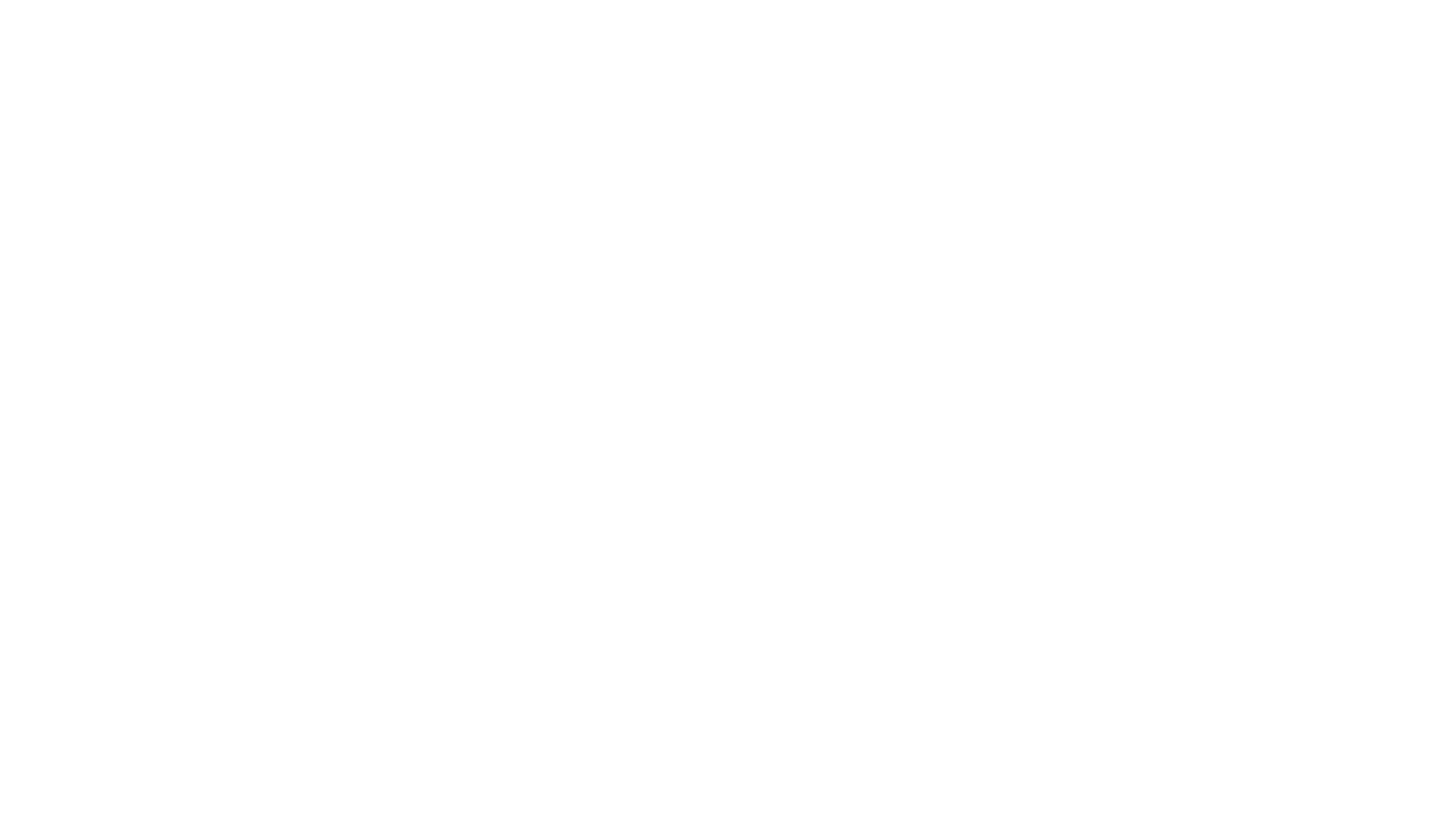 scroll, scrollTop: 0, scrollLeft: 0, axis: both 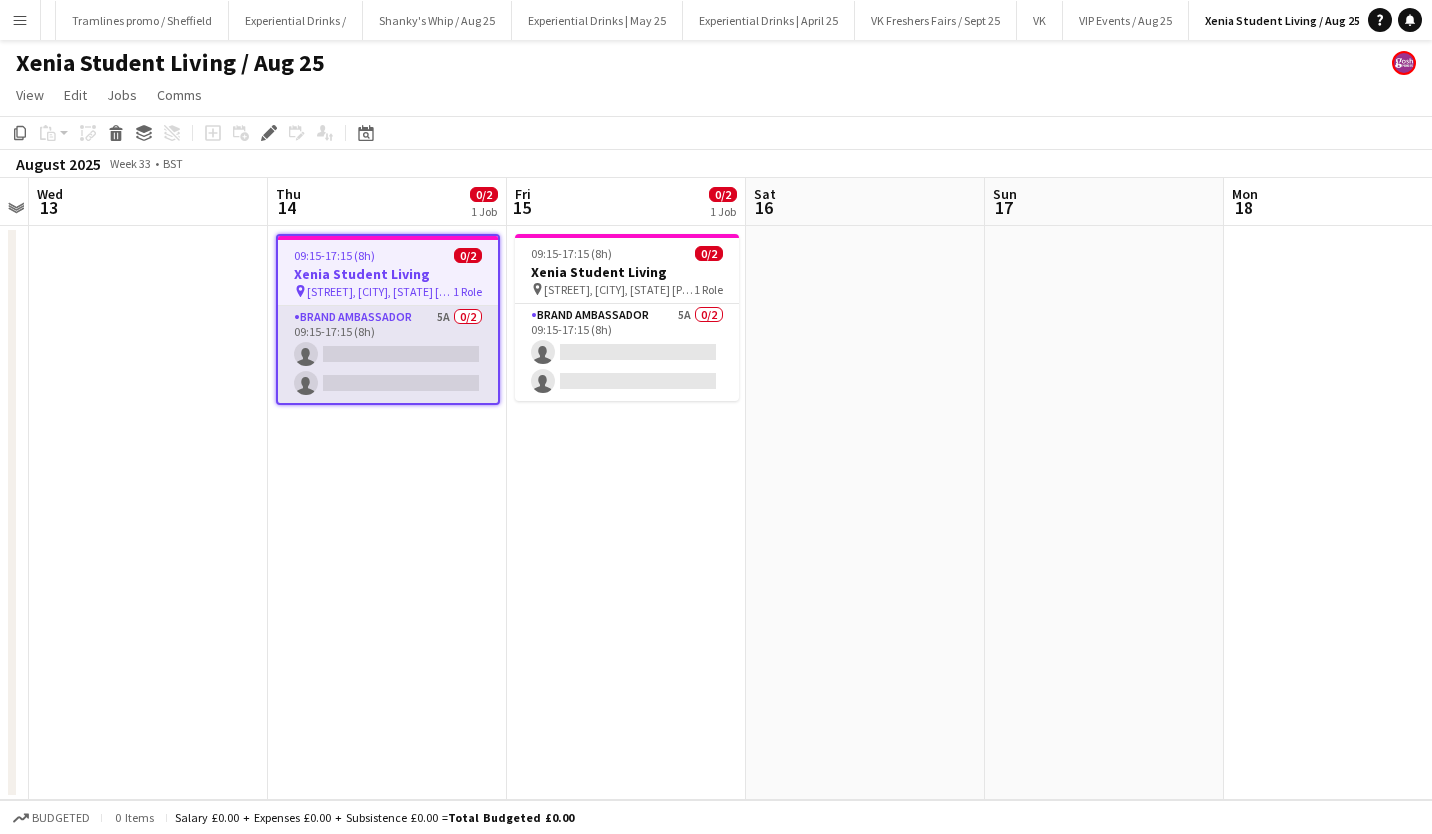 click on "Brand Ambassador   5A   0/2   09:15-17:15 (8h)
single-neutral-actions
single-neutral-actions" at bounding box center (388, 354) 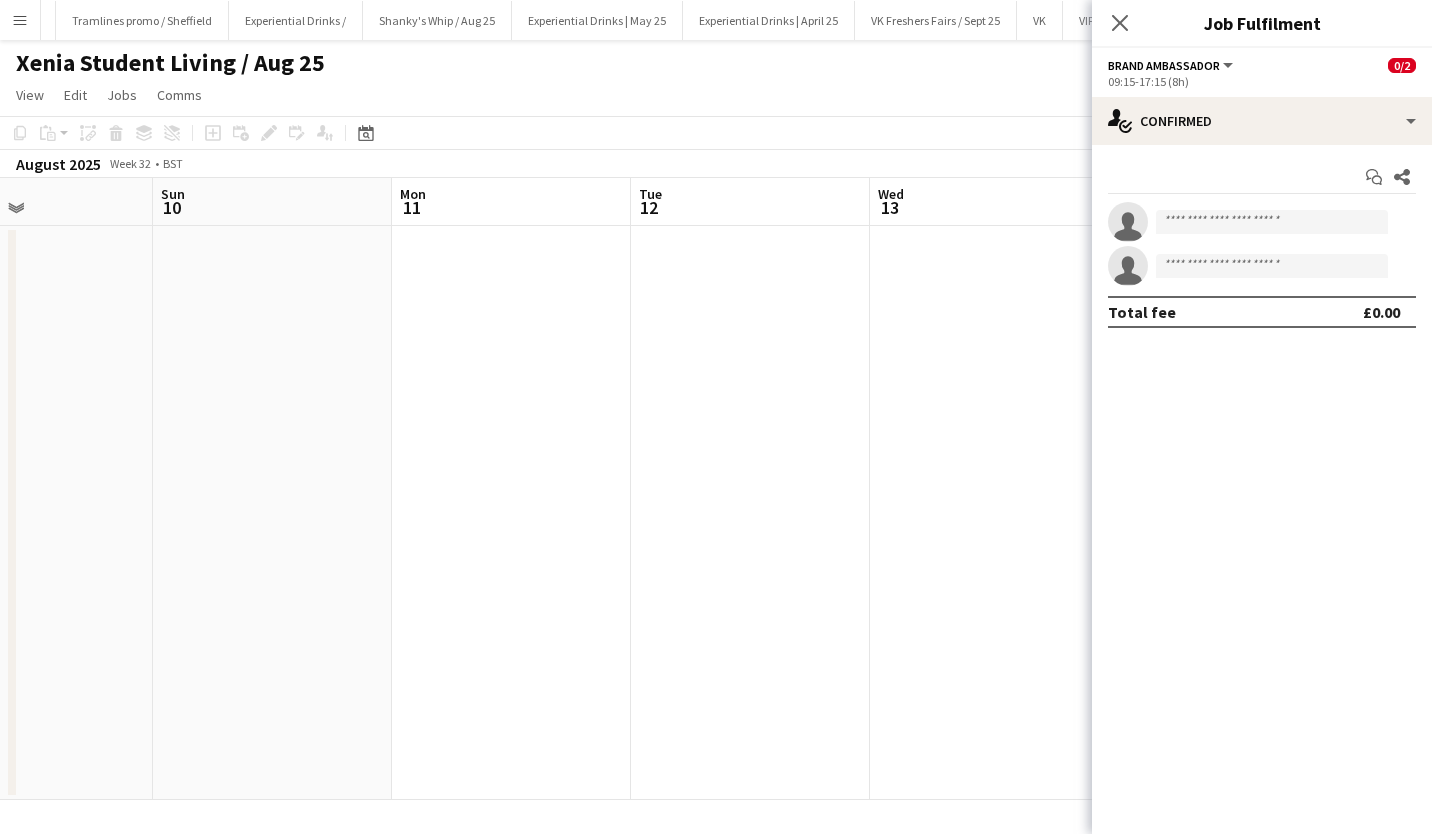 scroll, scrollTop: 0, scrollLeft: 713, axis: horizontal 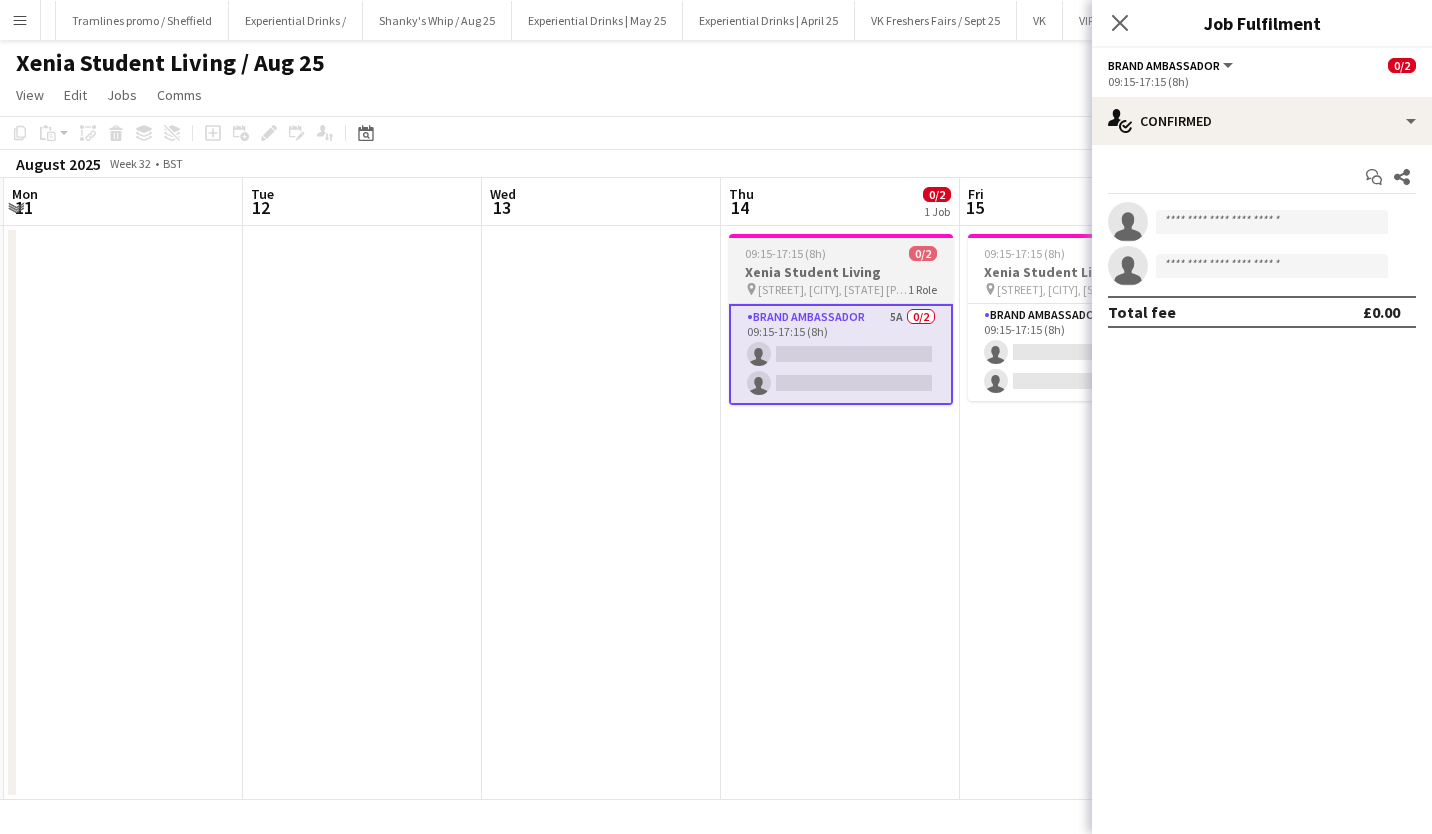 click on "Xenia Student Living" at bounding box center (841, 272) 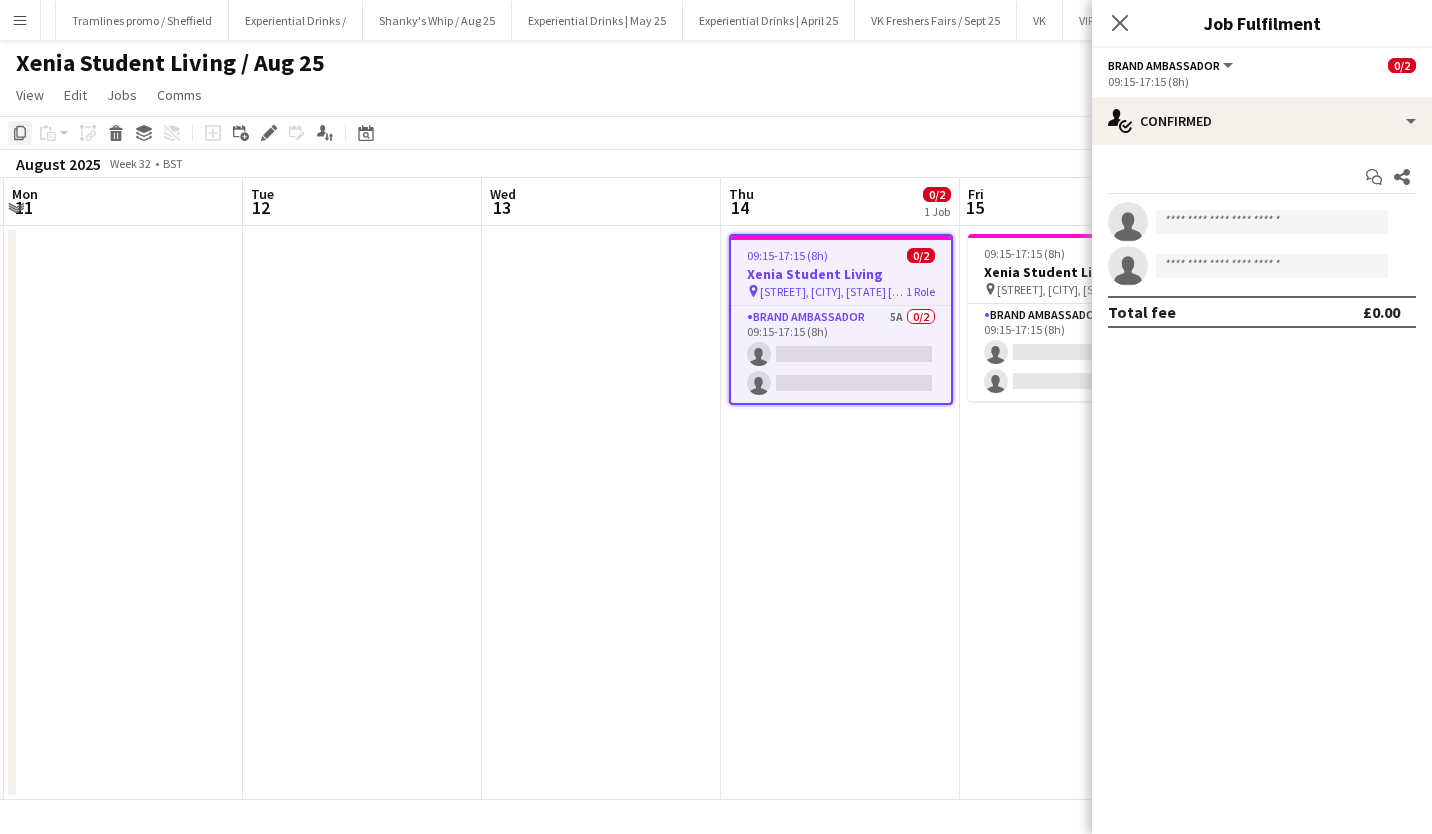 click on "Copy" 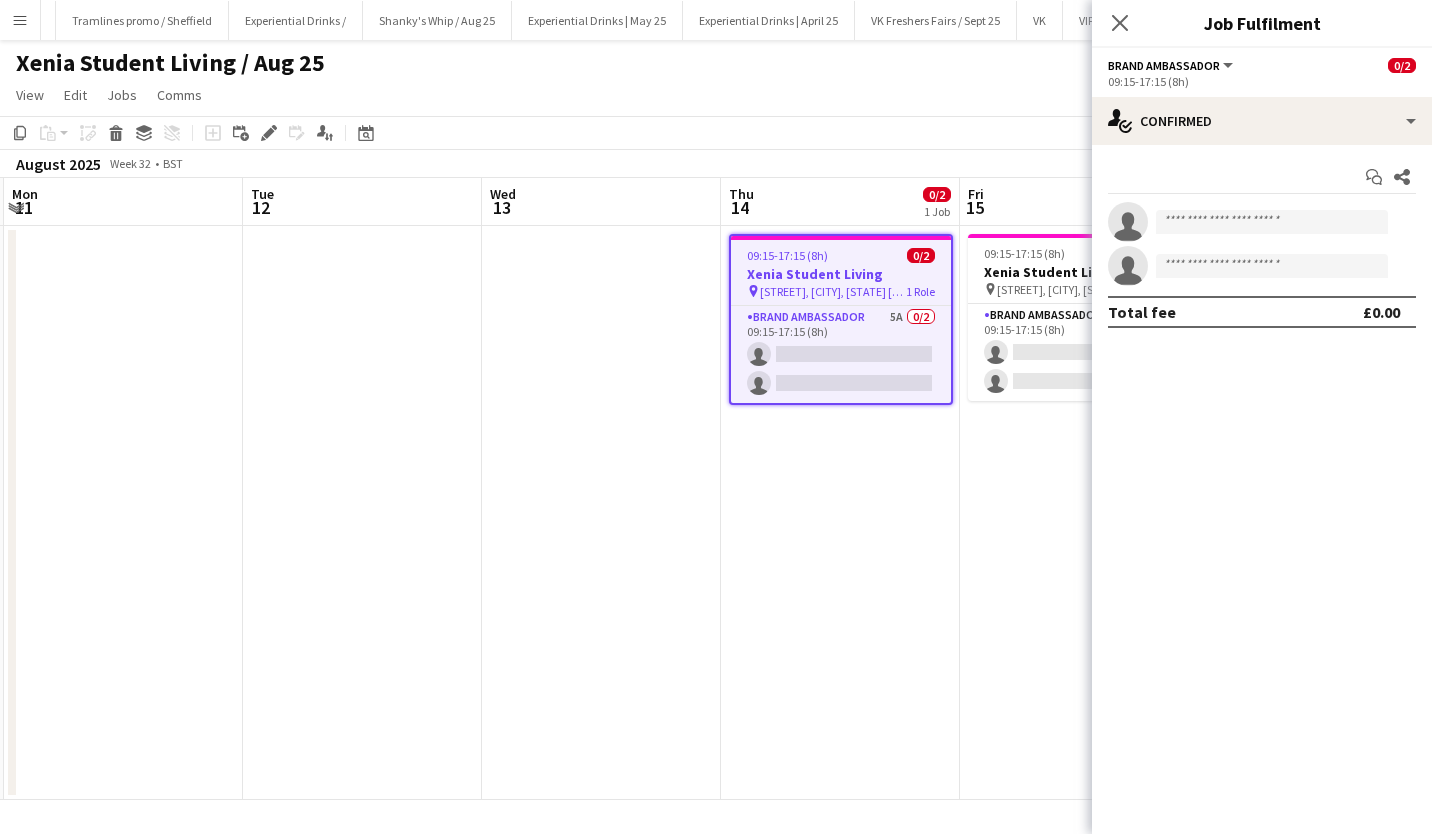 click at bounding box center (362, 513) 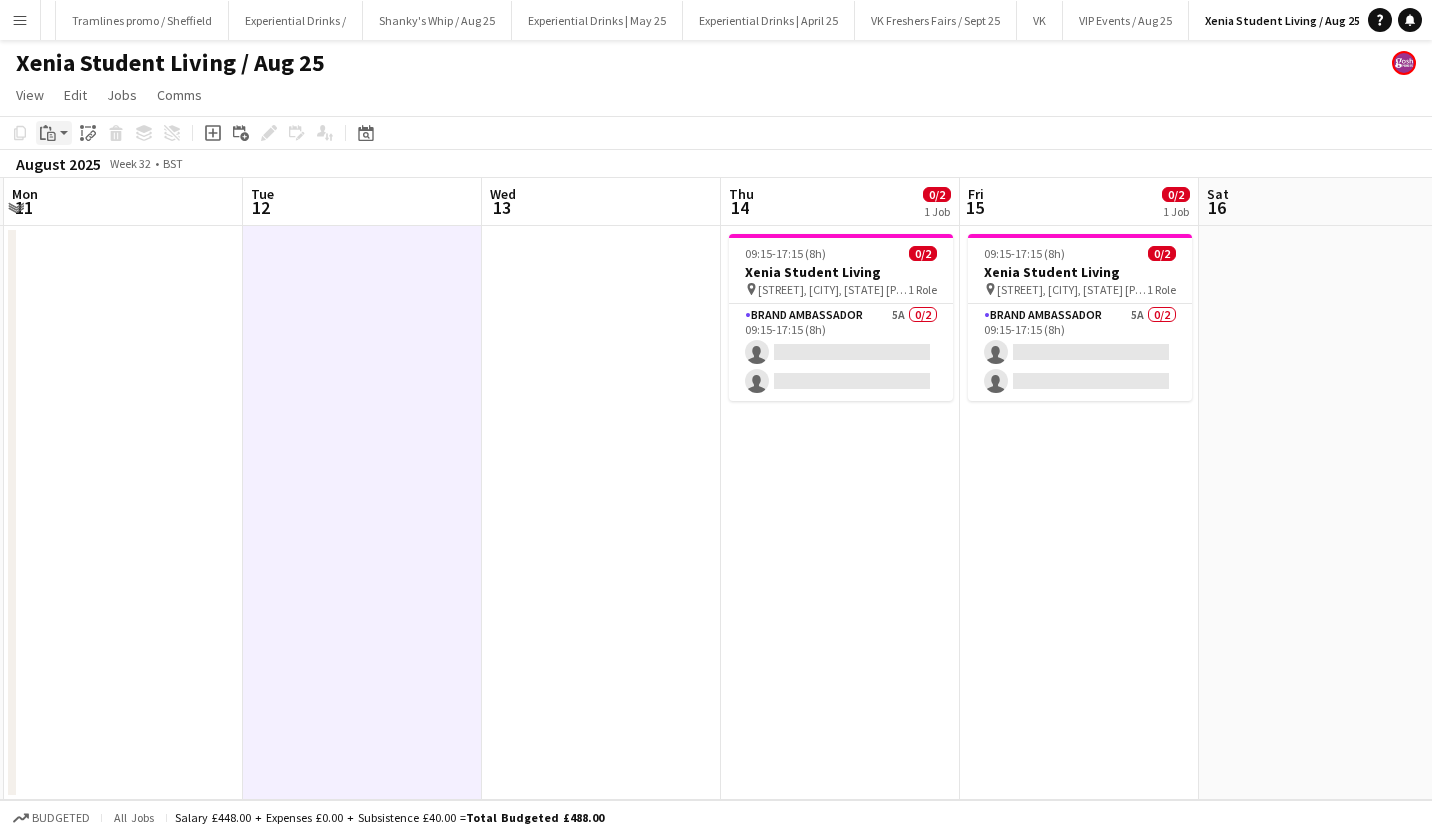 click on "Paste" at bounding box center (48, 133) 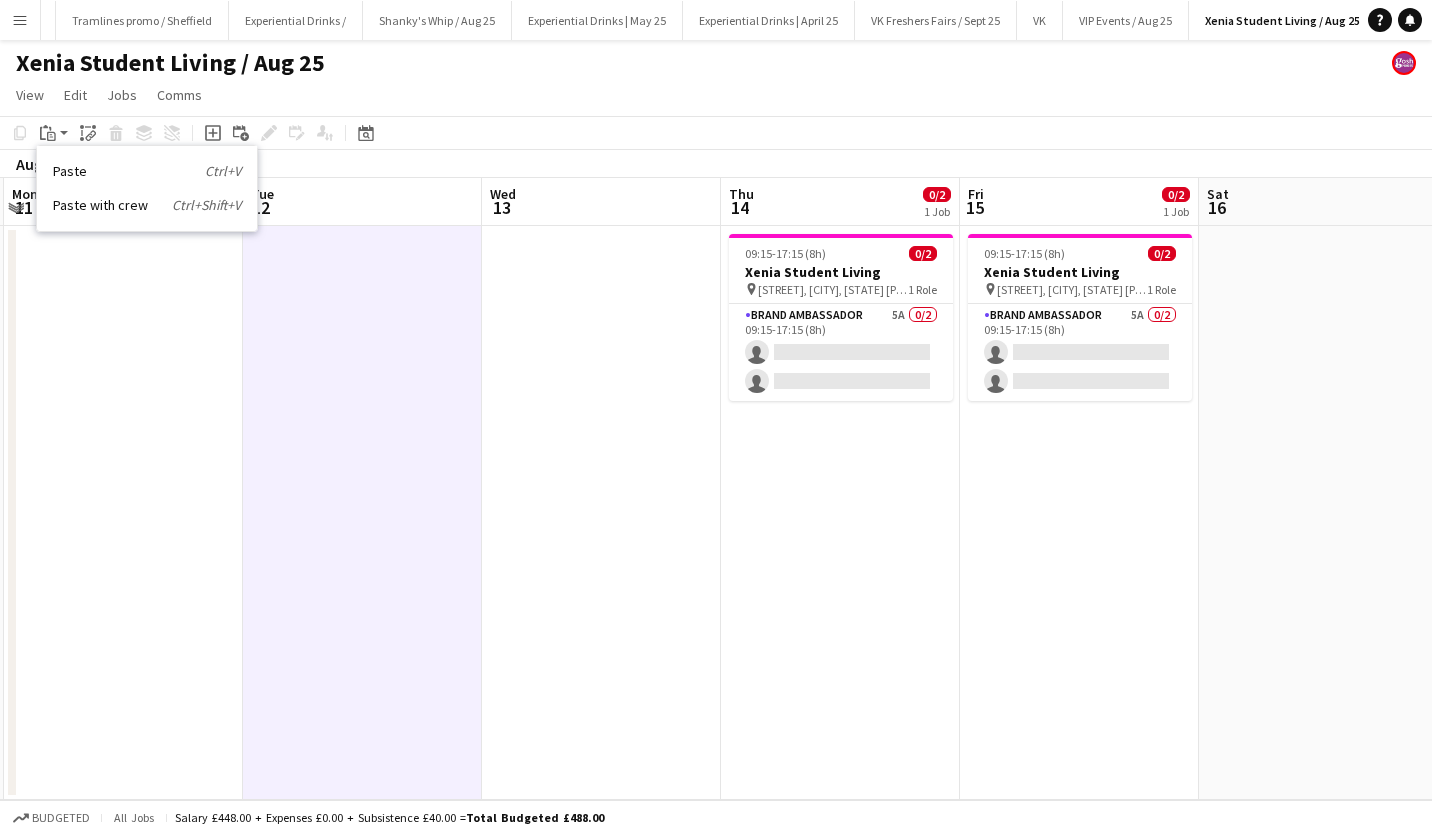 click on "Paste   Ctrl+V" at bounding box center [147, 171] 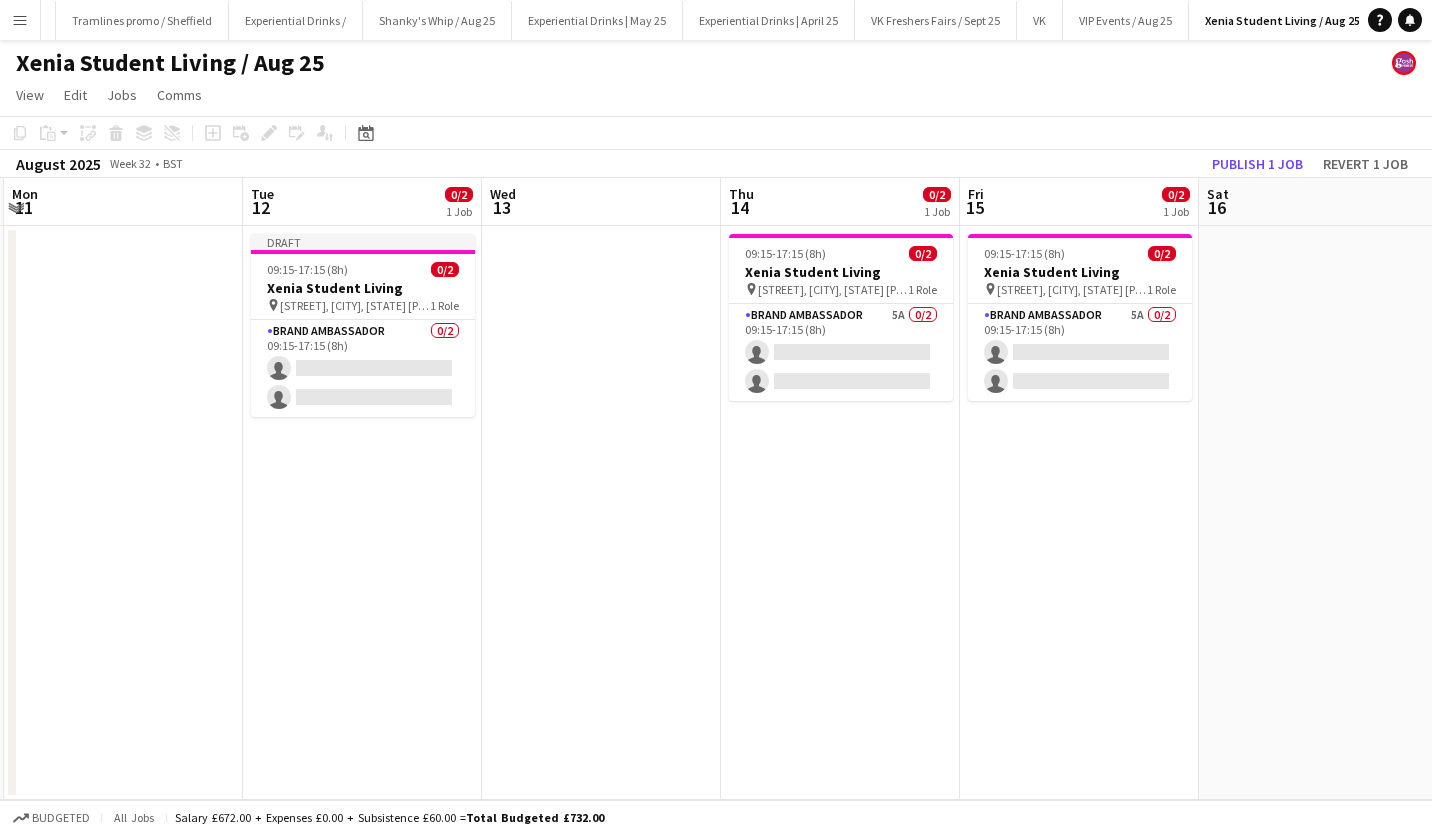 click at bounding box center (123, 513) 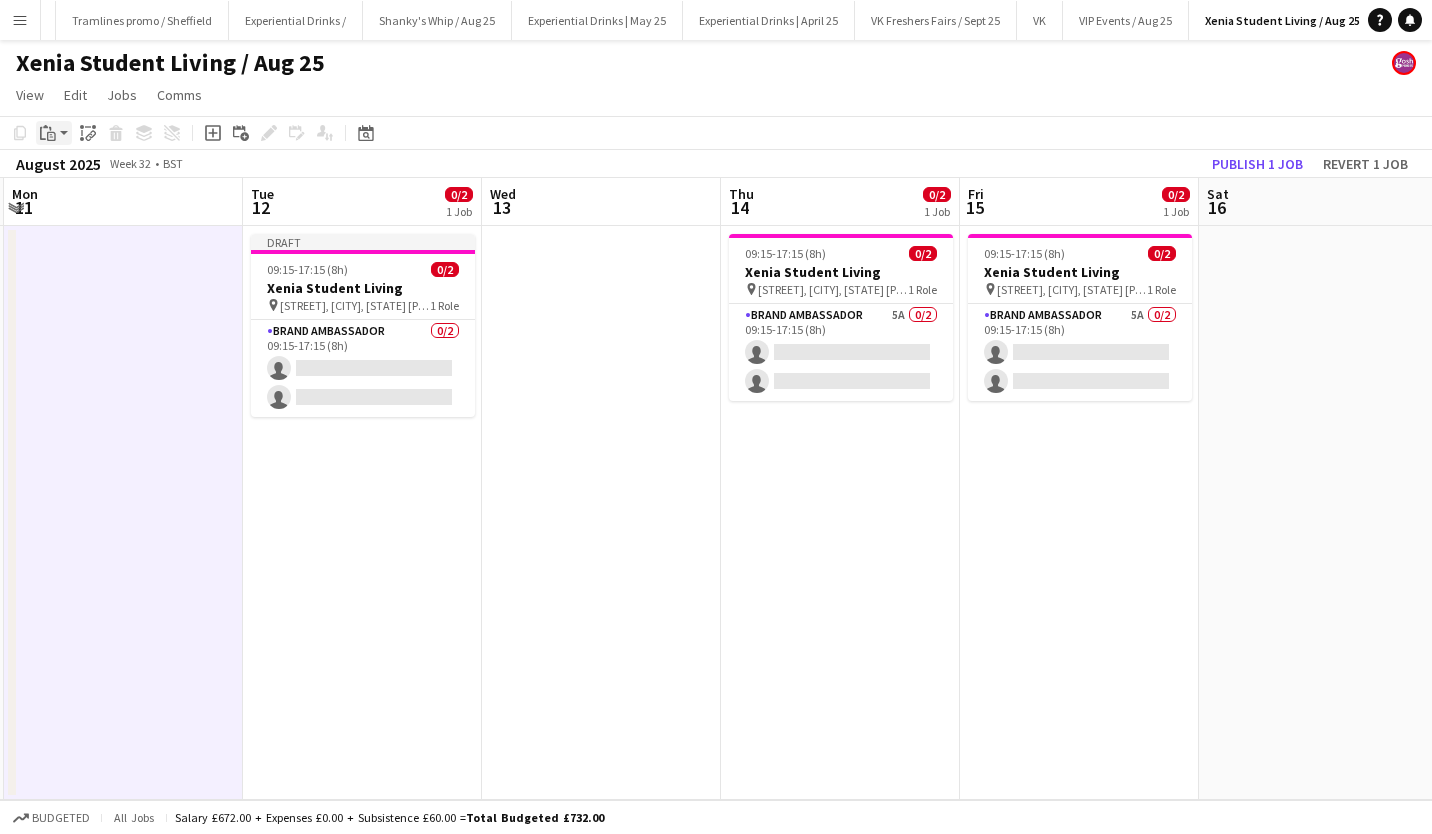 click on "Paste" at bounding box center [54, 133] 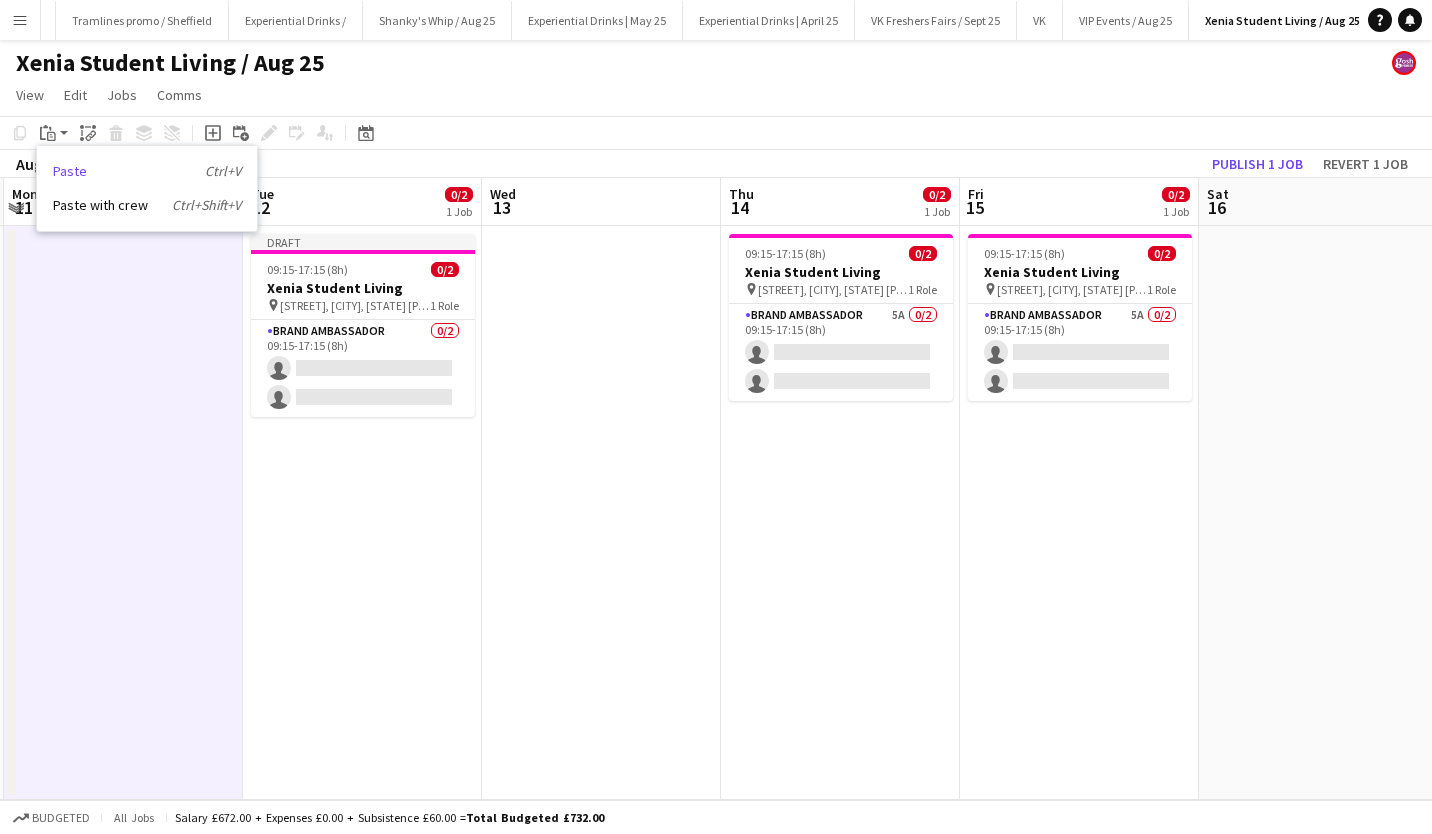 click on "Paste   Ctrl+V" at bounding box center [147, 171] 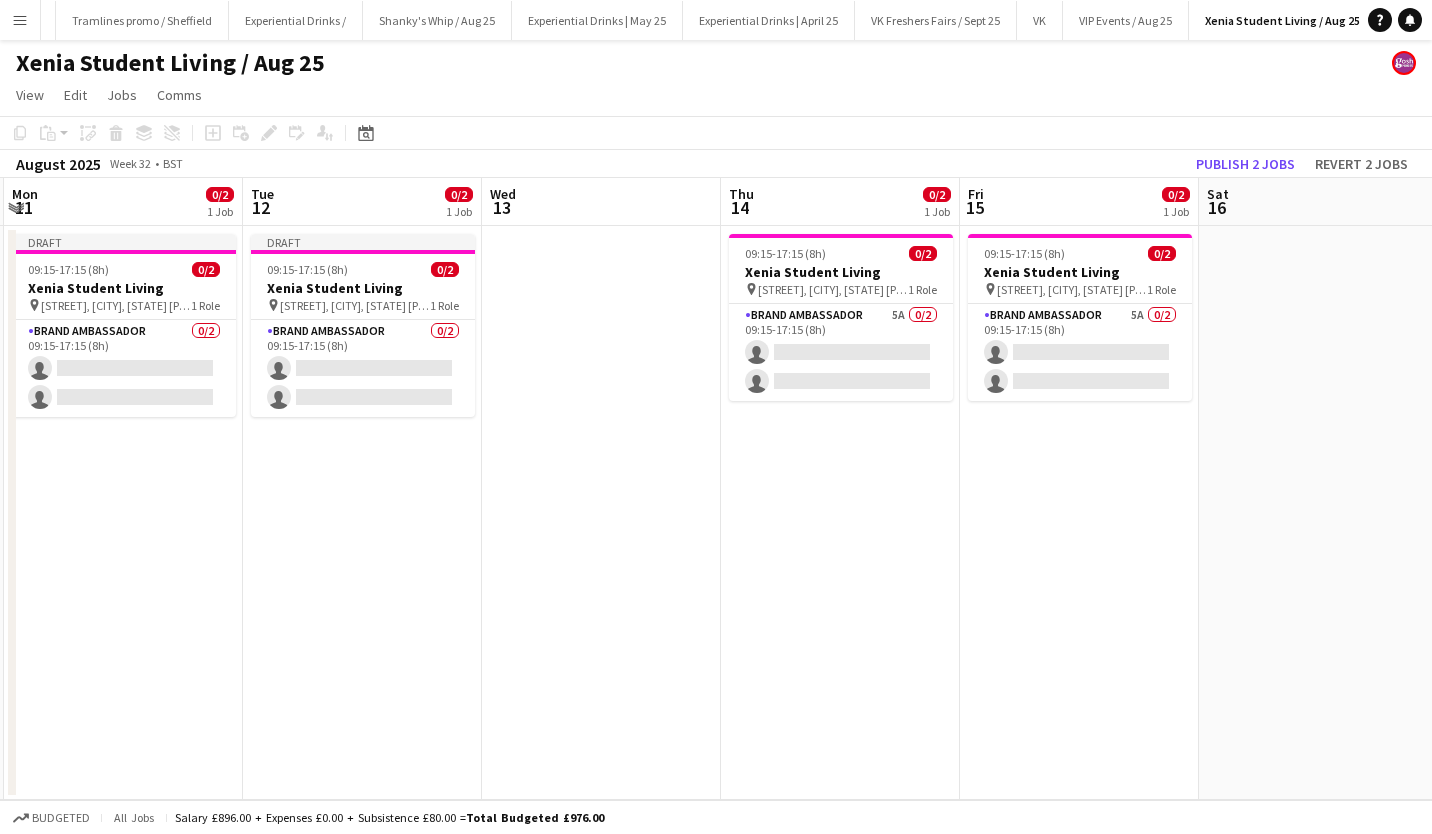 scroll, scrollTop: 0, scrollLeft: 537, axis: horizontal 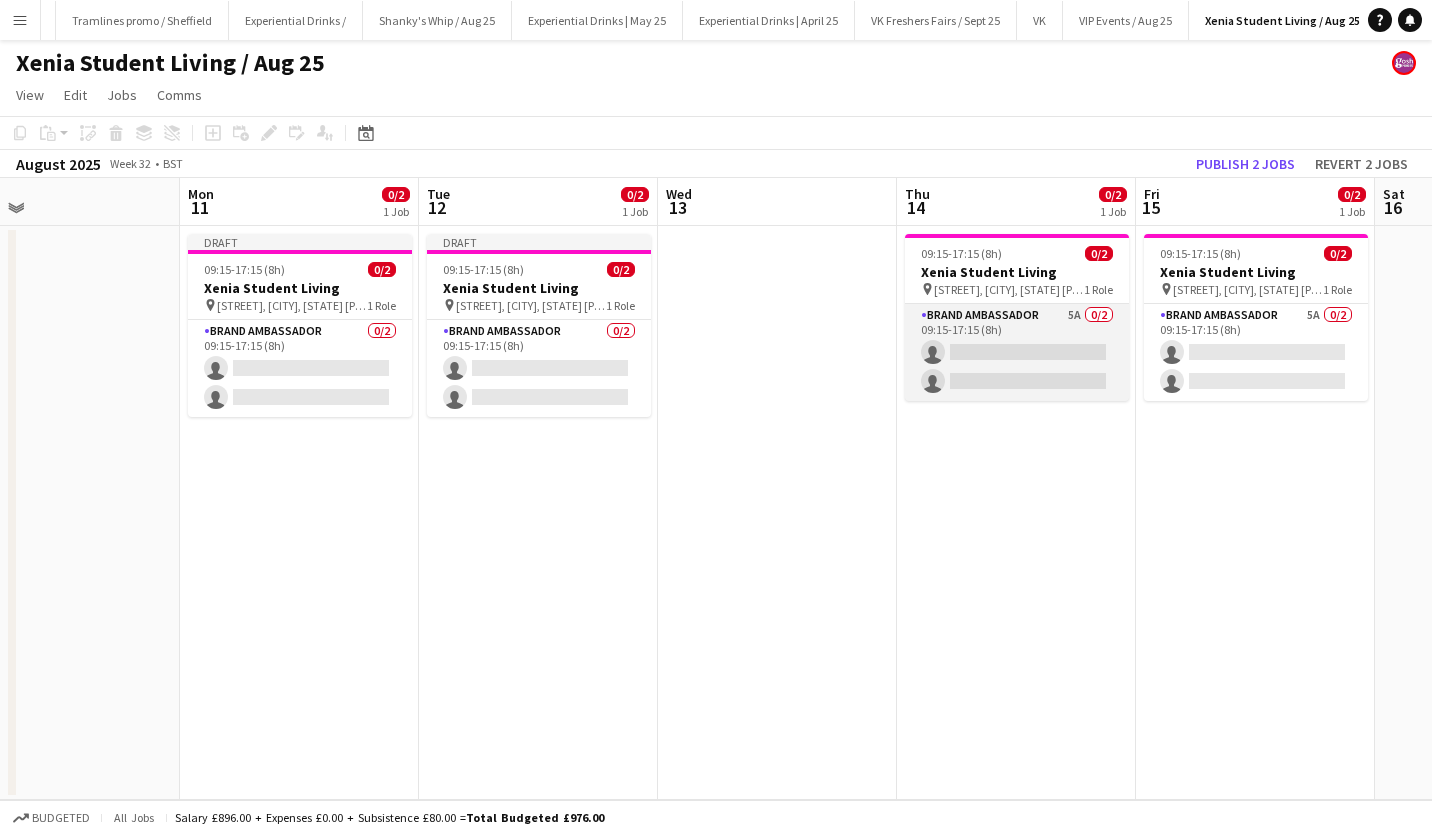 click on "Brand Ambassador   5A   0/2   09:15-17:15 (8h)
single-neutral-actions
single-neutral-actions" at bounding box center [1017, 352] 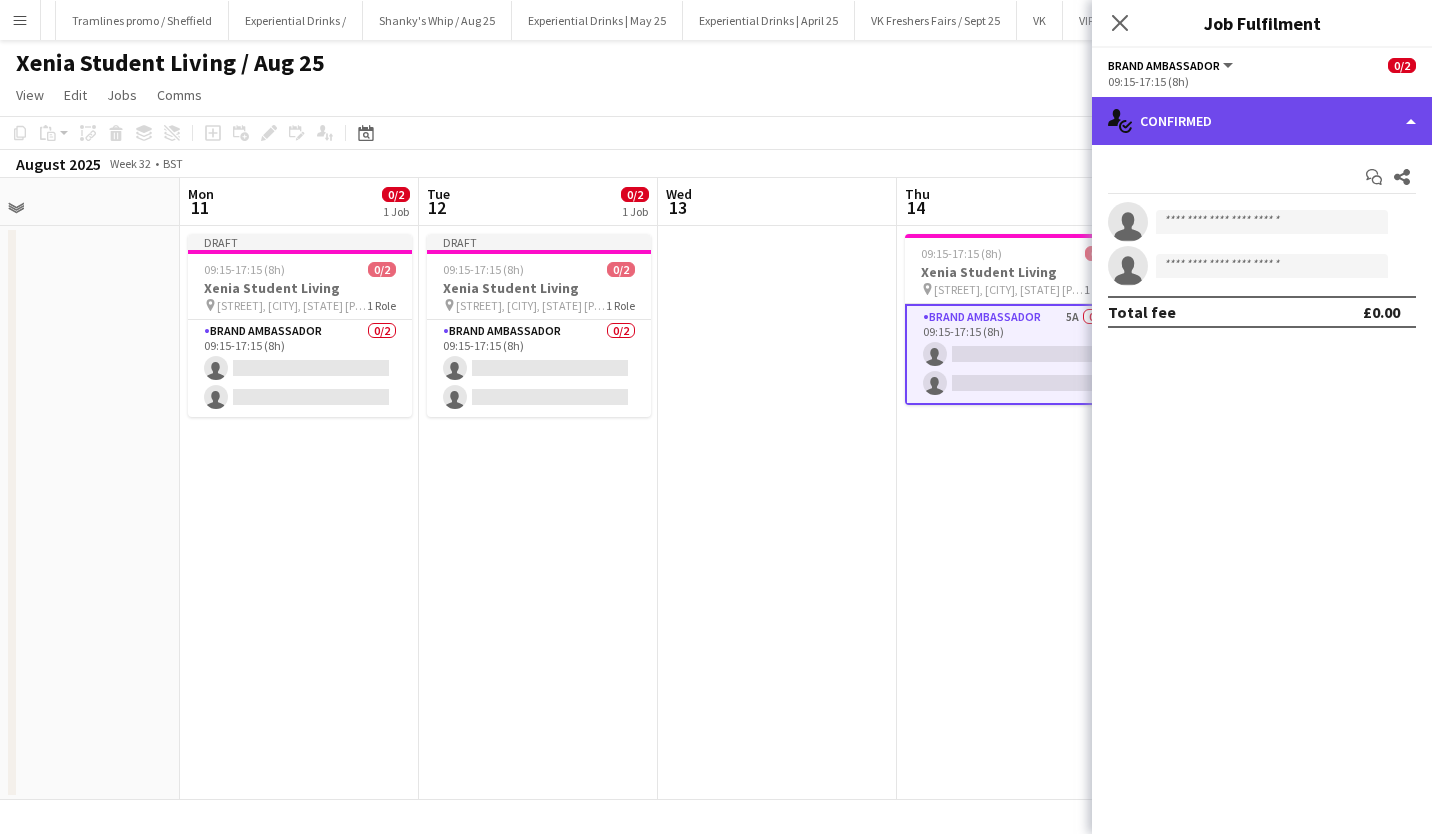 click on "single-neutral-actions-check-2
Confirmed" 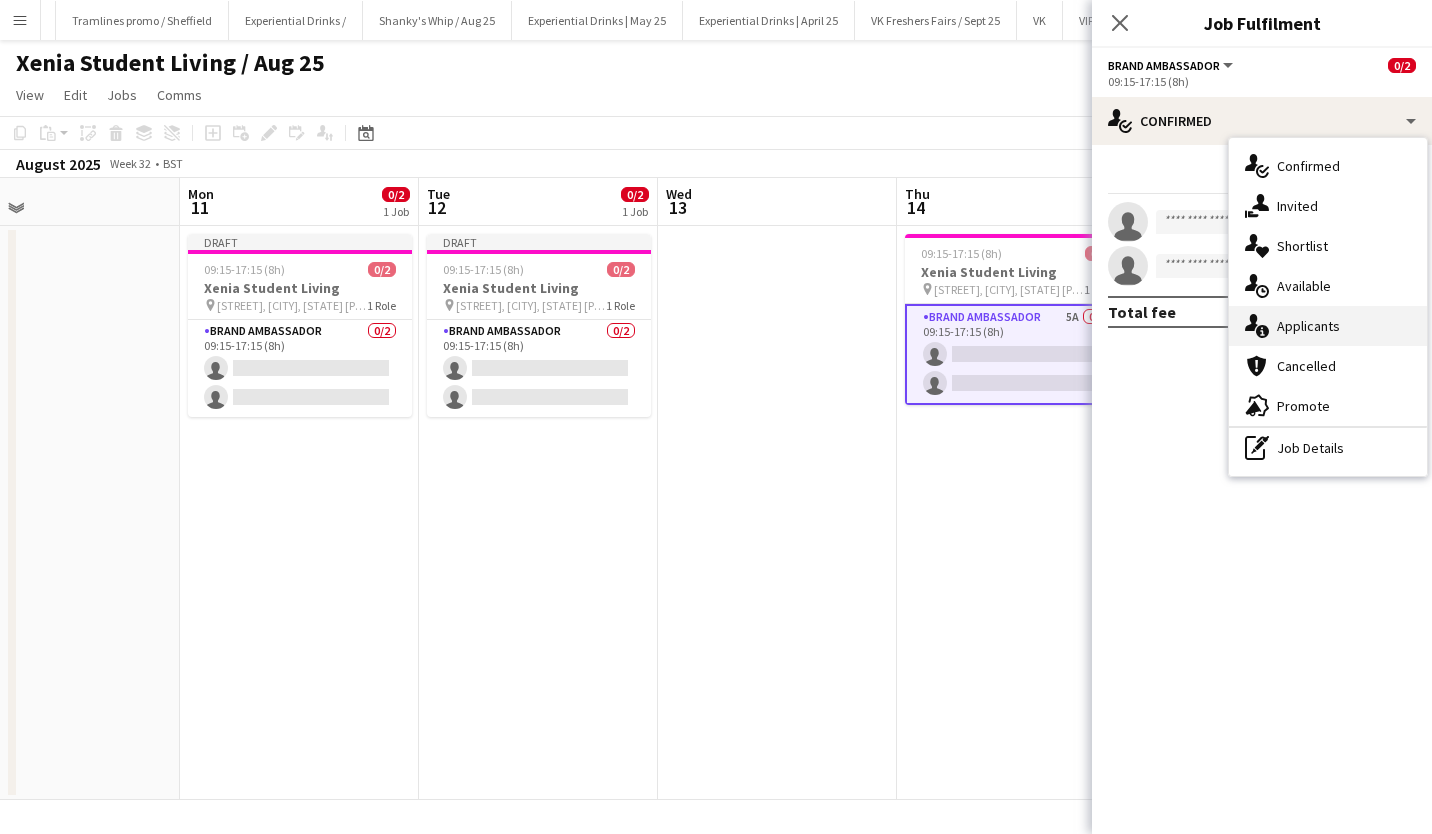 click on "single-neutral-actions-information
Applicants" at bounding box center (1328, 326) 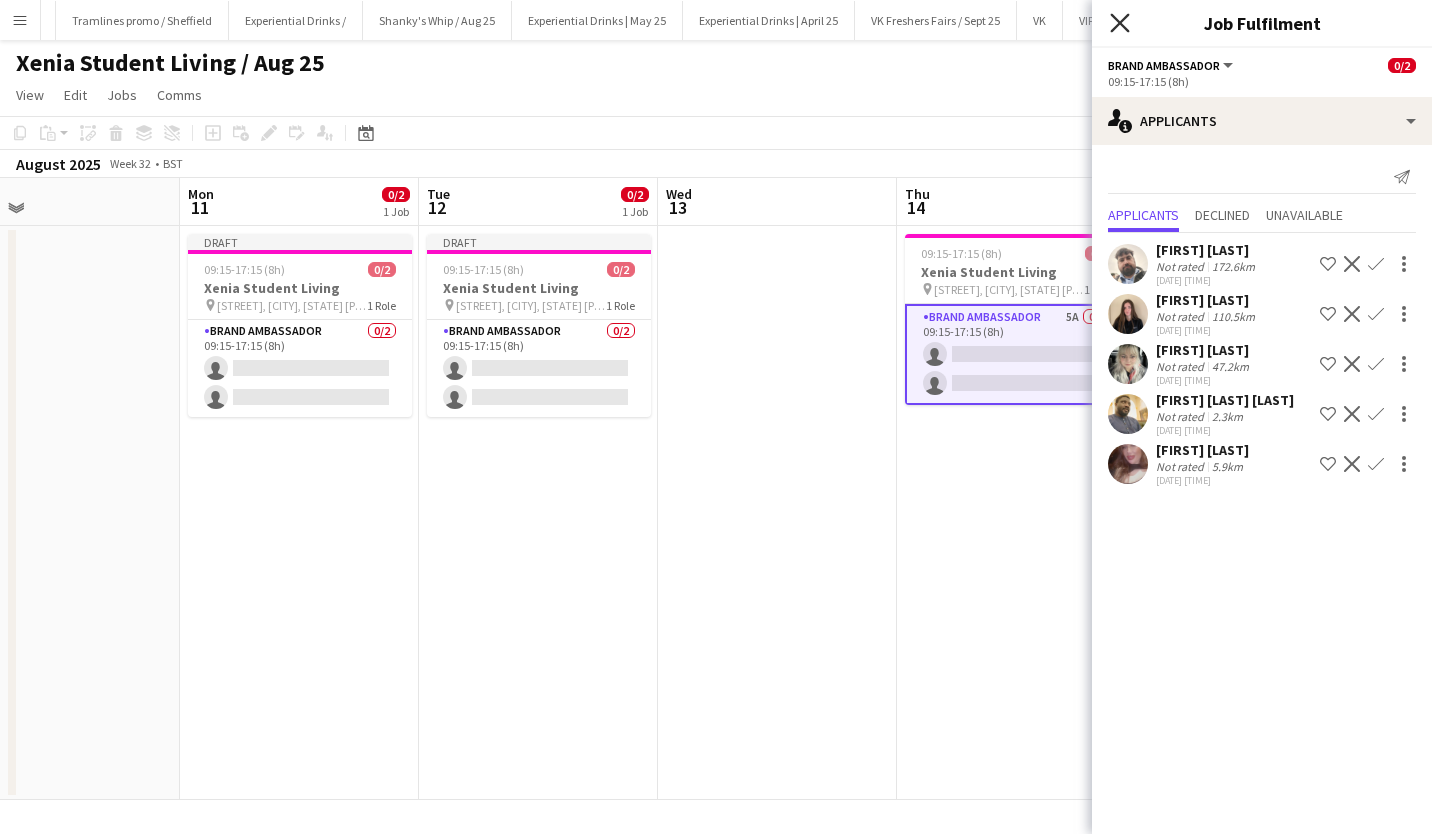drag, startPoint x: 1136, startPoint y: 20, endPoint x: 1122, endPoint y: 23, distance: 14.3178215 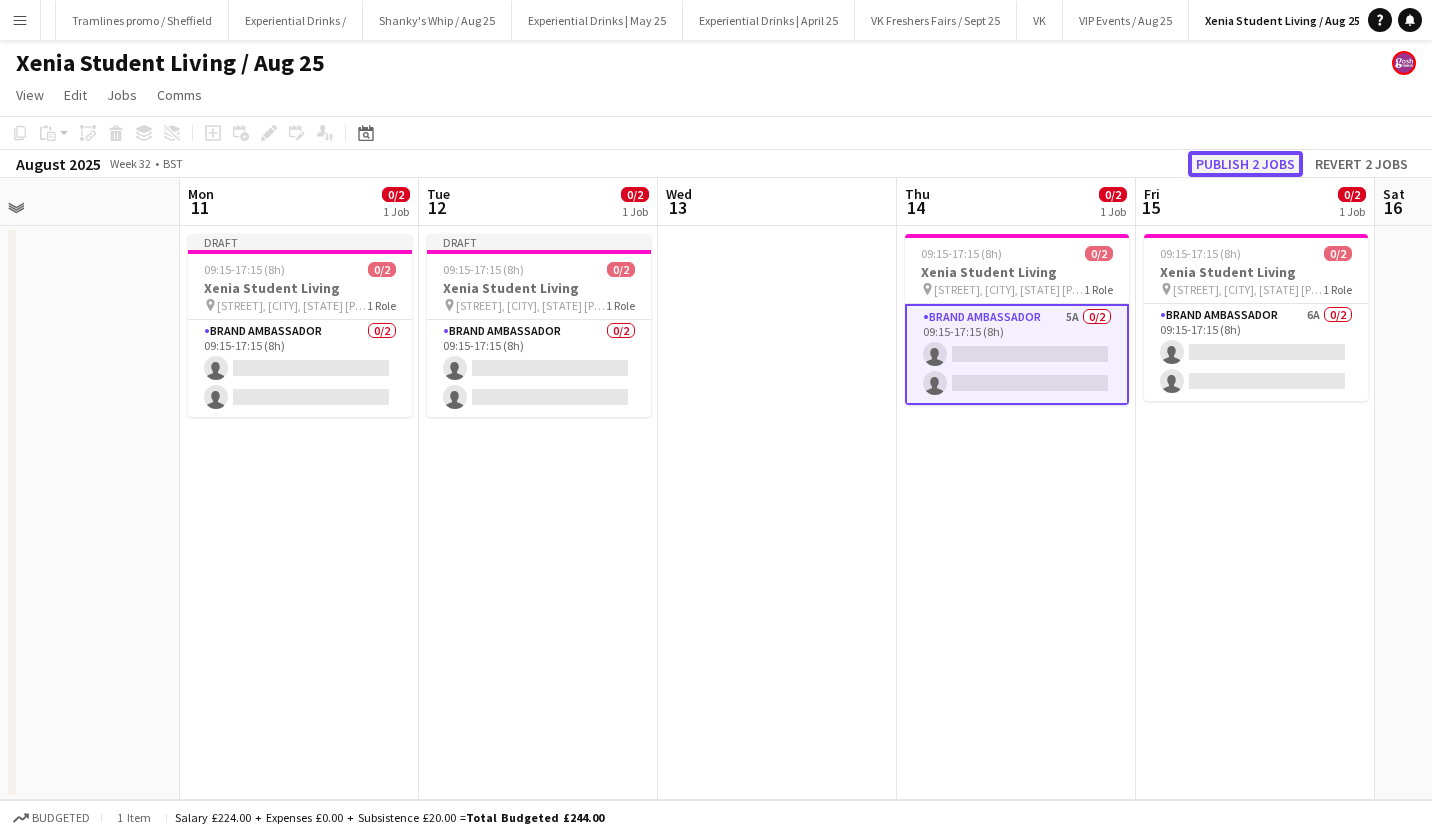 click on "Publish 2 jobs" 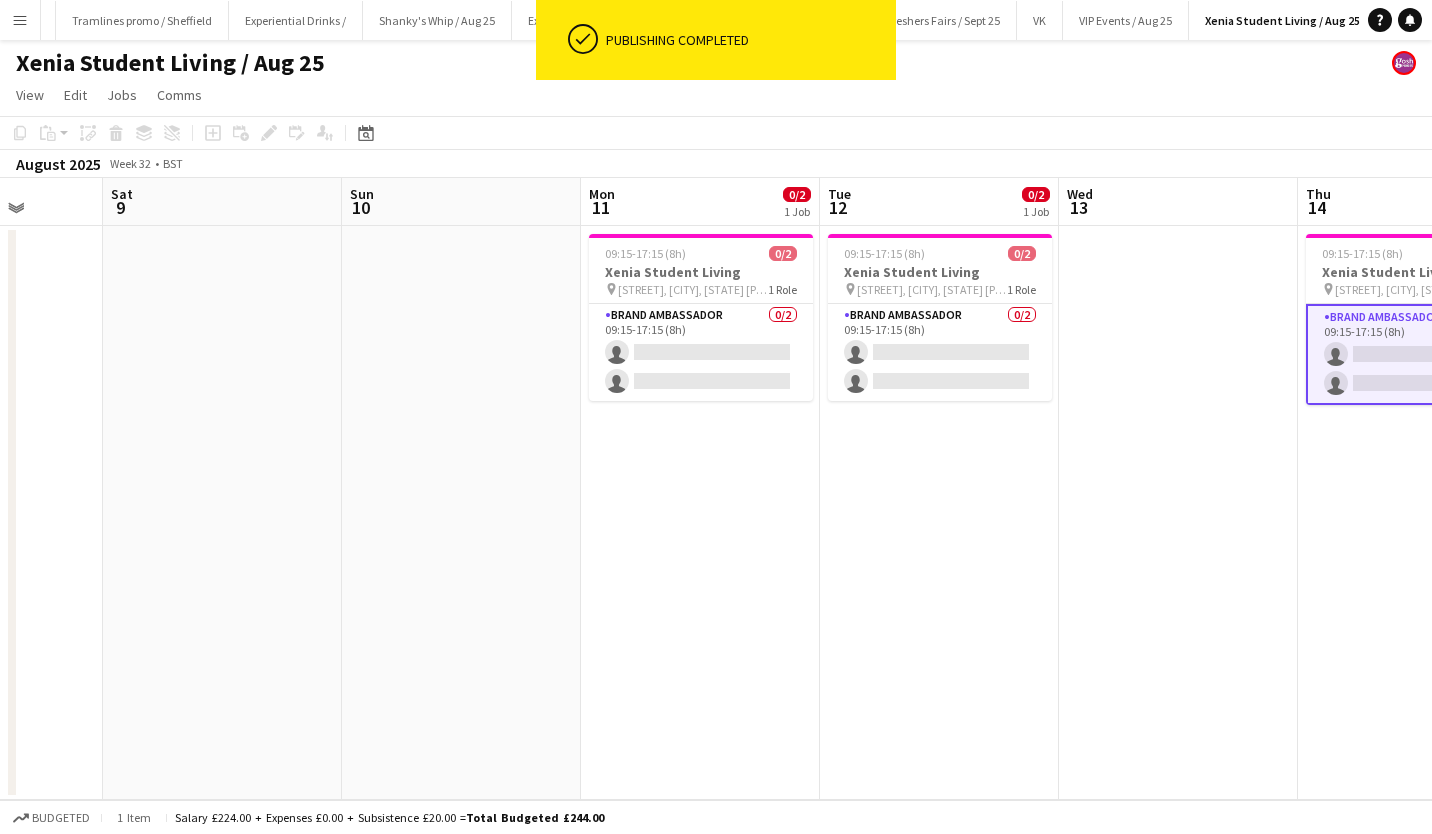 scroll, scrollTop: 0, scrollLeft: 689, axis: horizontal 